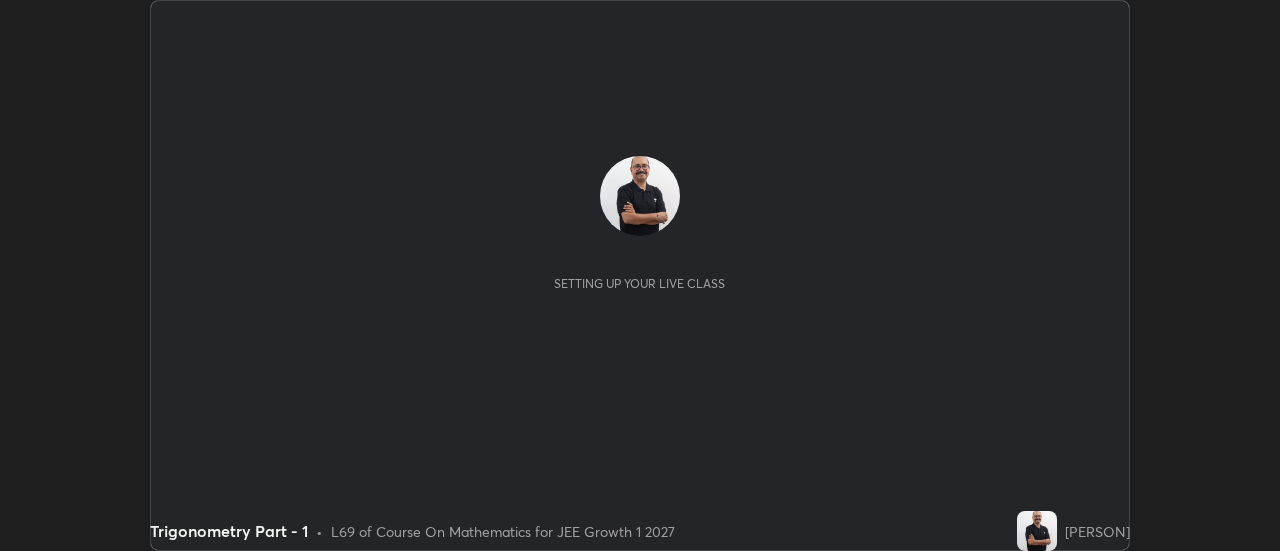 scroll, scrollTop: 0, scrollLeft: 0, axis: both 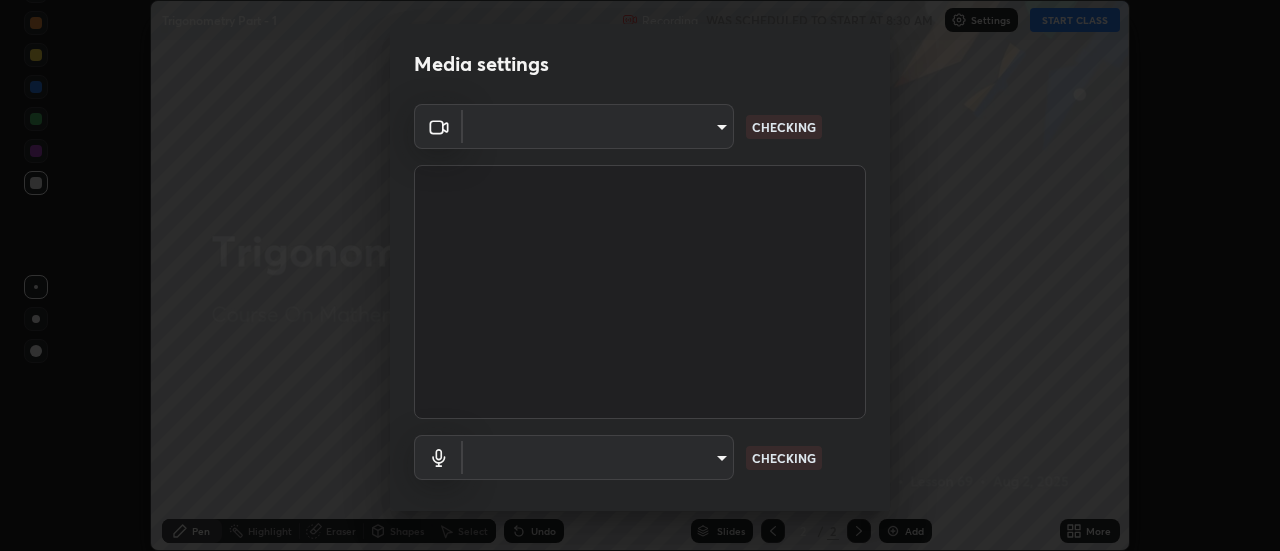 type on "0be616c92c2879d8fe19306c4b8383fc9b13f77197a30f876870ce6c7906effd" 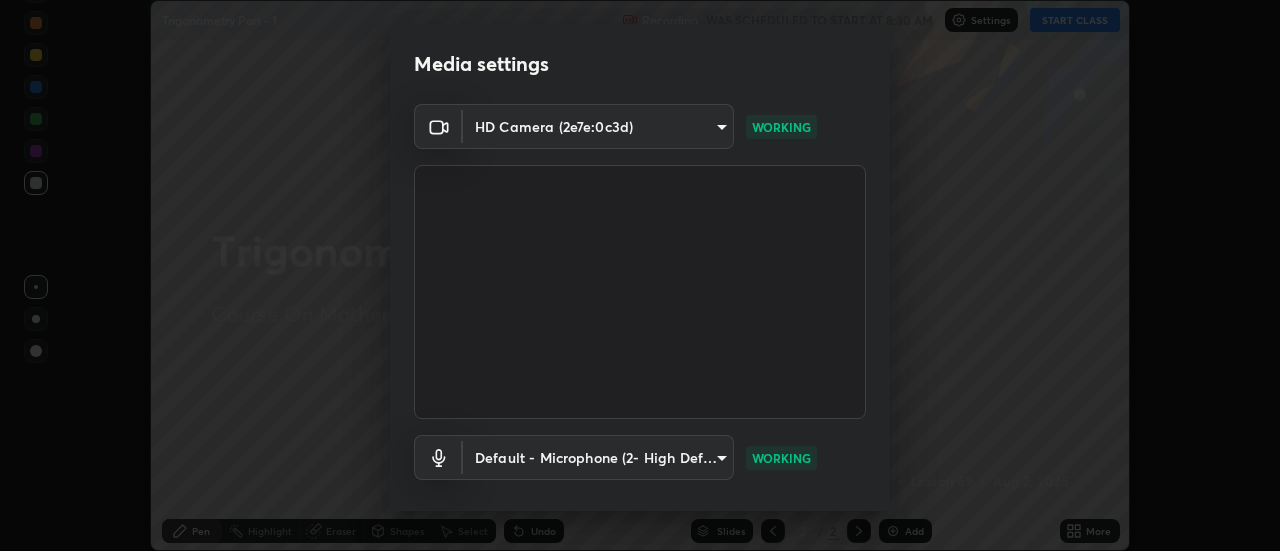 scroll, scrollTop: 105, scrollLeft: 0, axis: vertical 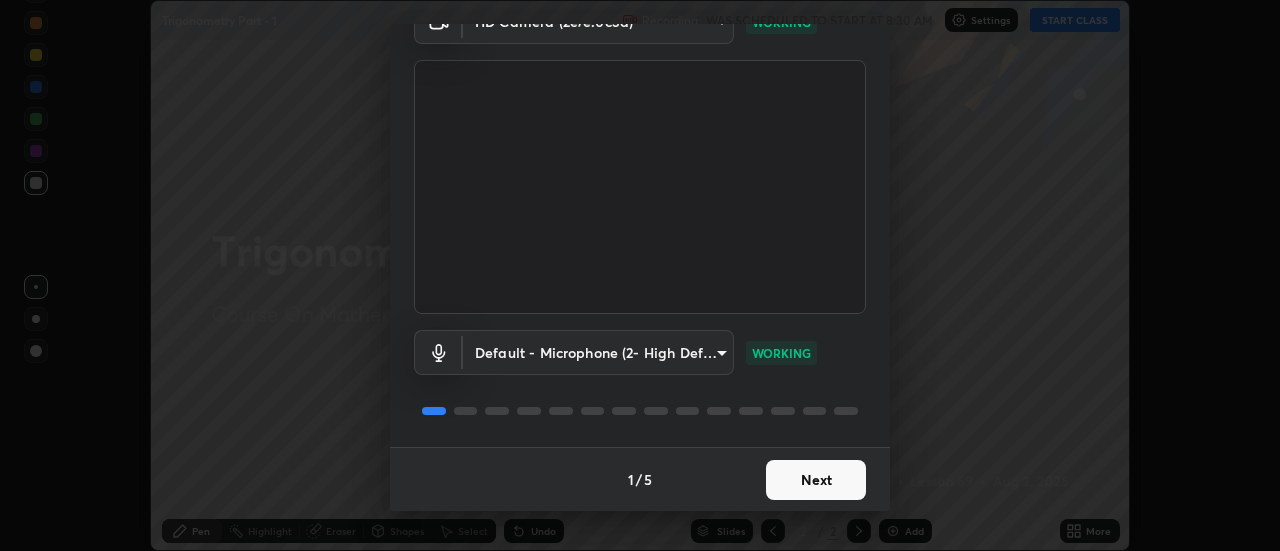 click on "Next" at bounding box center [816, 480] 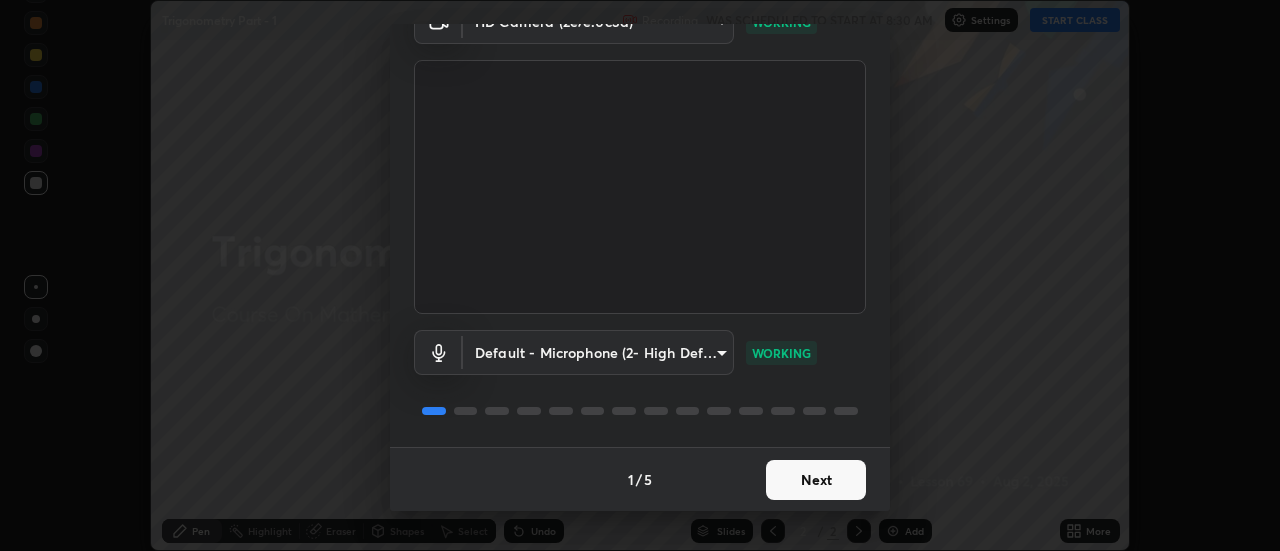 scroll, scrollTop: 0, scrollLeft: 0, axis: both 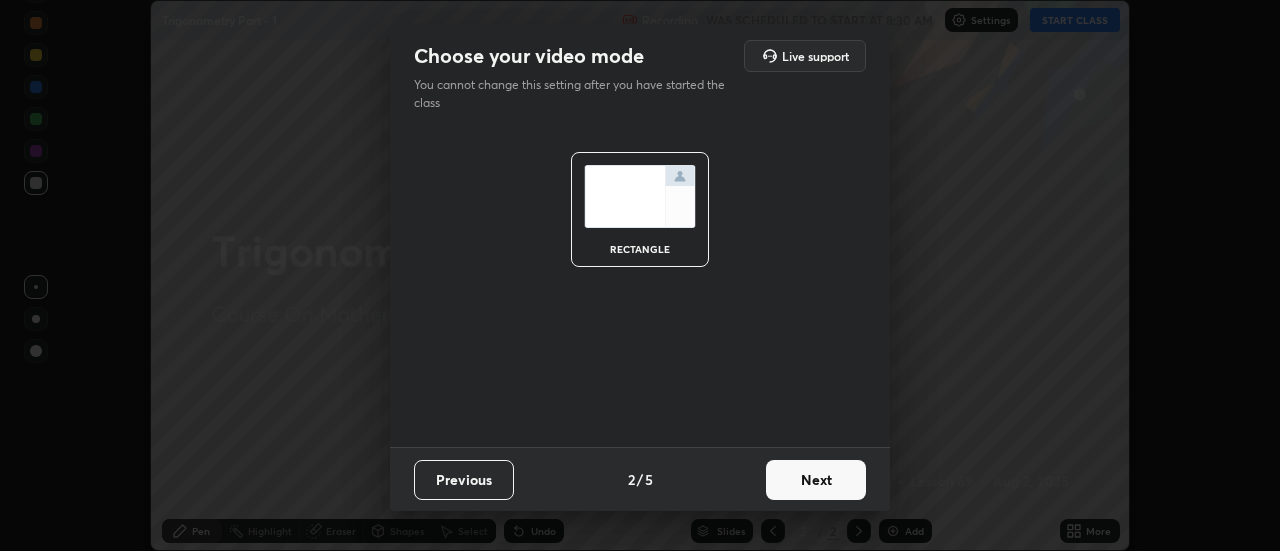 click on "Next" at bounding box center (816, 480) 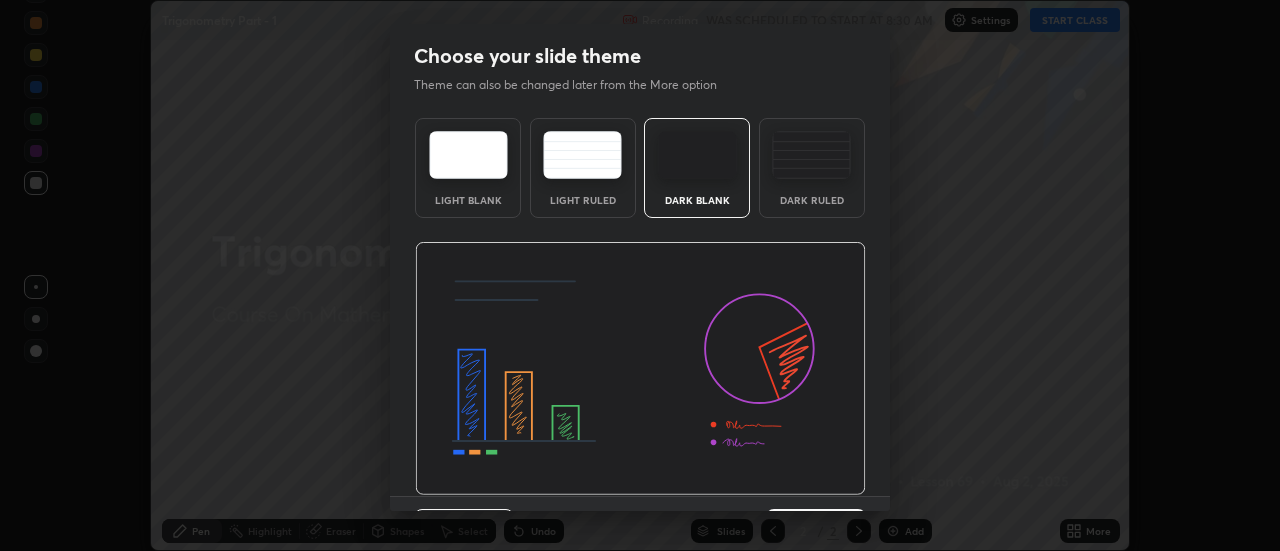 scroll, scrollTop: 49, scrollLeft: 0, axis: vertical 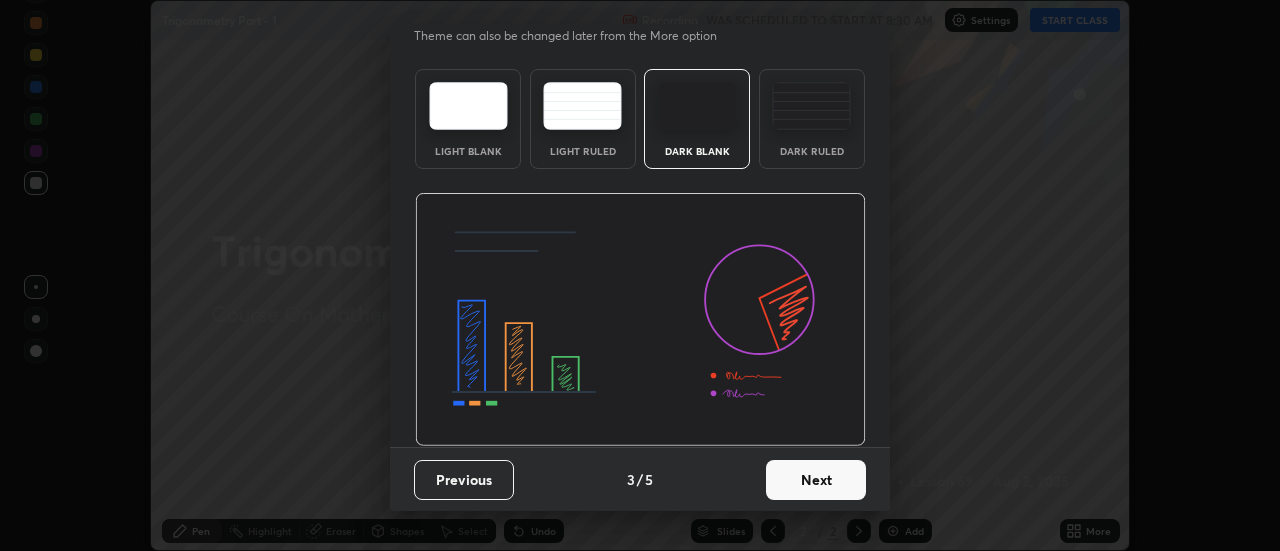 click on "Next" at bounding box center [816, 480] 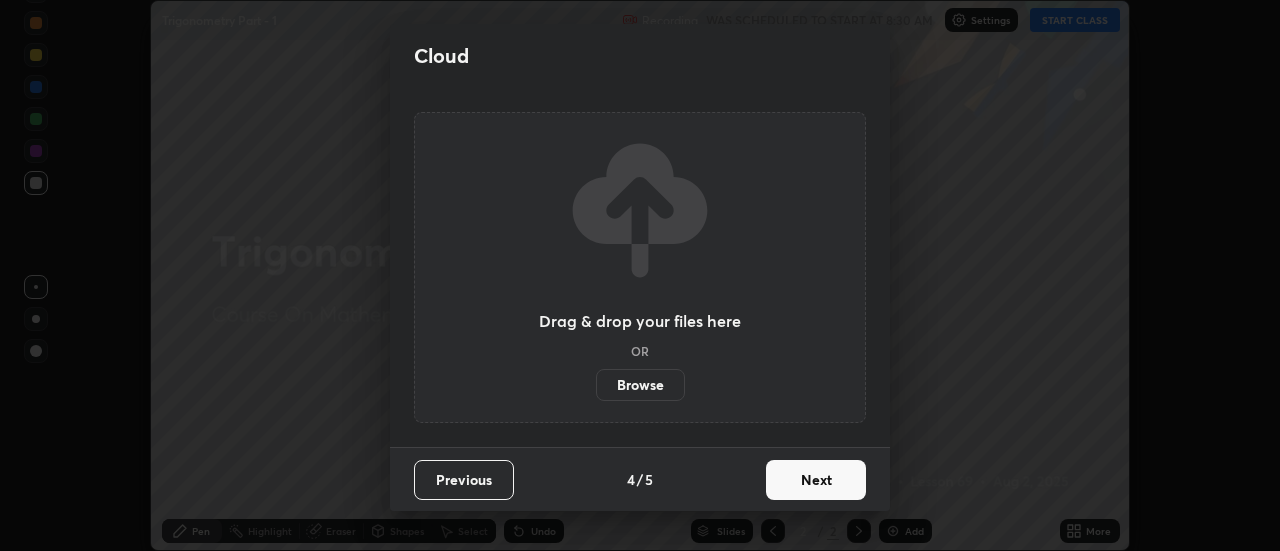 scroll, scrollTop: 0, scrollLeft: 0, axis: both 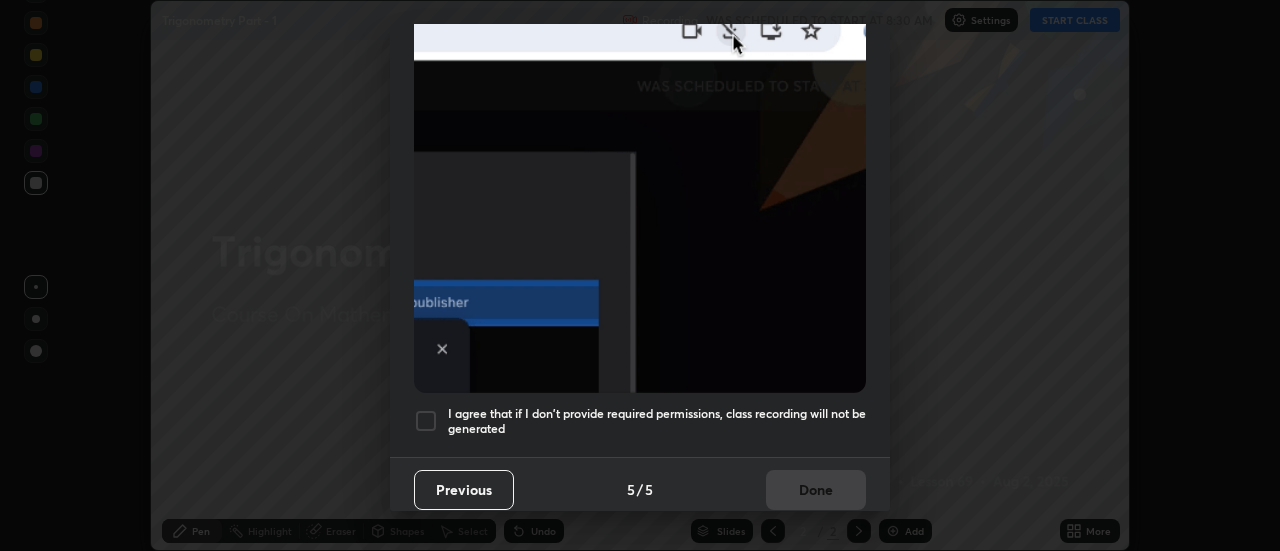 click at bounding box center [426, 421] 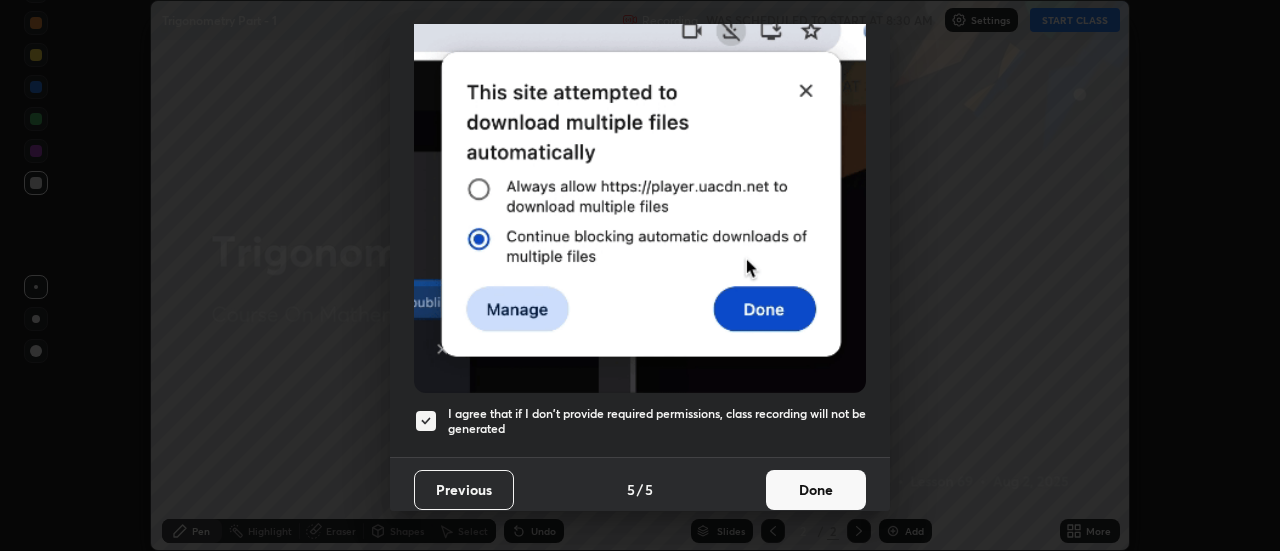 click on "Done" at bounding box center (816, 490) 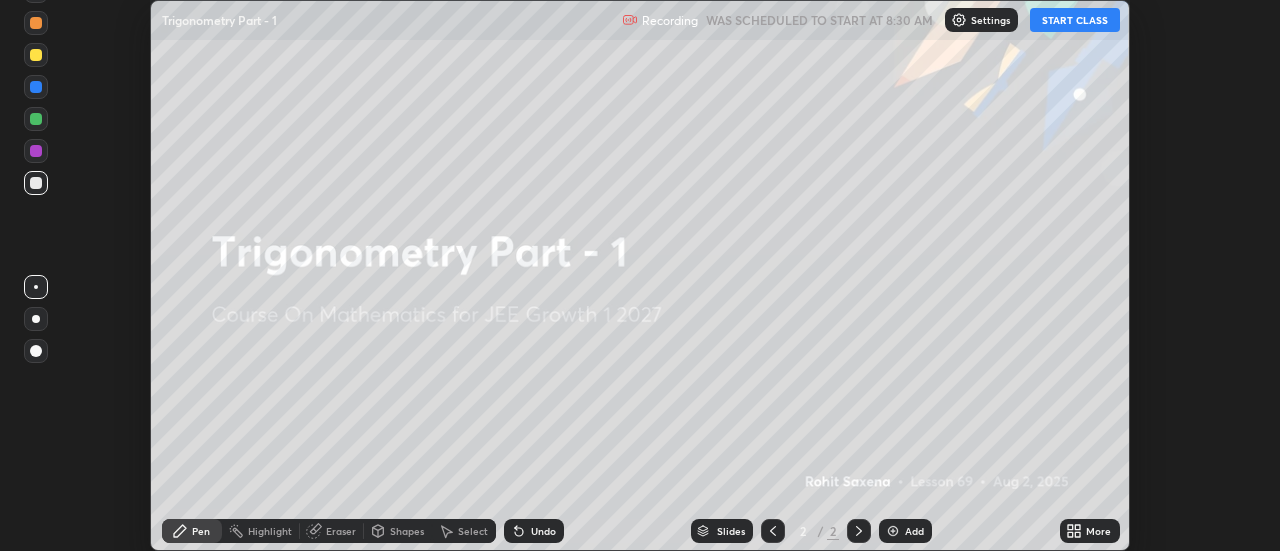 click on "START CLASS" at bounding box center [1075, 20] 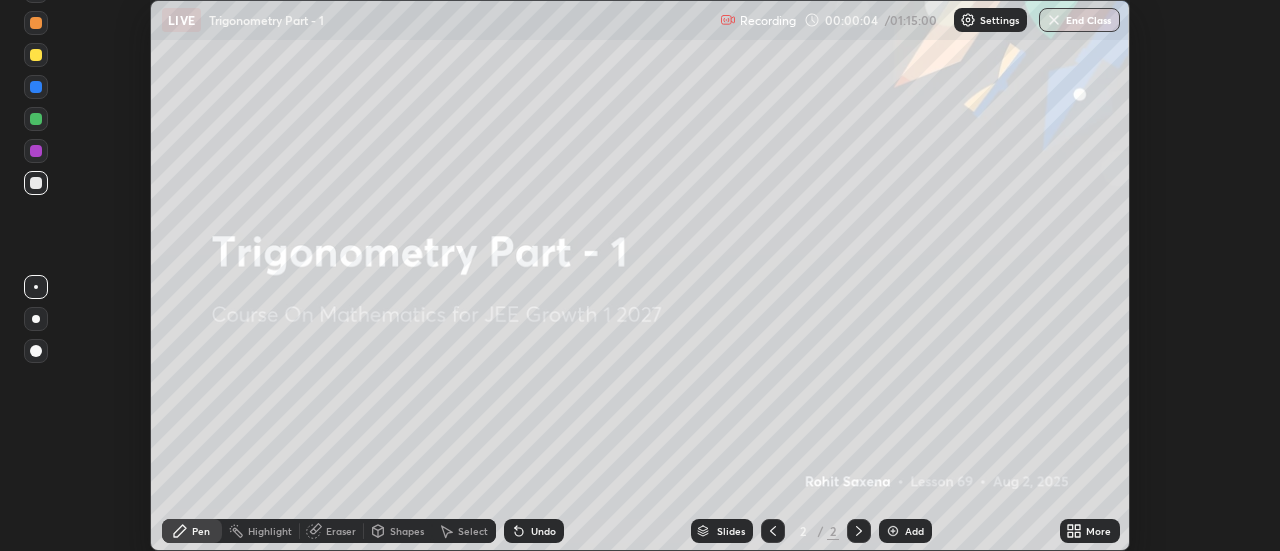 click on "More" at bounding box center (1098, 531) 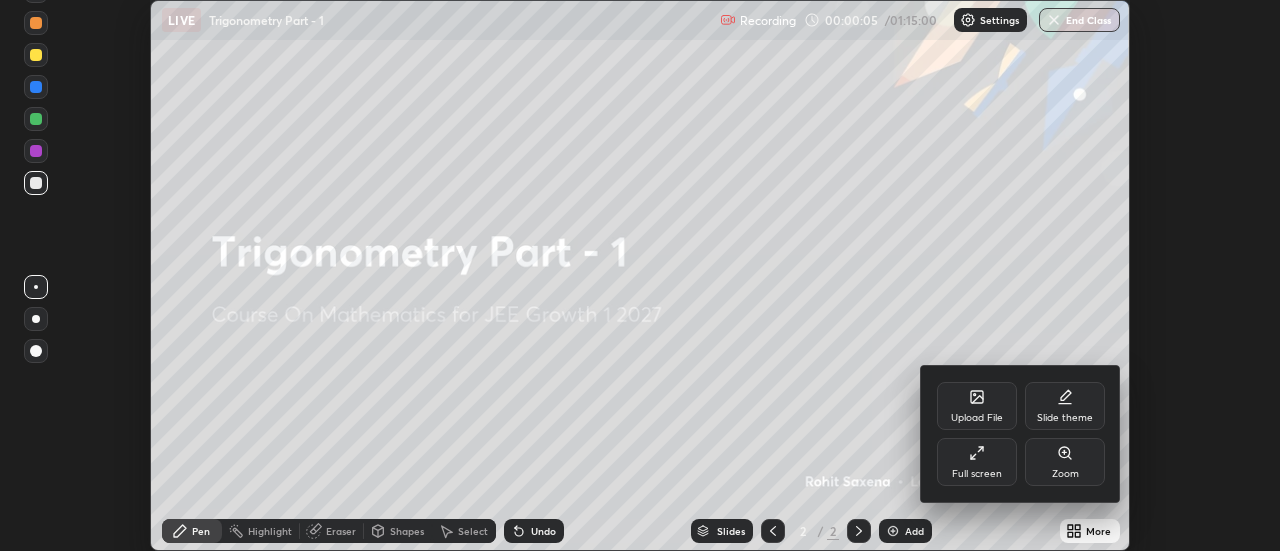 click on "Full screen" at bounding box center (977, 474) 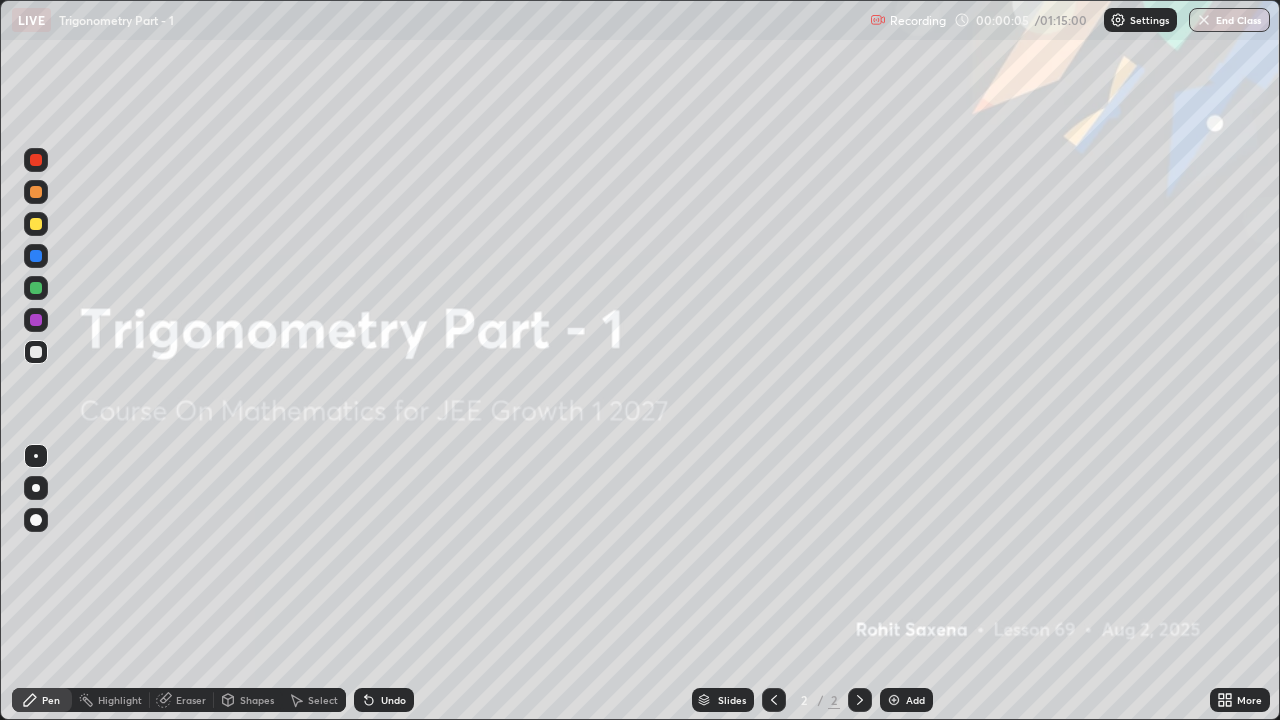 scroll, scrollTop: 99280, scrollLeft: 98720, axis: both 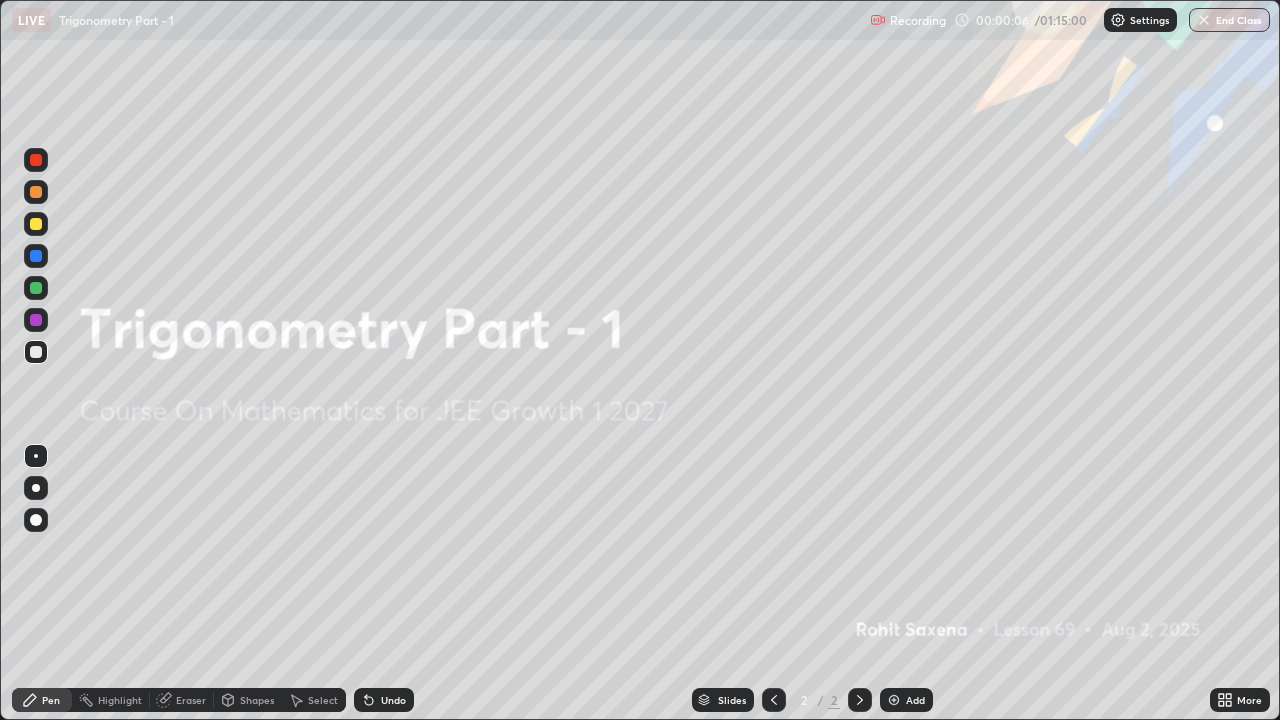 click on "Add" at bounding box center [915, 700] 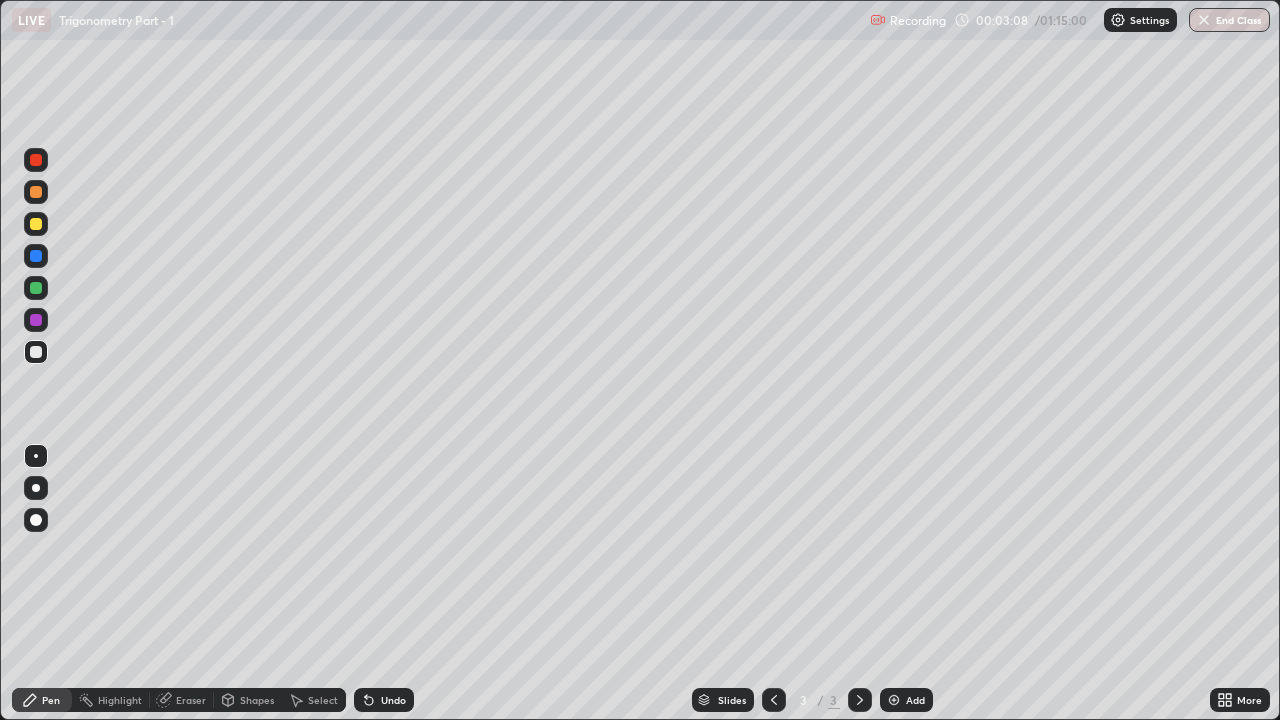 click 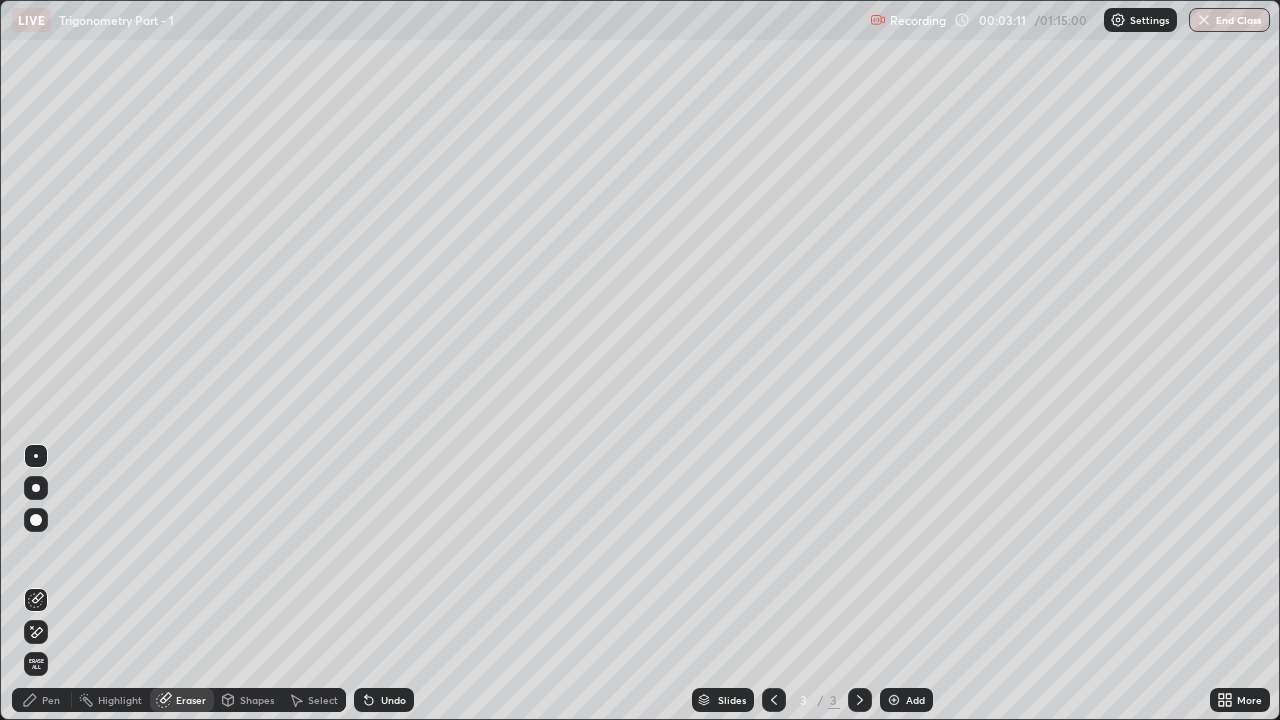 click on "Pen" at bounding box center [51, 700] 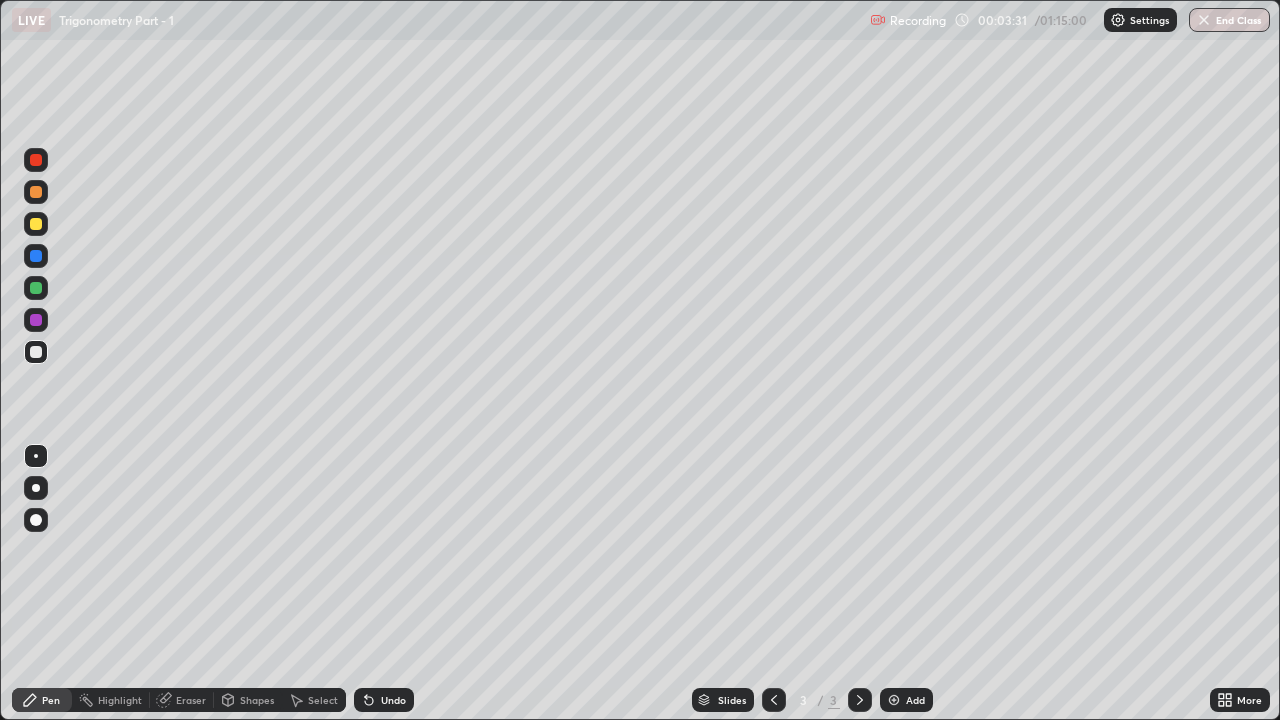 click on "Eraser" at bounding box center [191, 700] 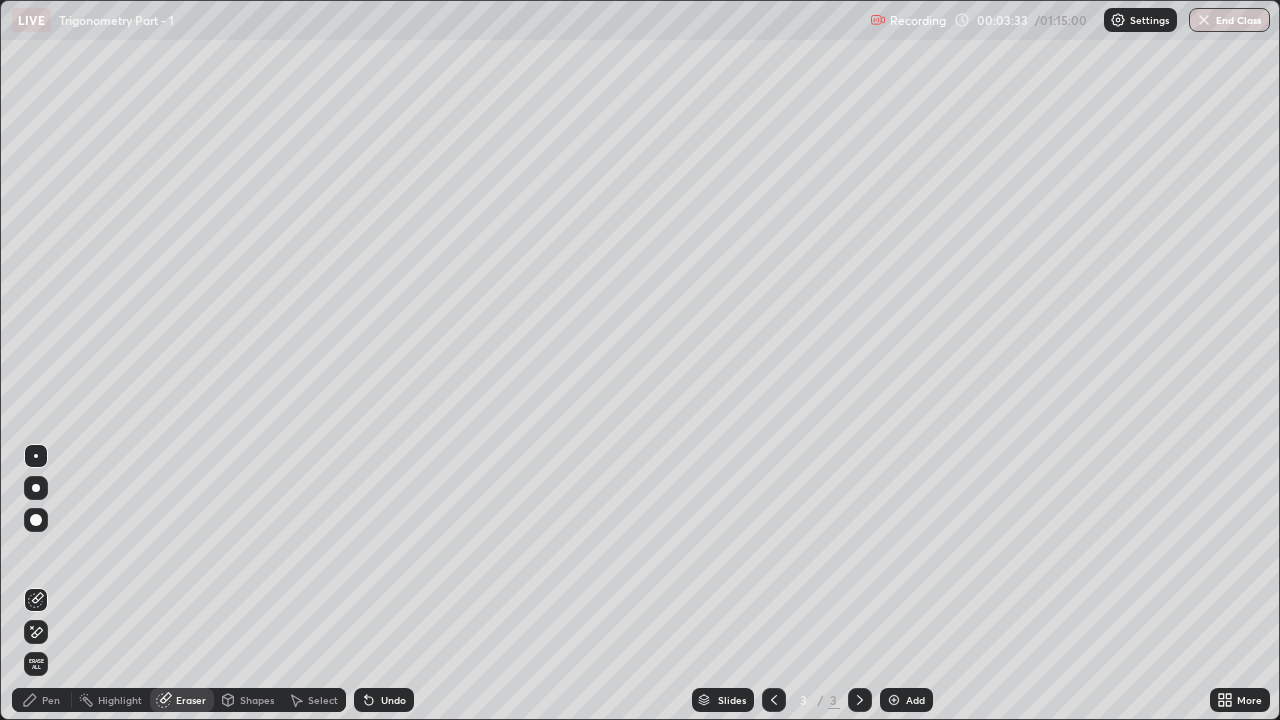 click on "Pen" at bounding box center (42, 700) 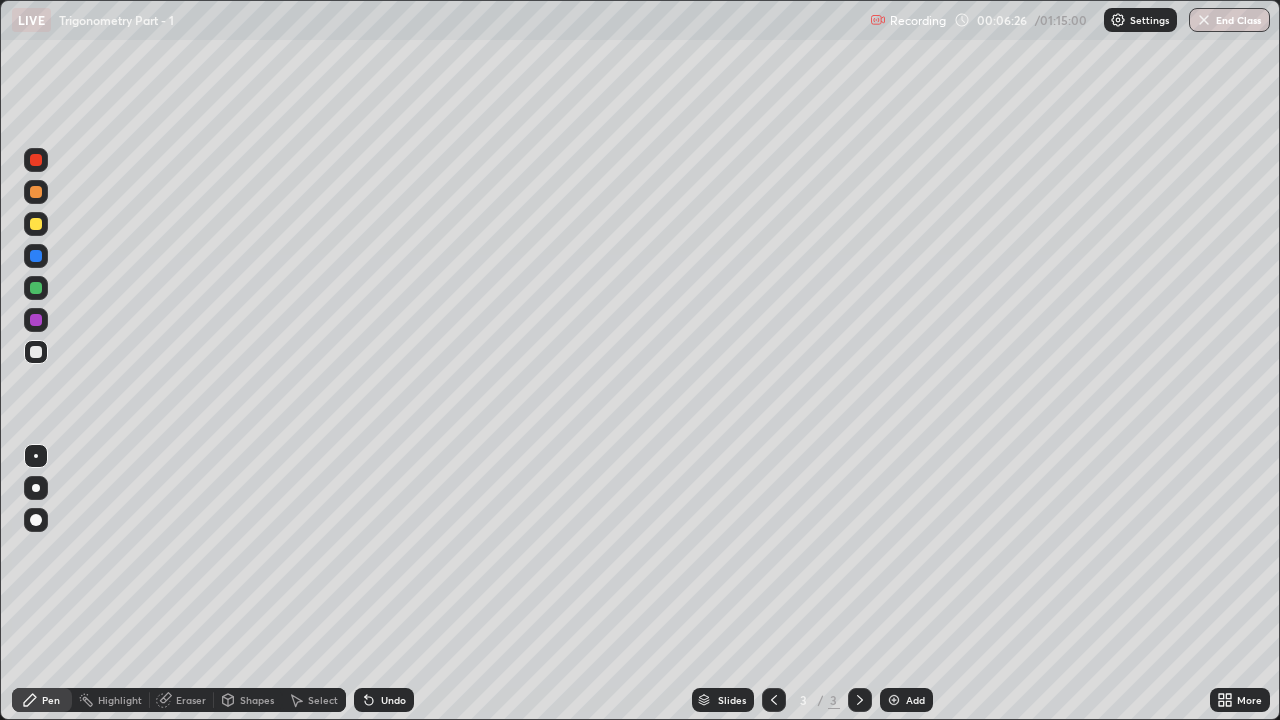 click 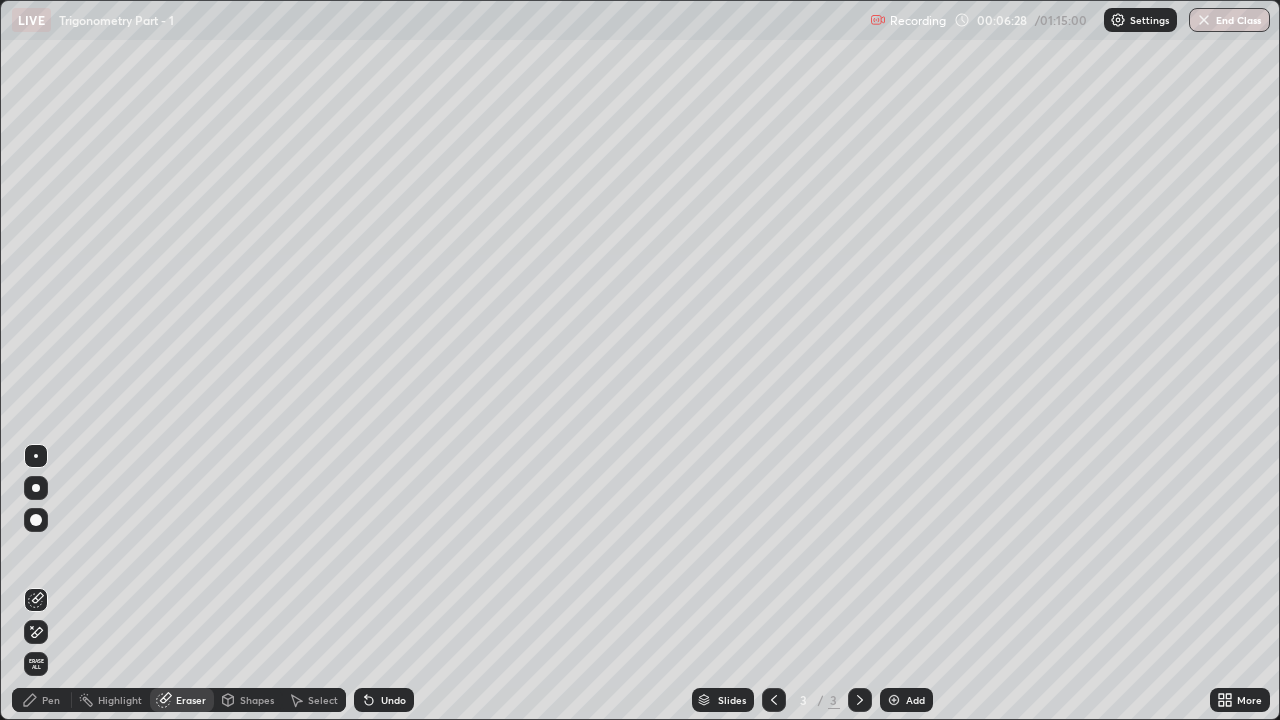 click 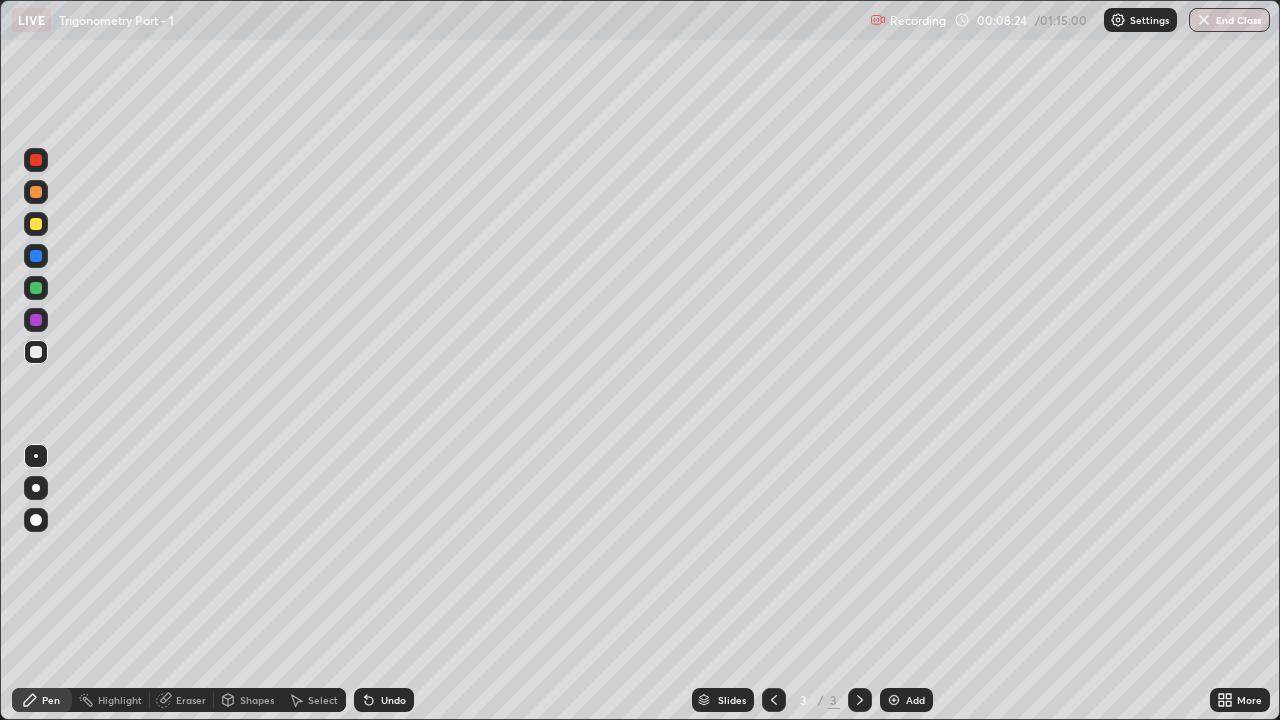 click on "Pen" at bounding box center (51, 700) 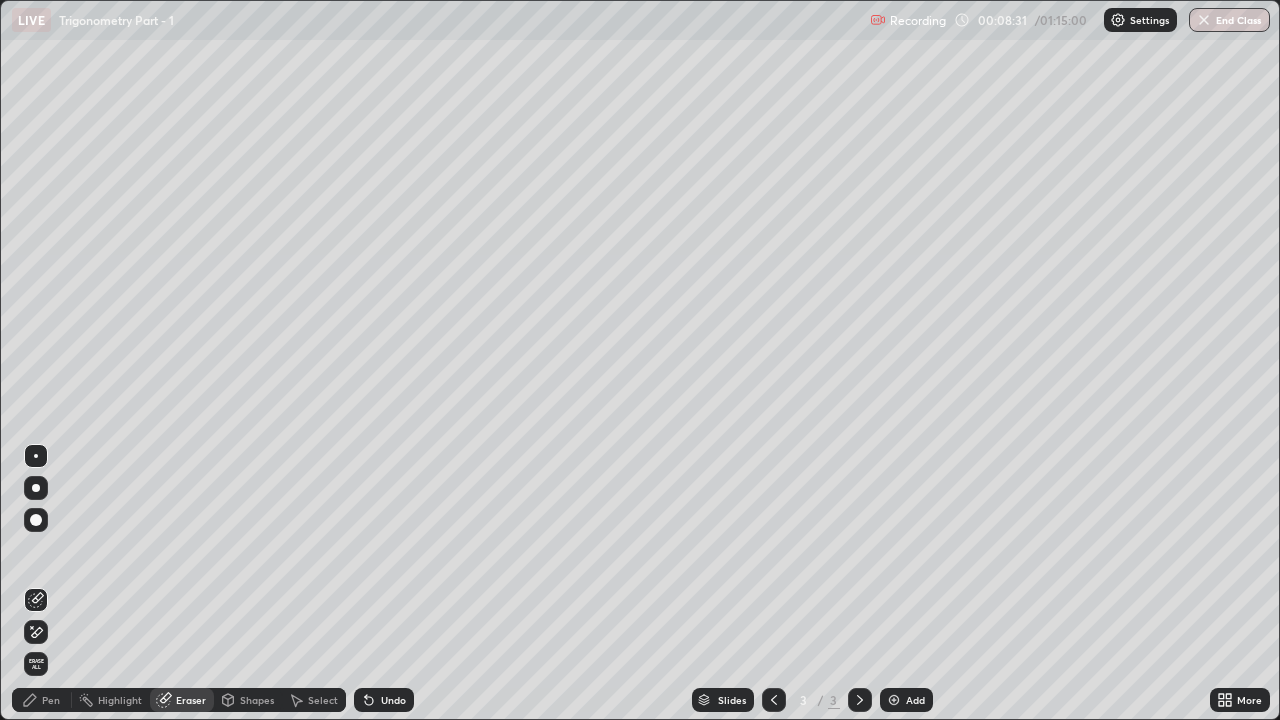 click on "Pen" at bounding box center [51, 700] 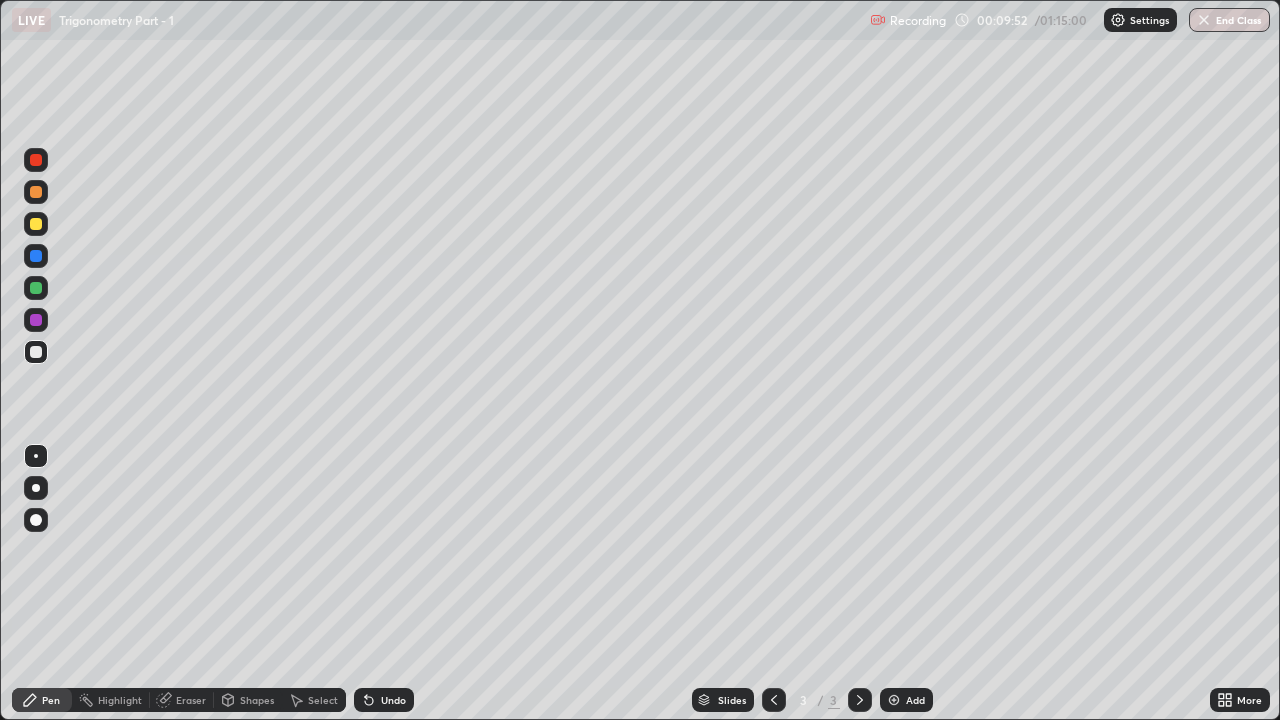 click at bounding box center [36, 224] 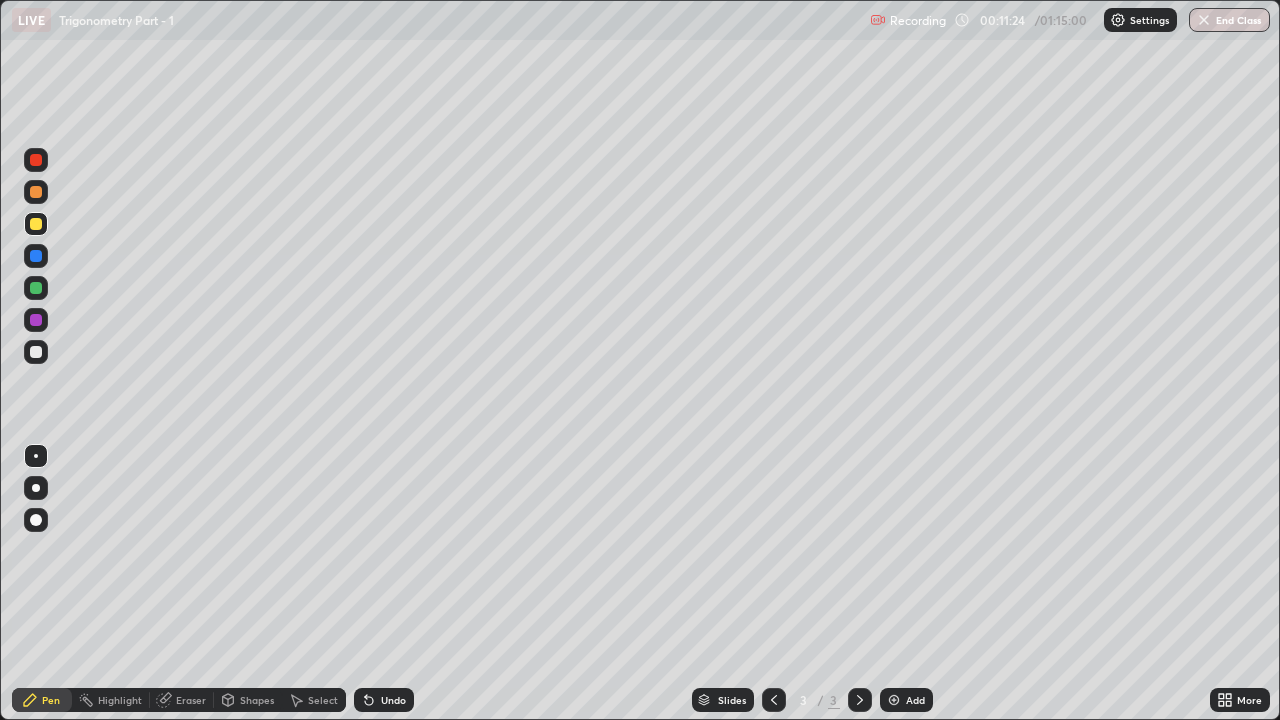 click on "Eraser" at bounding box center [191, 700] 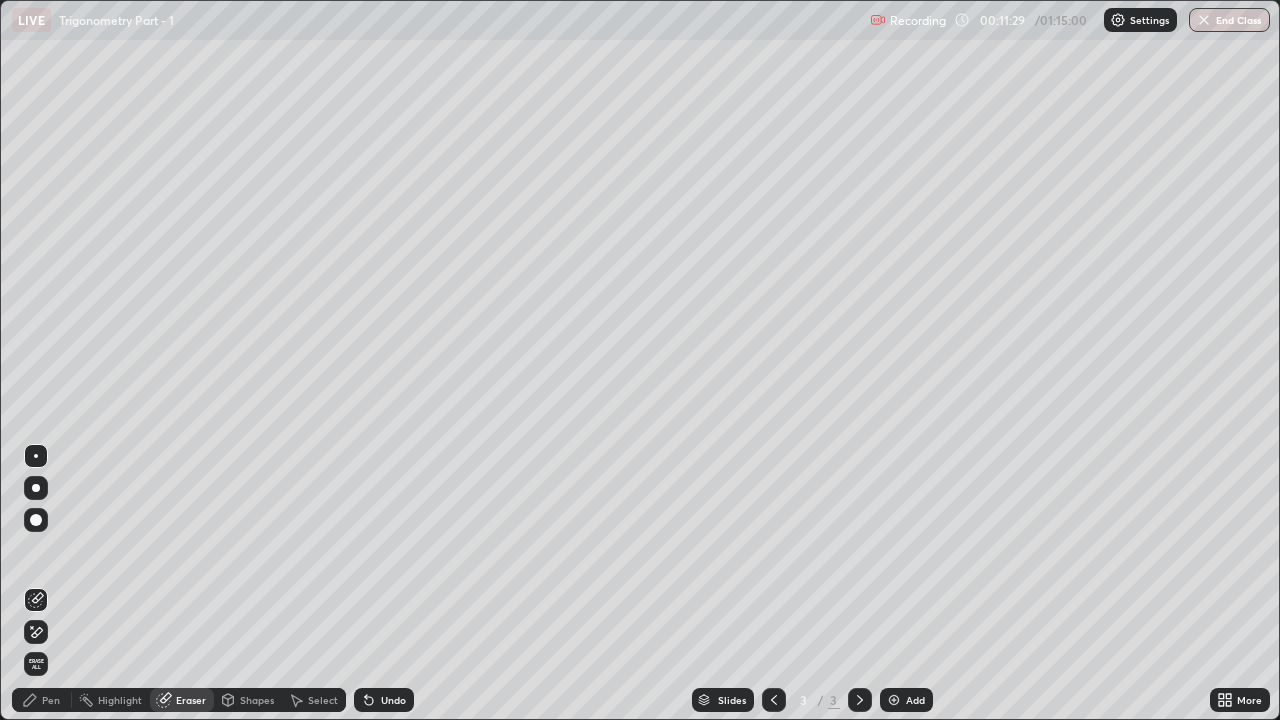 click on "Pen" at bounding box center [51, 700] 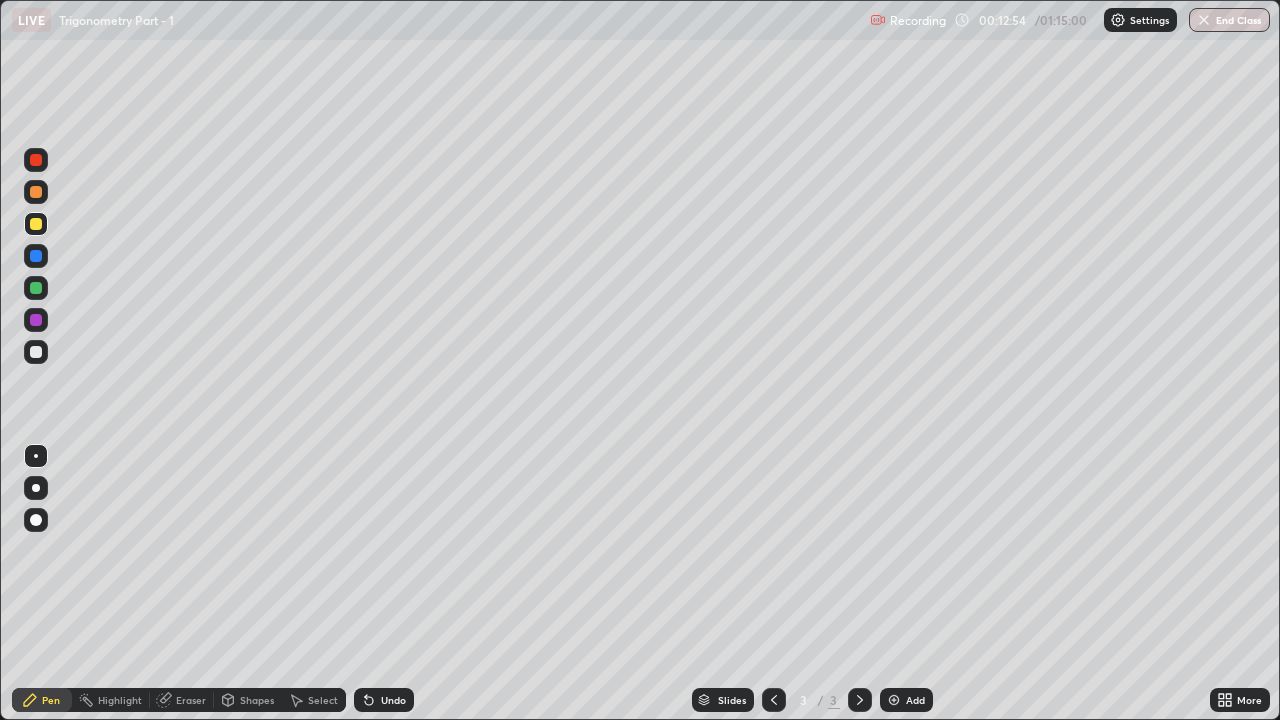 click on "Eraser" at bounding box center [191, 700] 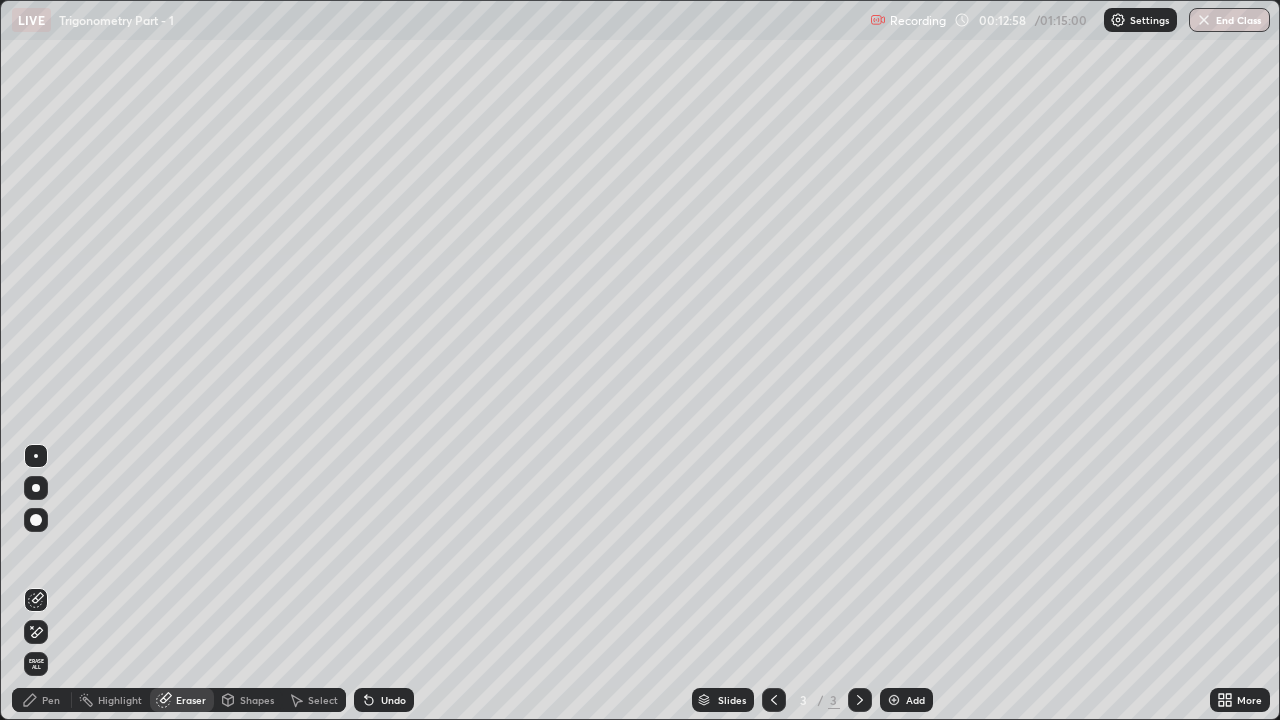 click on "Pen" at bounding box center [51, 700] 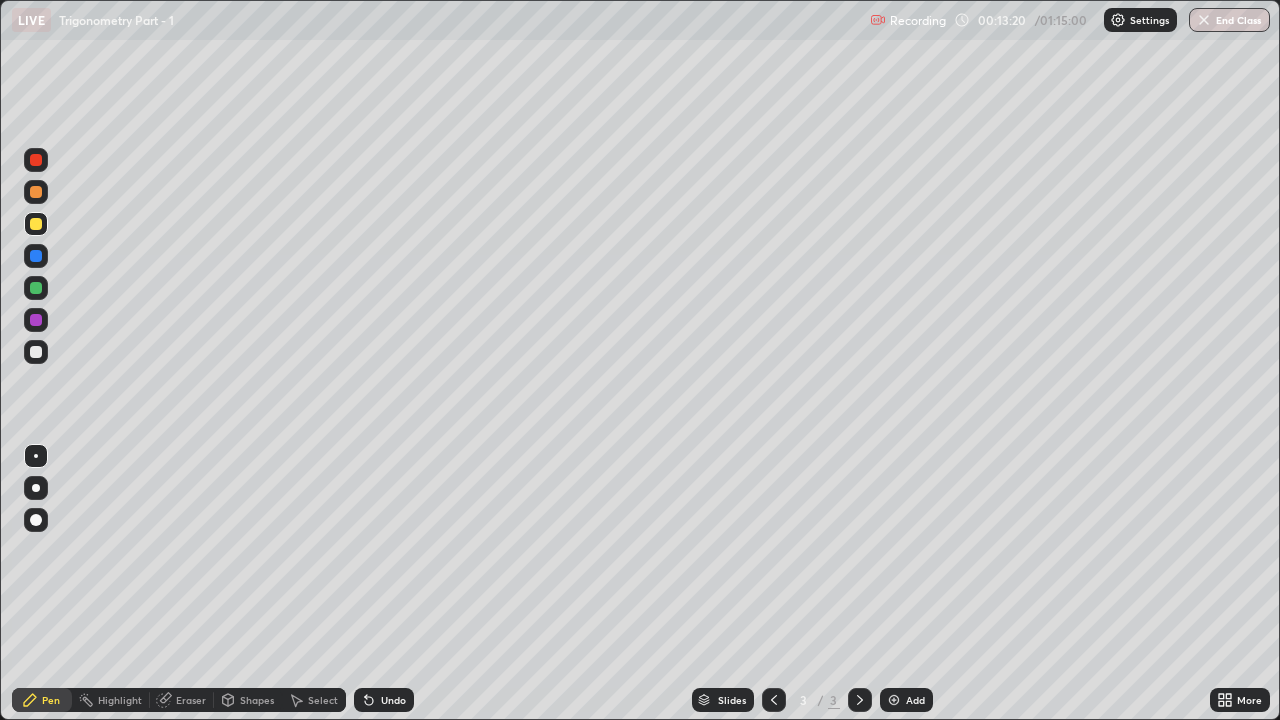 click on "Eraser" at bounding box center (191, 700) 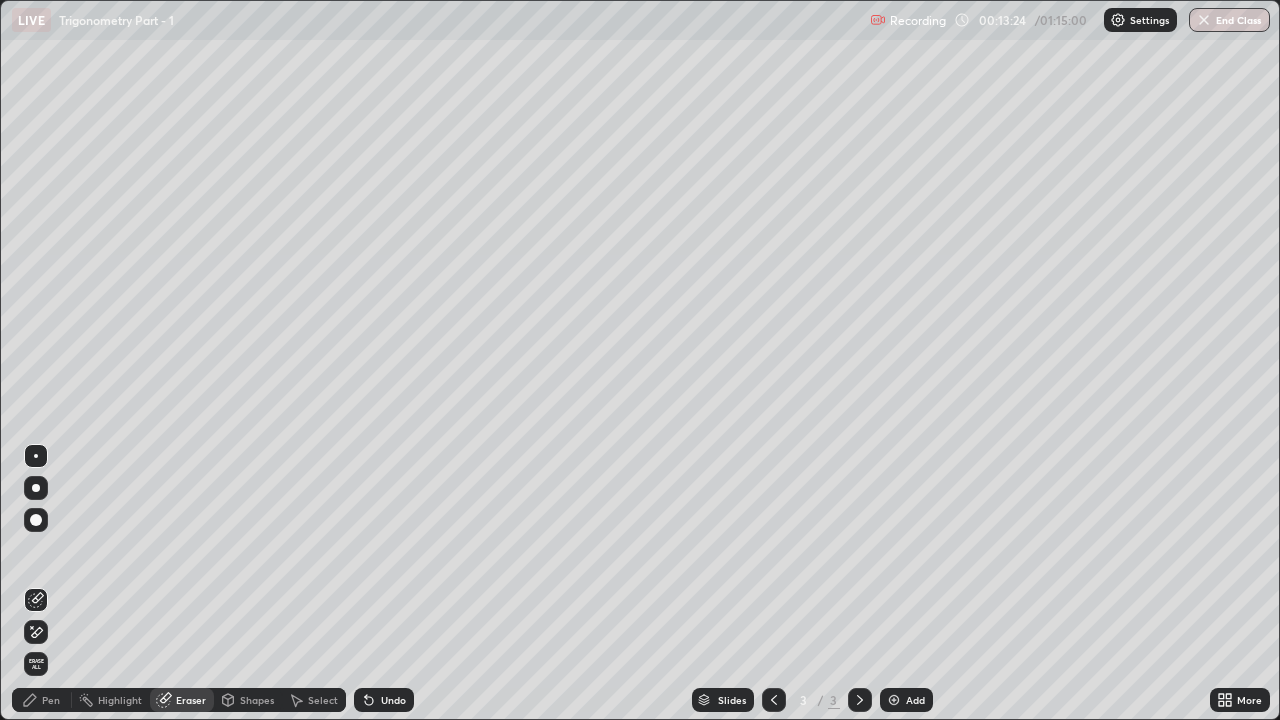 click on "Pen" at bounding box center [51, 700] 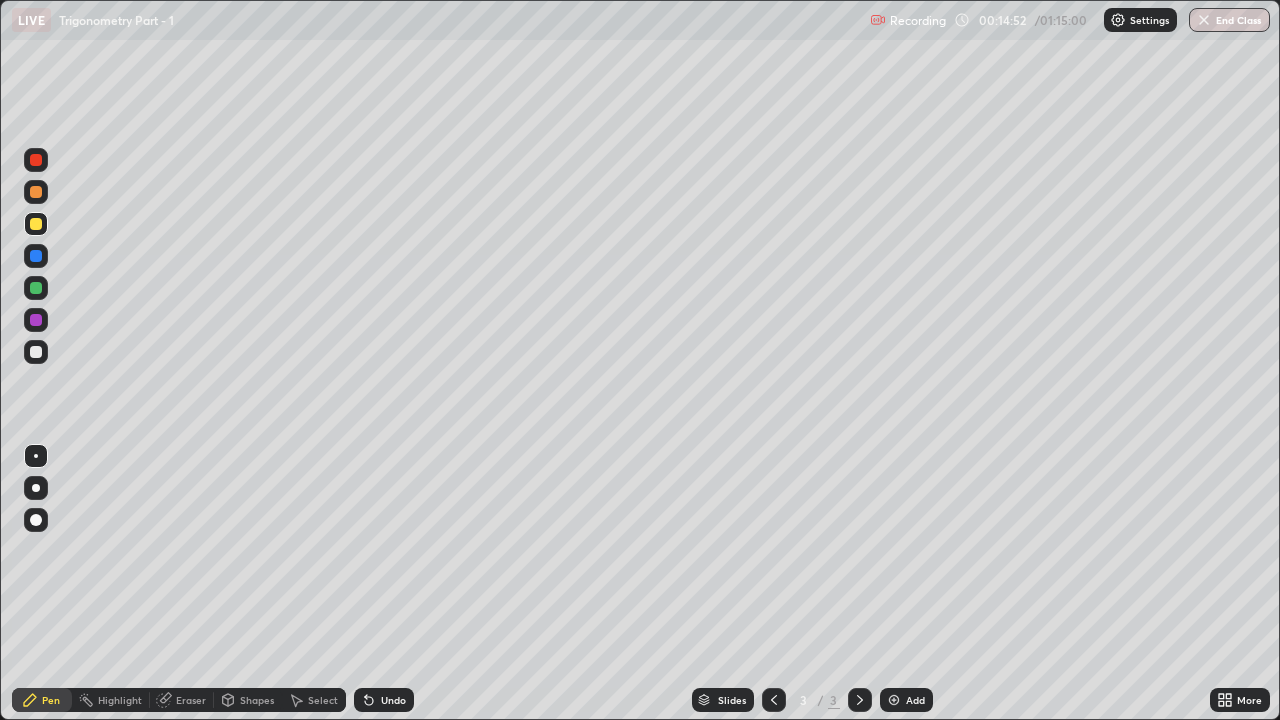 click on "Eraser" at bounding box center [191, 700] 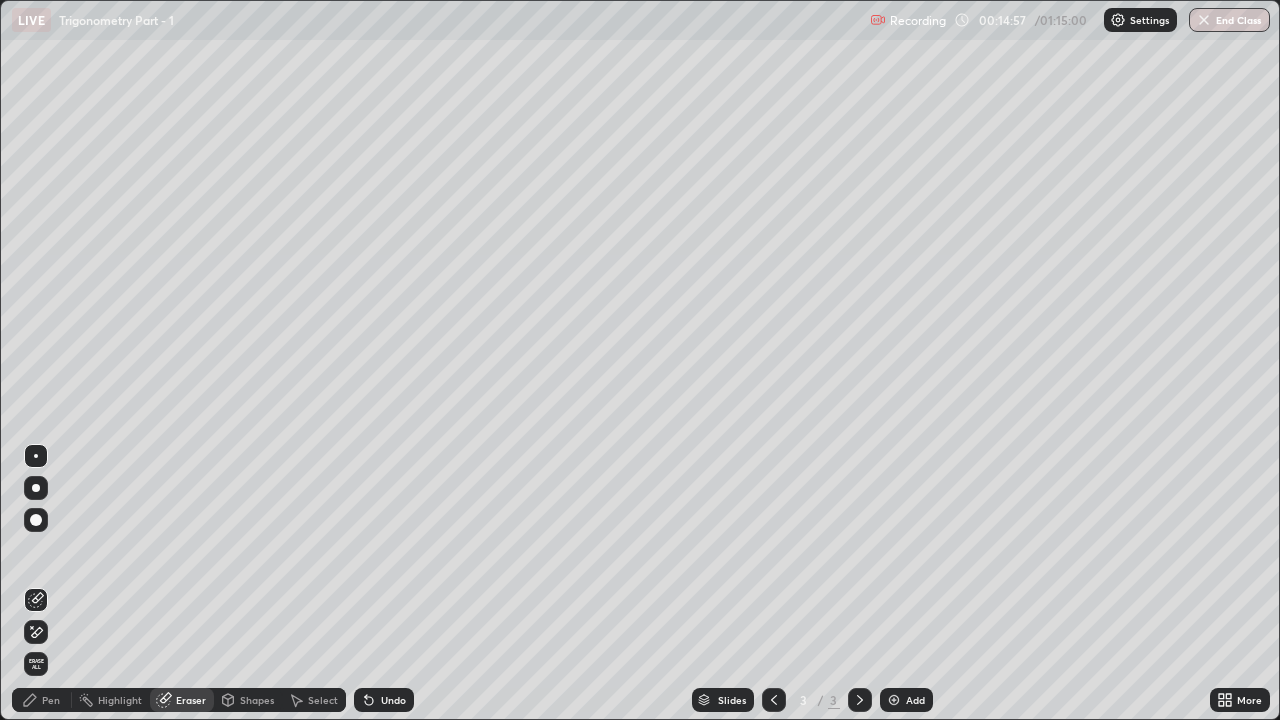 click on "Pen" at bounding box center (51, 700) 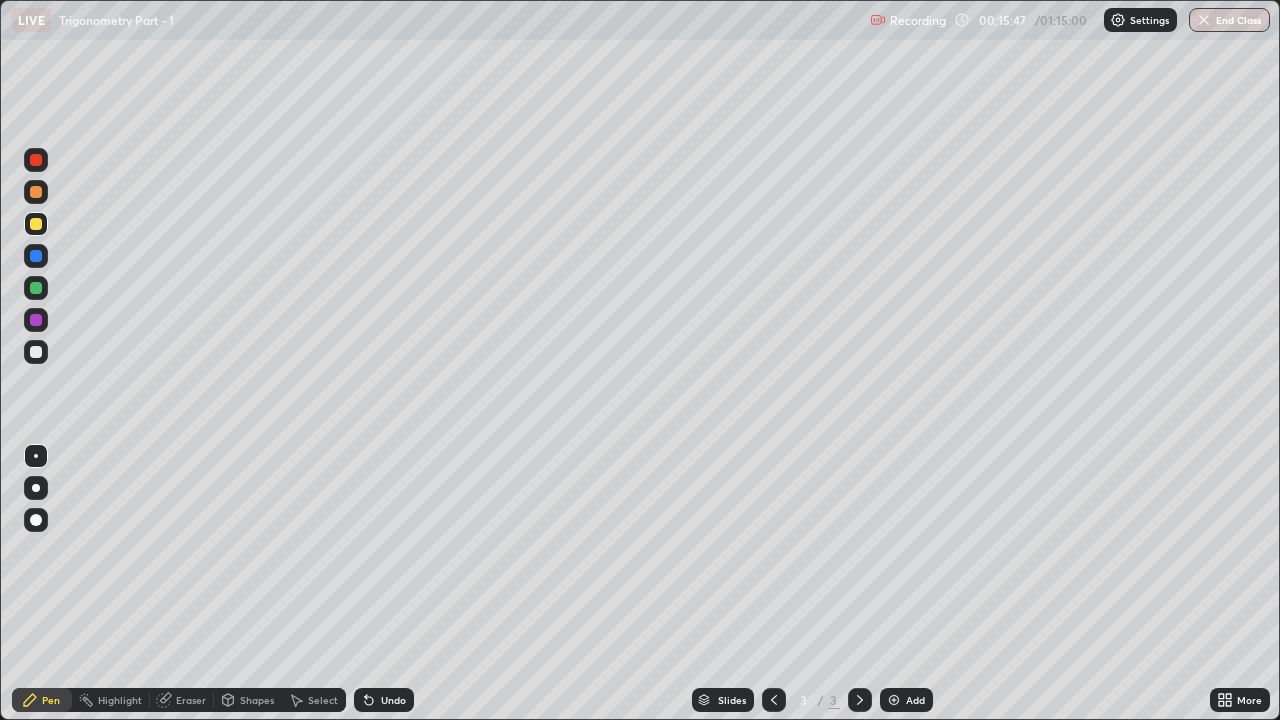 click on "Eraser" at bounding box center [182, 700] 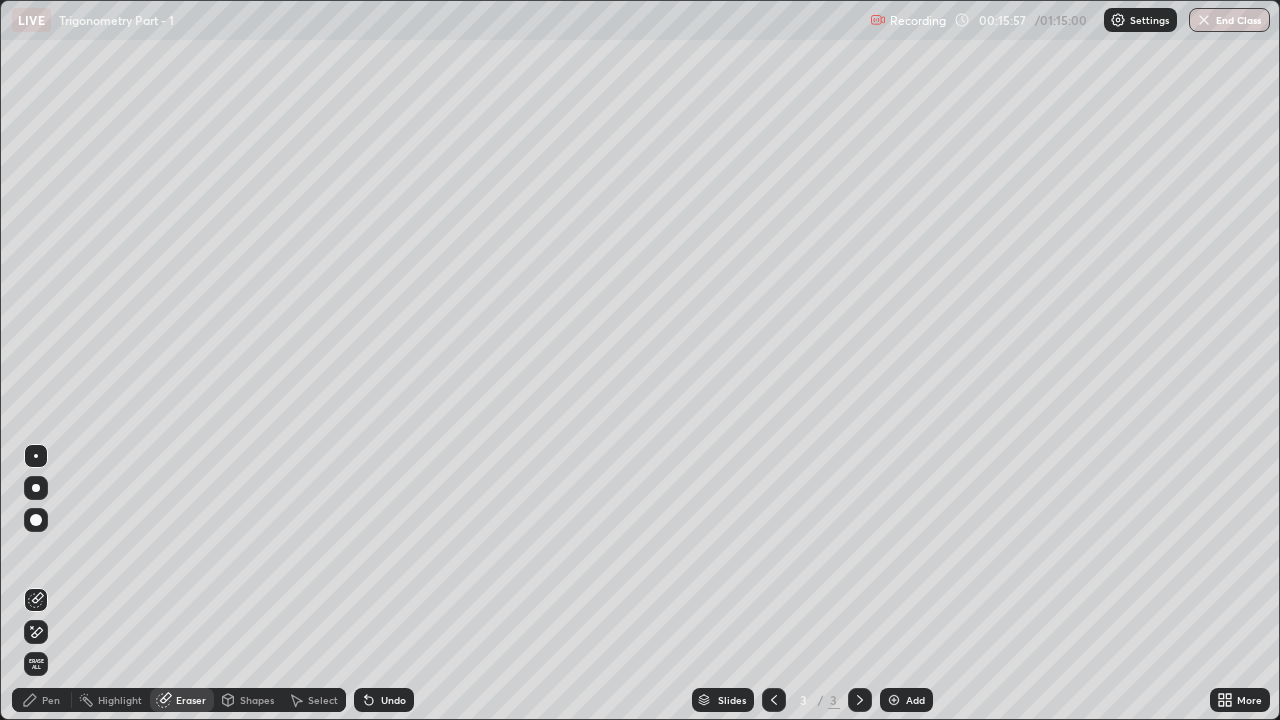 click at bounding box center [36, 520] 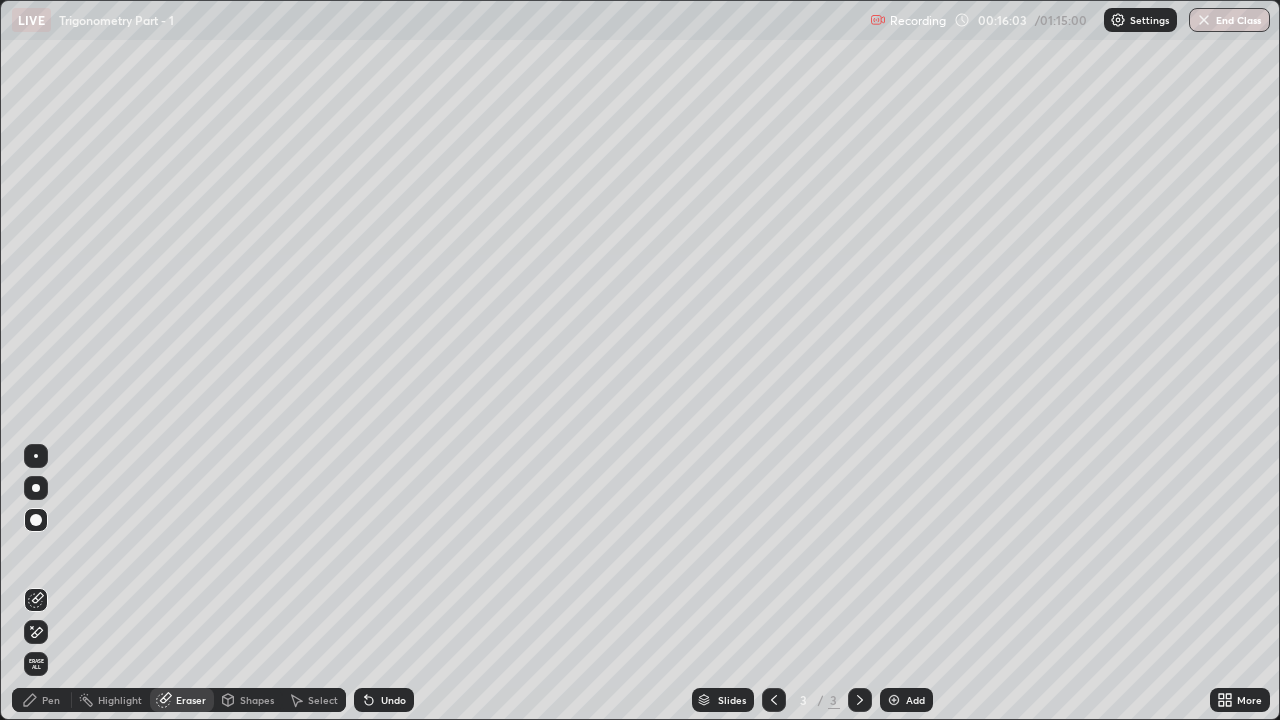 click 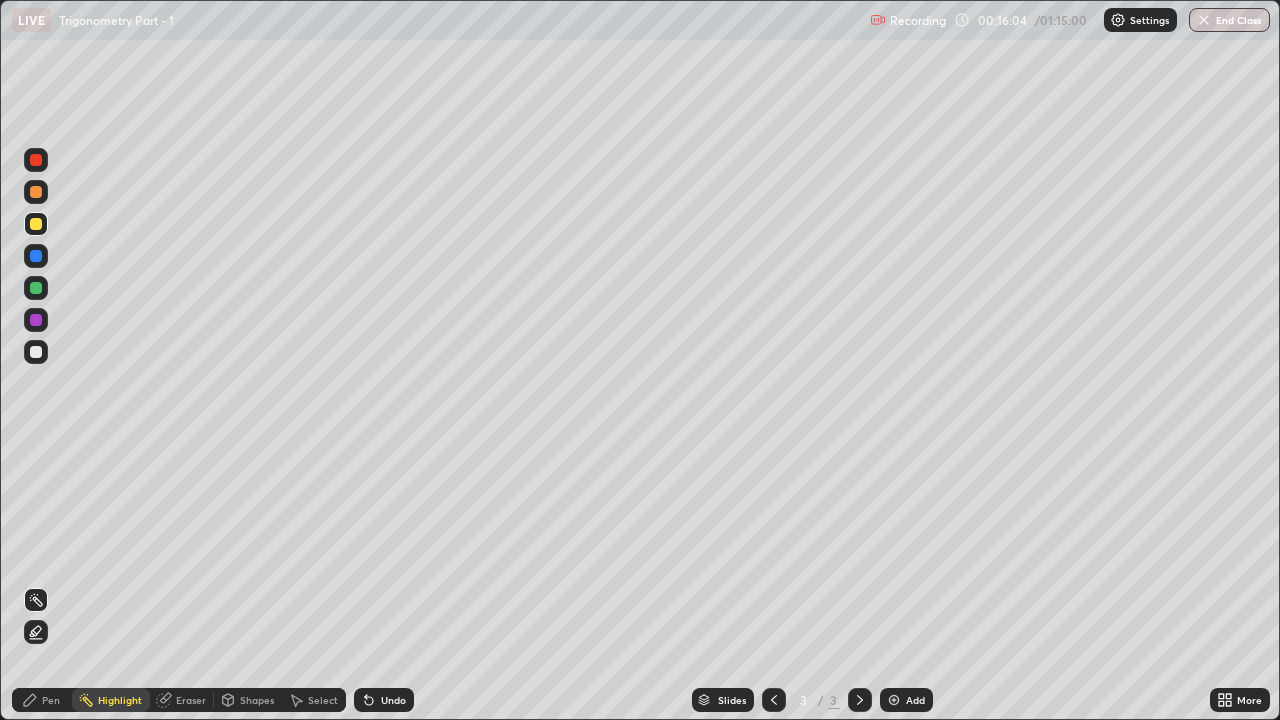 click on "Pen" at bounding box center [51, 700] 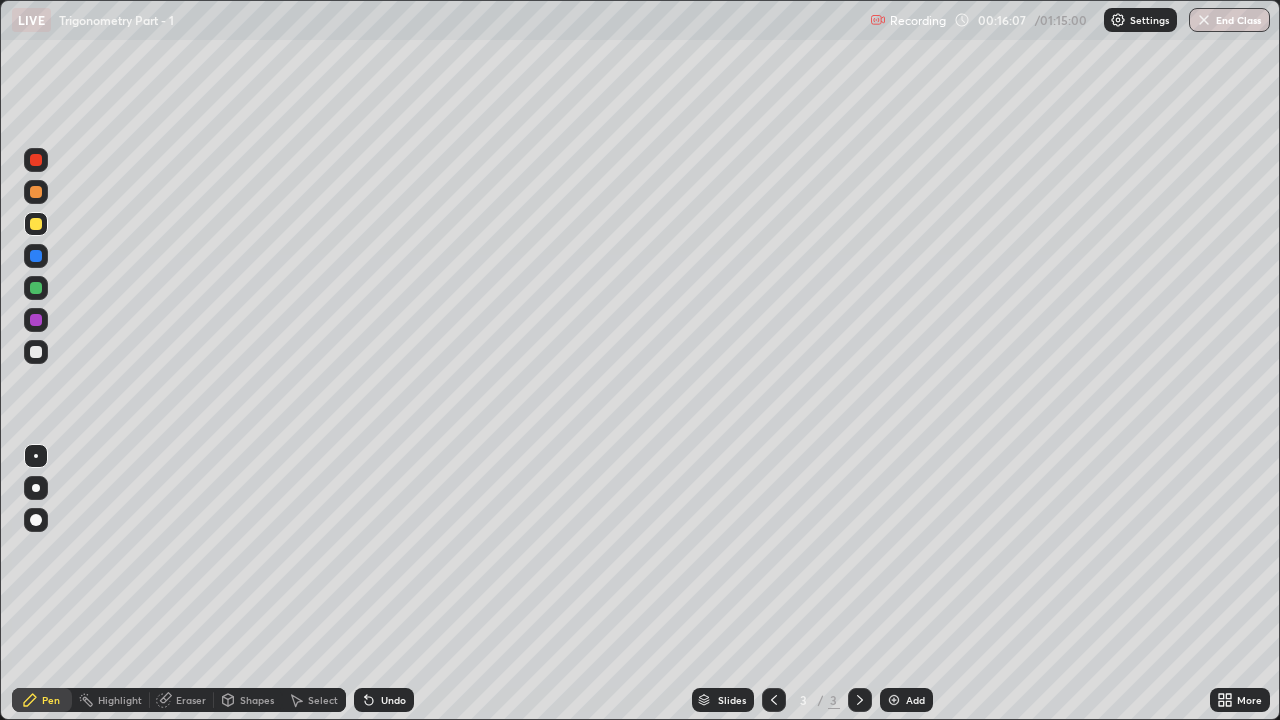 click at bounding box center [36, 352] 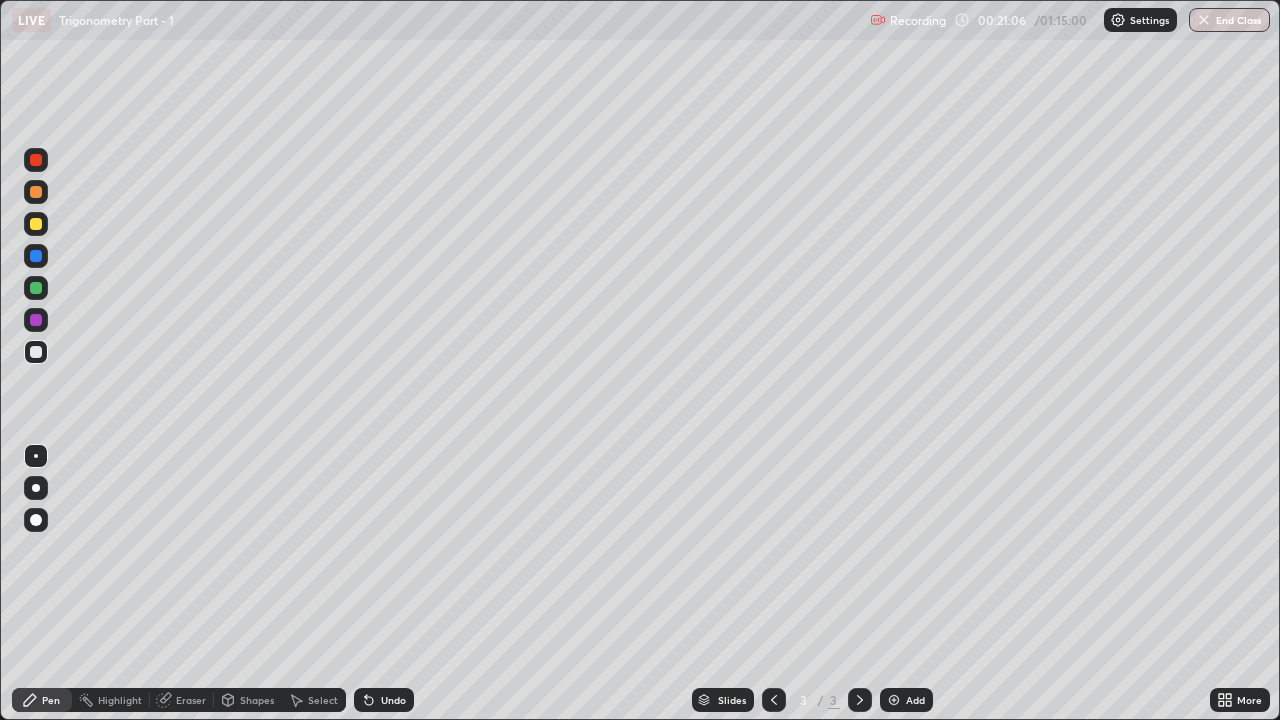 click on "Undo" at bounding box center [393, 700] 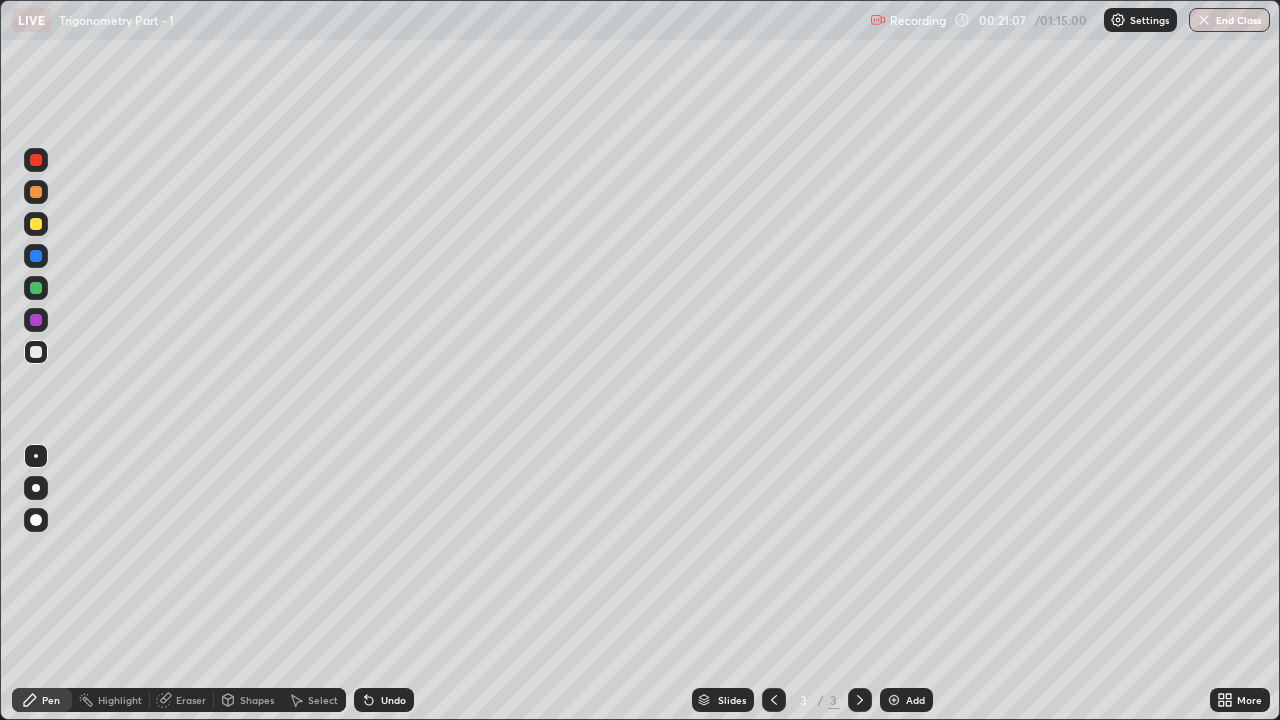click on "Undo" at bounding box center (384, 700) 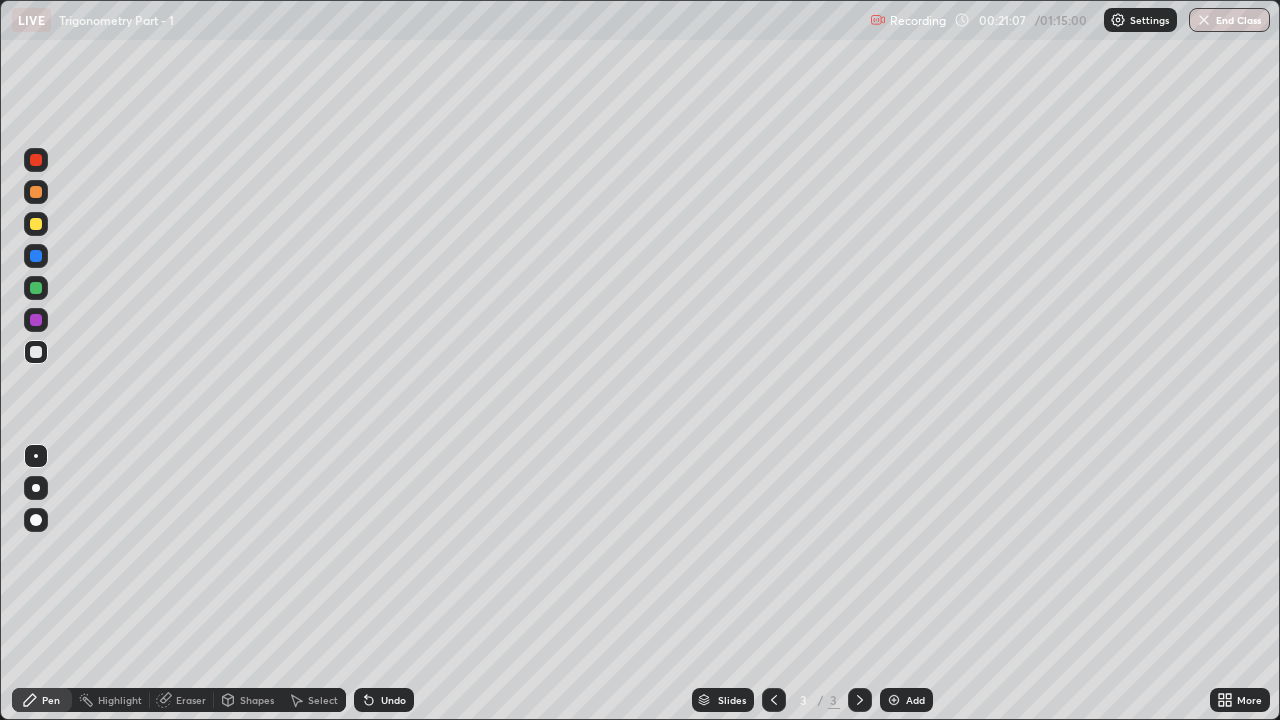 click on "Undo" at bounding box center [384, 700] 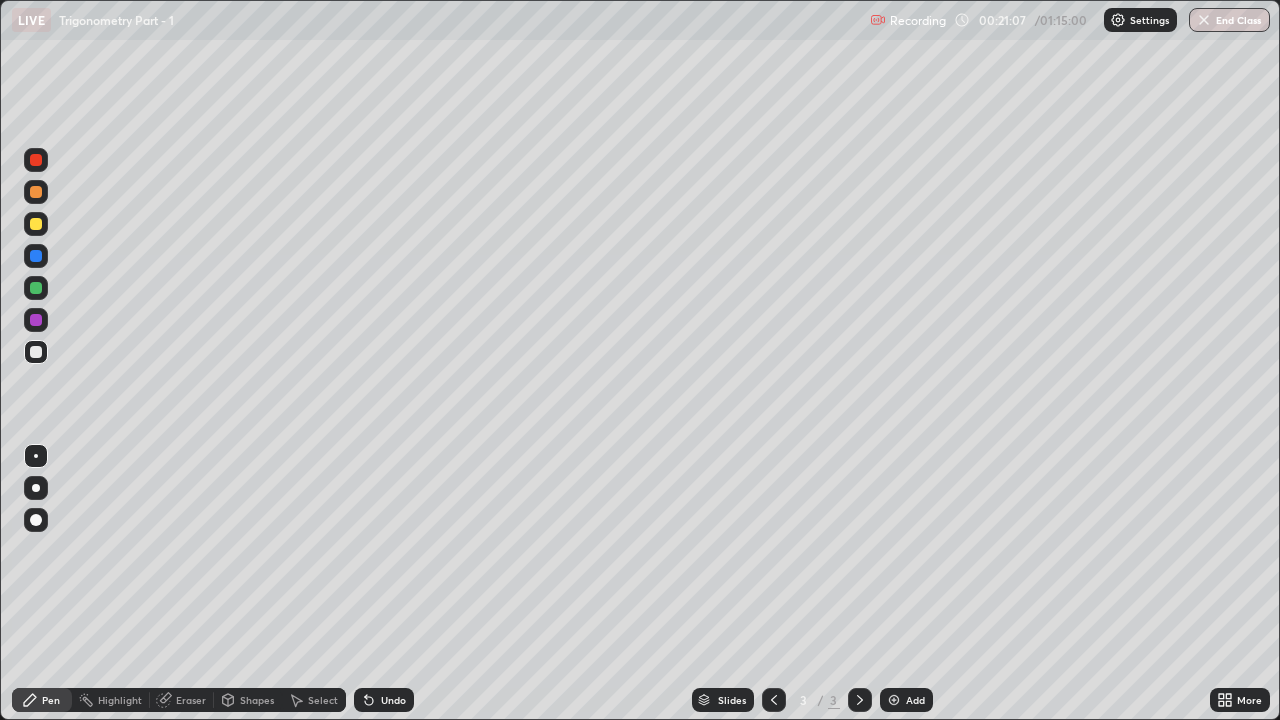 click on "Undo" at bounding box center [393, 700] 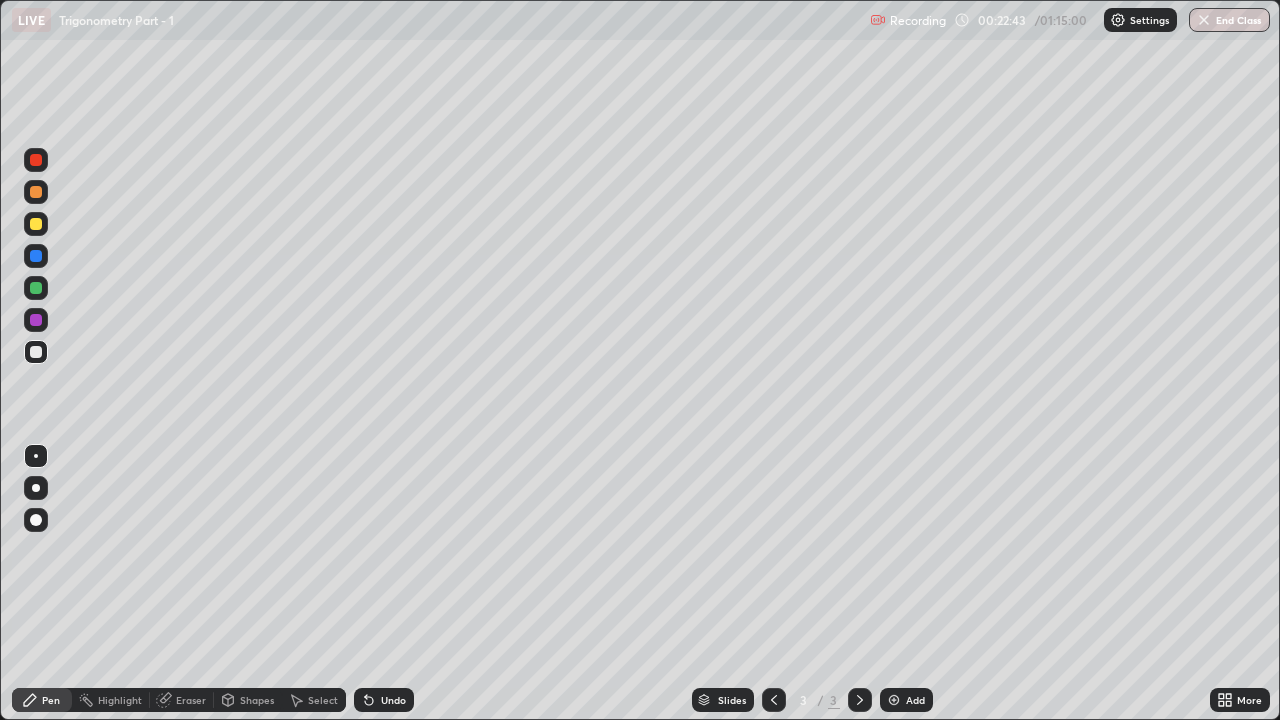 click on "Add" at bounding box center (915, 700) 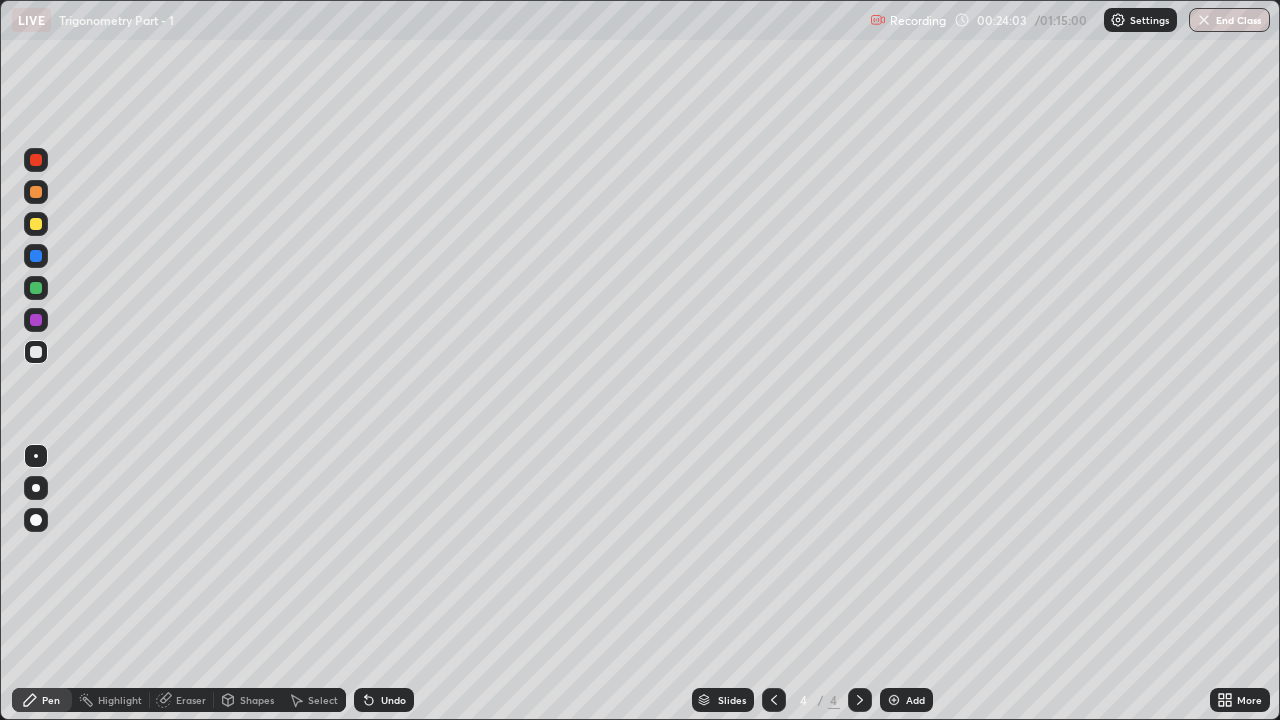 click on "Undo" at bounding box center (384, 700) 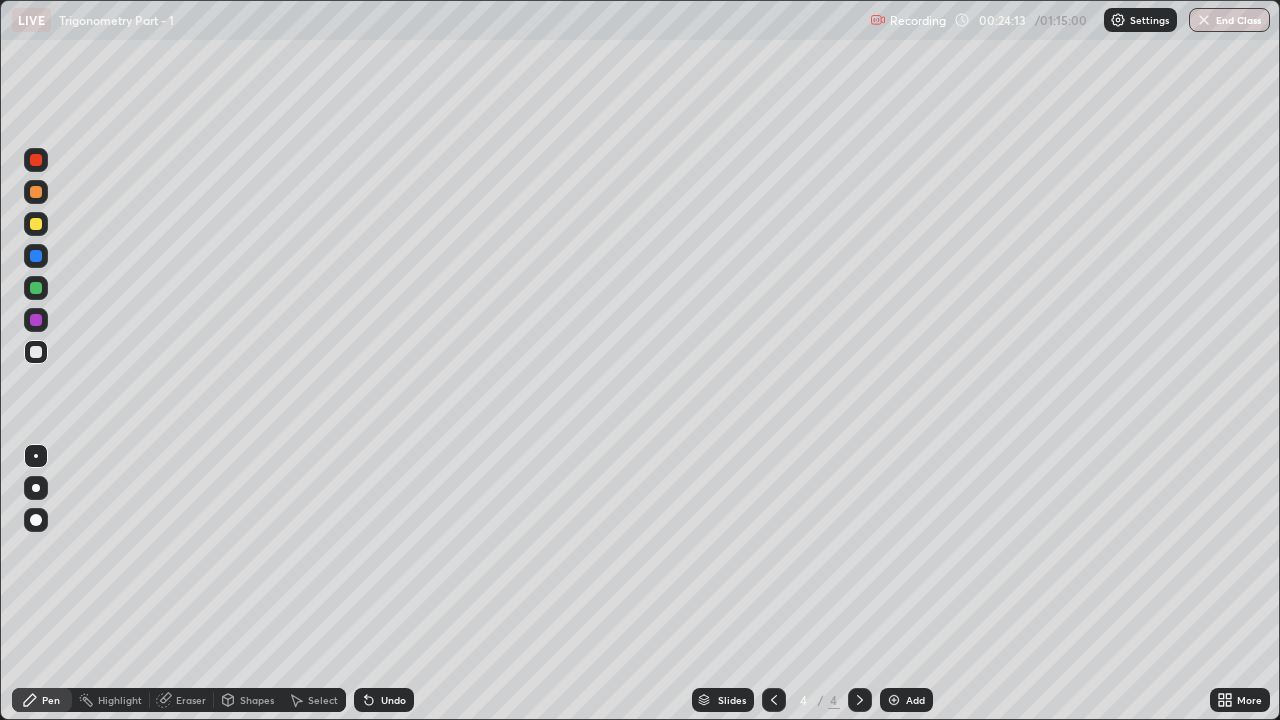 click on "Undo" at bounding box center (393, 700) 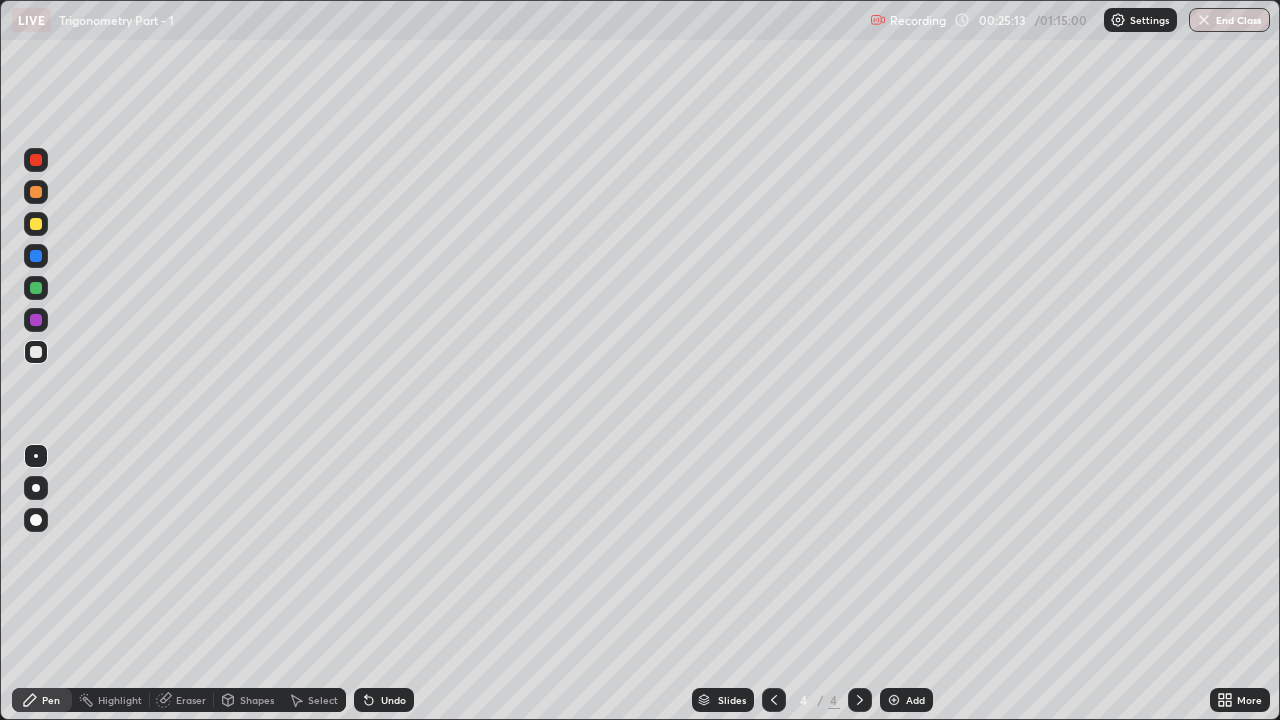 click on "Undo" at bounding box center (393, 700) 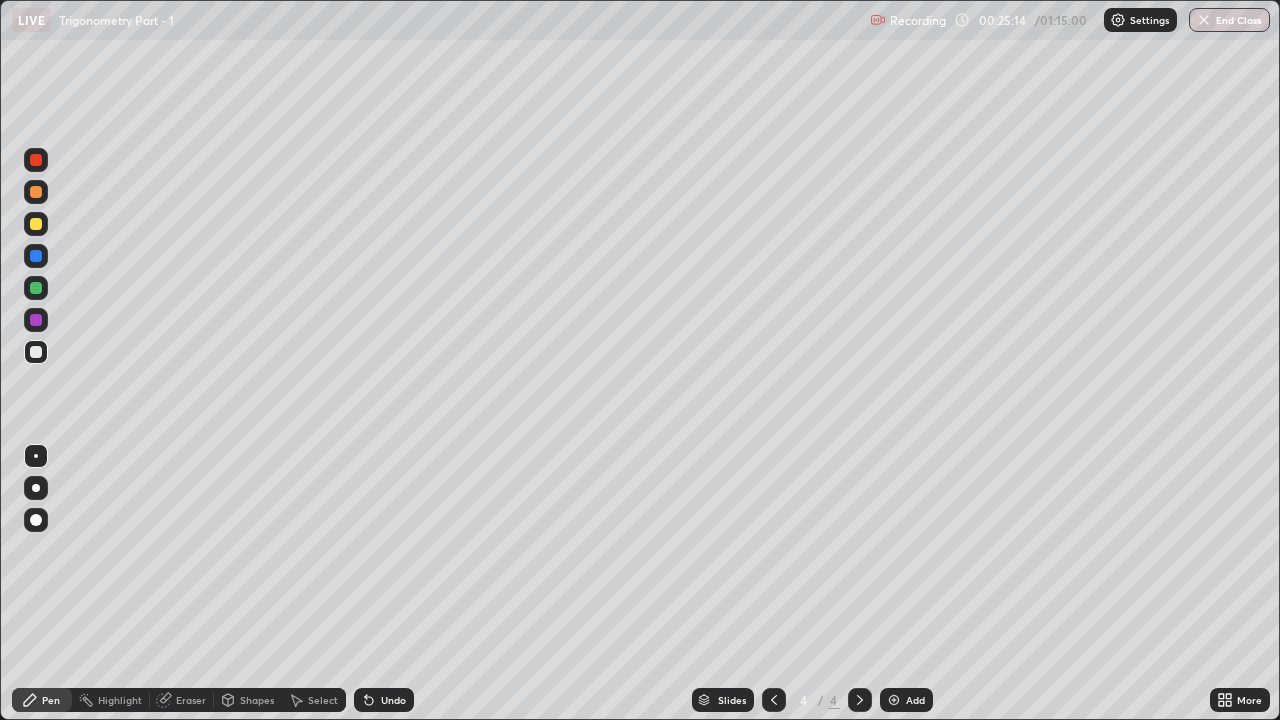 click on "Undo" at bounding box center (384, 700) 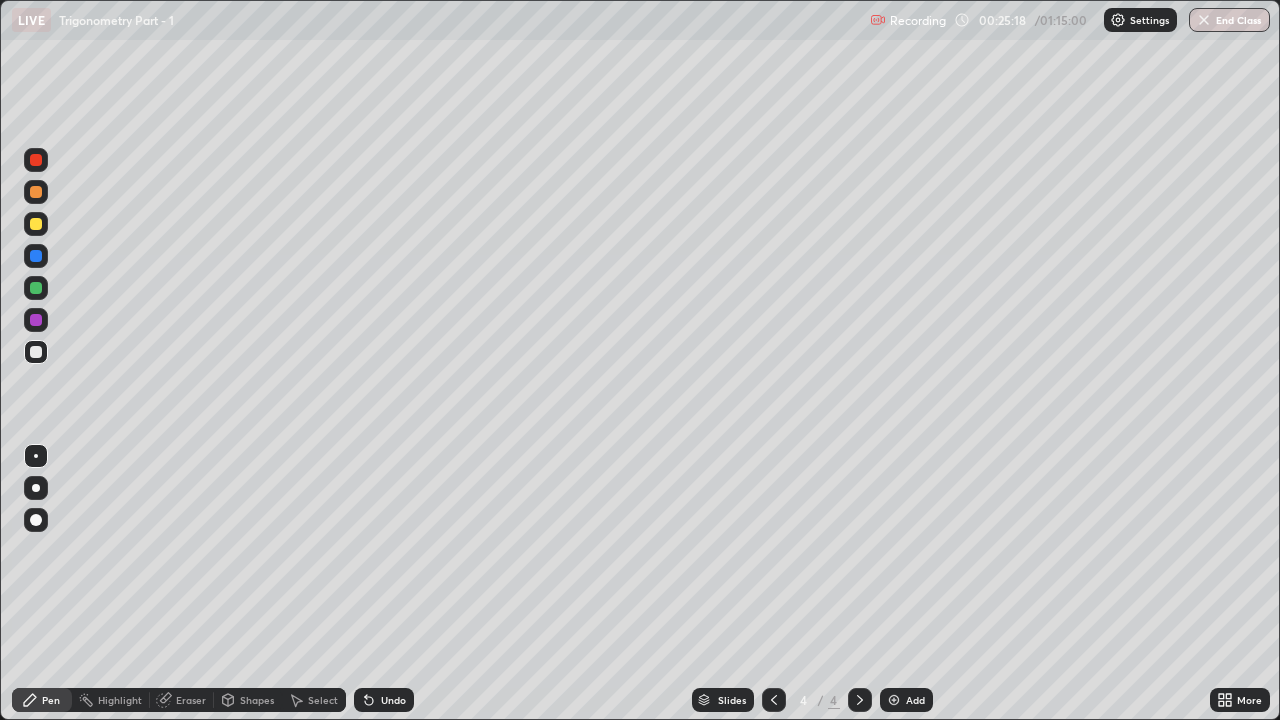 click on "Undo" at bounding box center (384, 700) 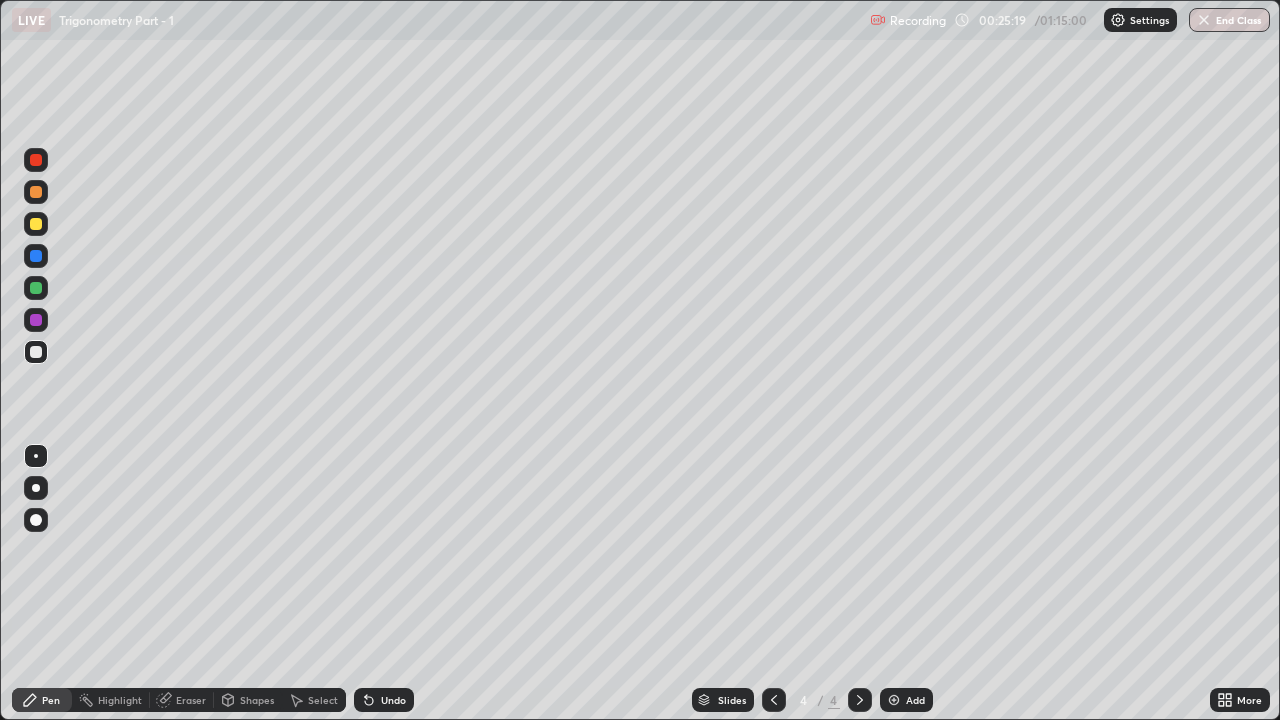 click on "Undo" at bounding box center [393, 700] 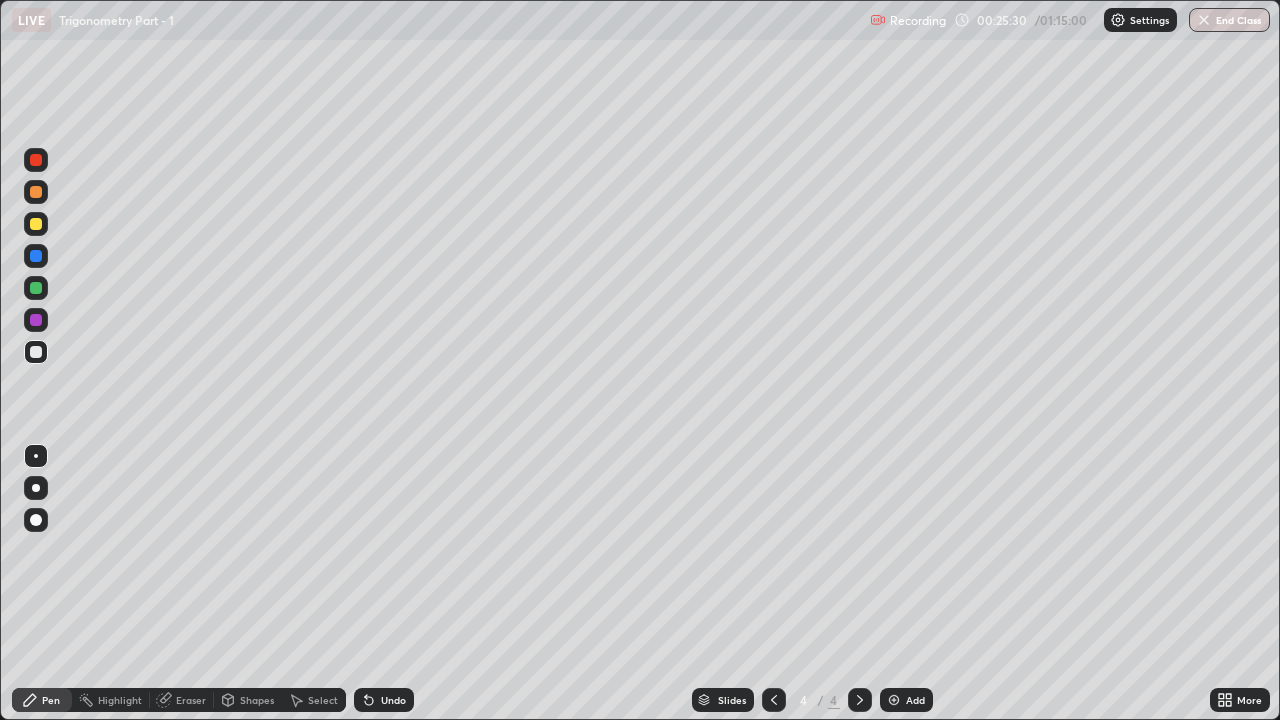 click on "Undo" at bounding box center (384, 700) 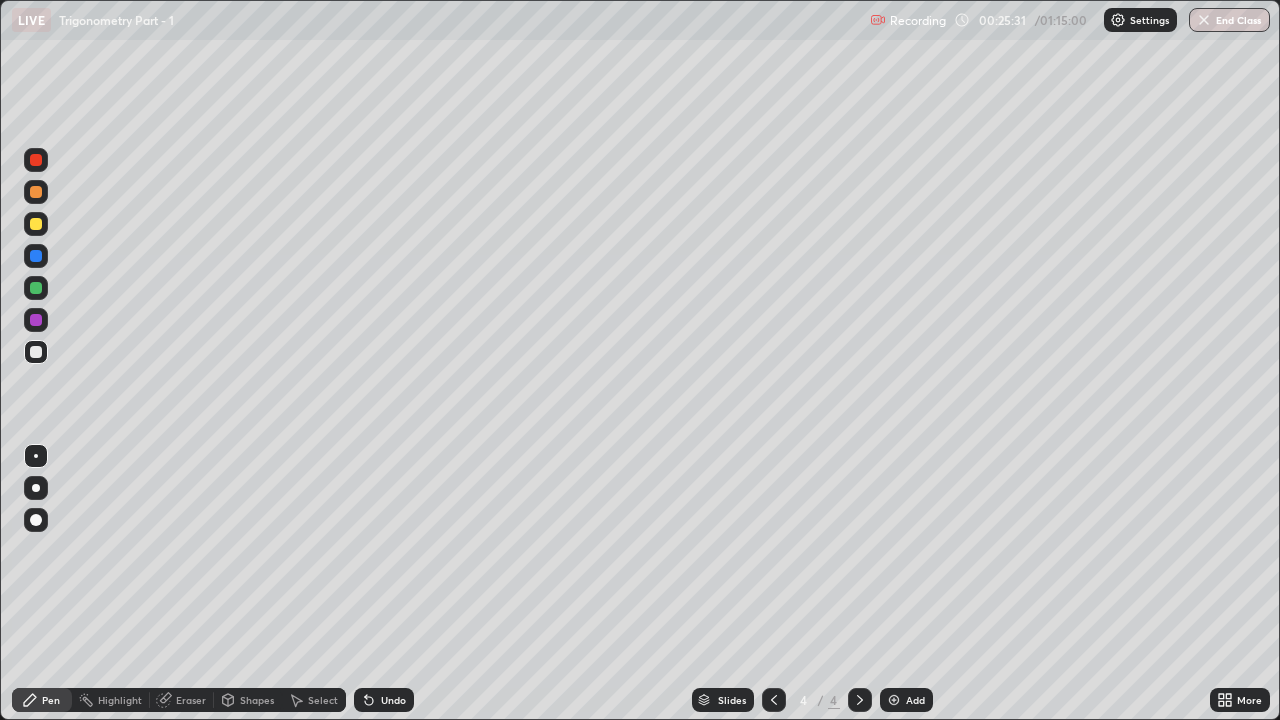 click on "Eraser" at bounding box center [191, 700] 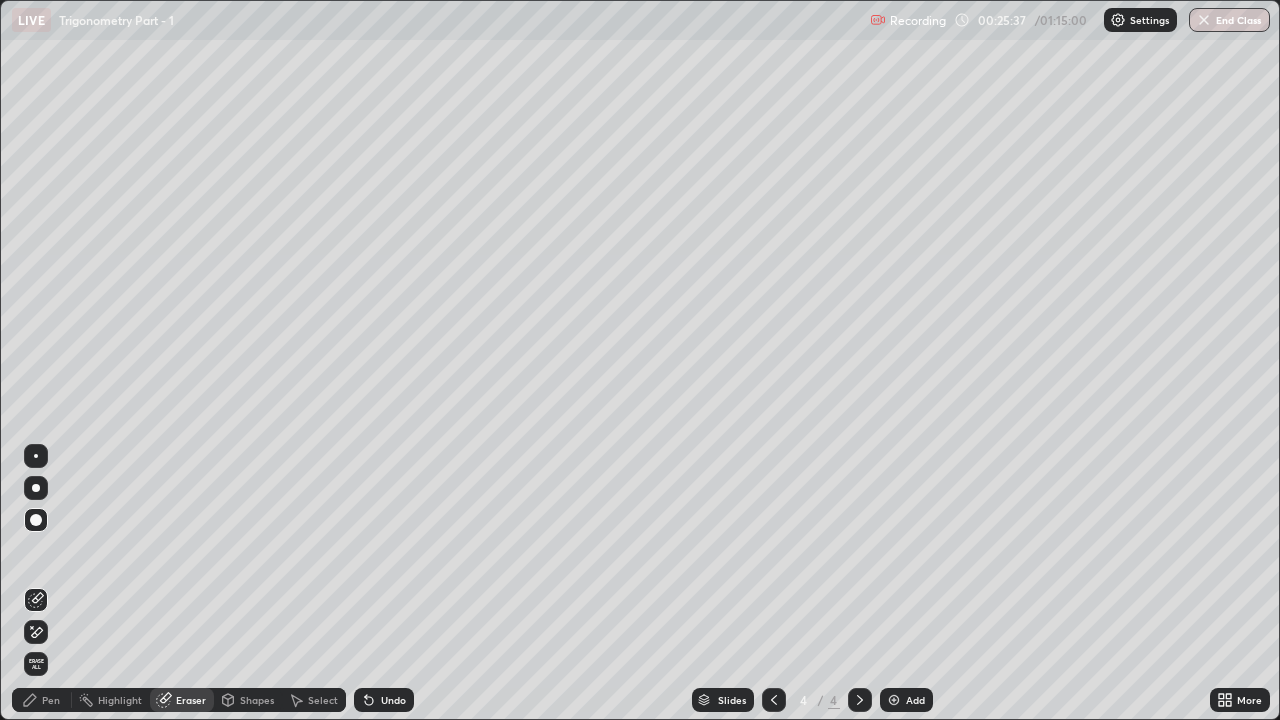 click on "Pen" at bounding box center [51, 700] 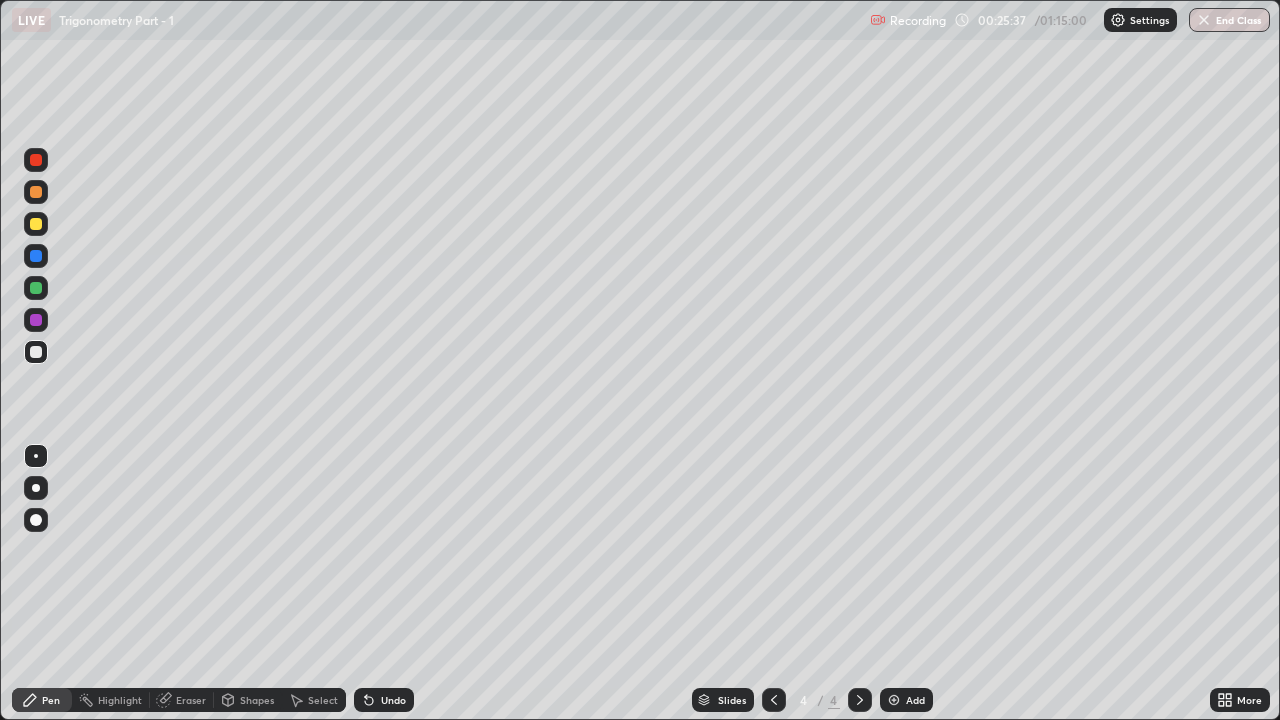 click on "Pen" at bounding box center [51, 700] 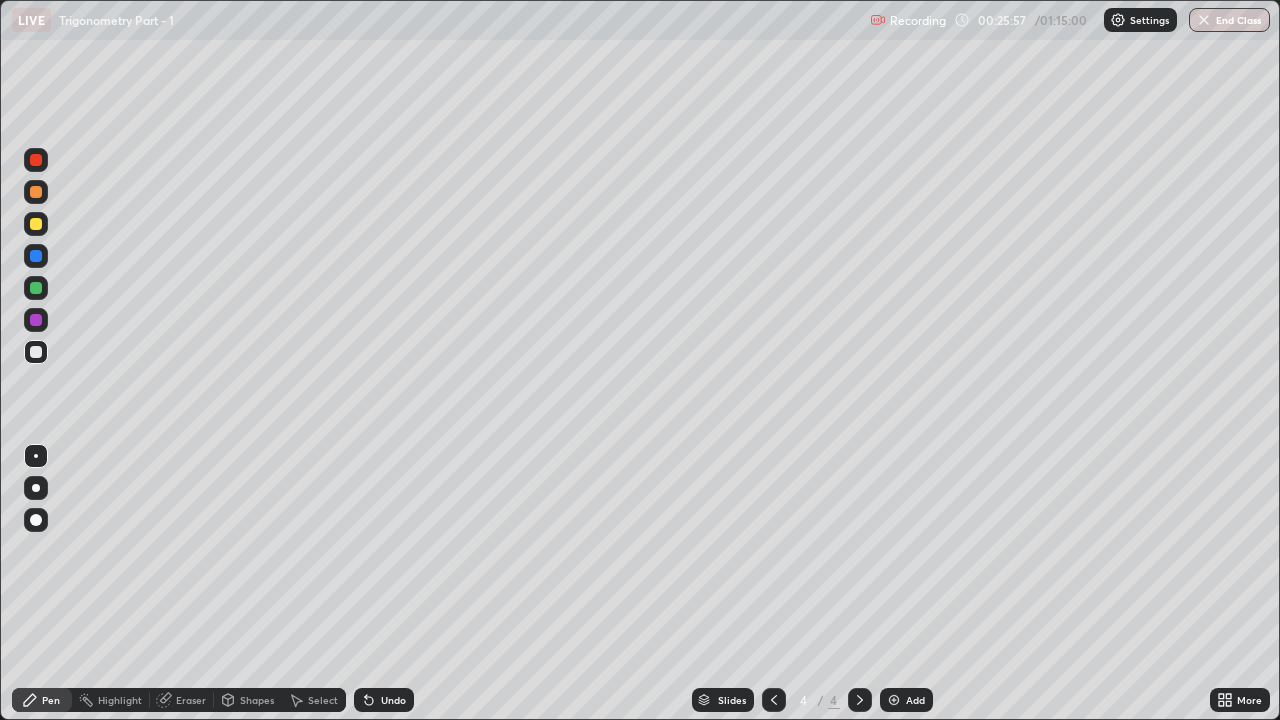 click 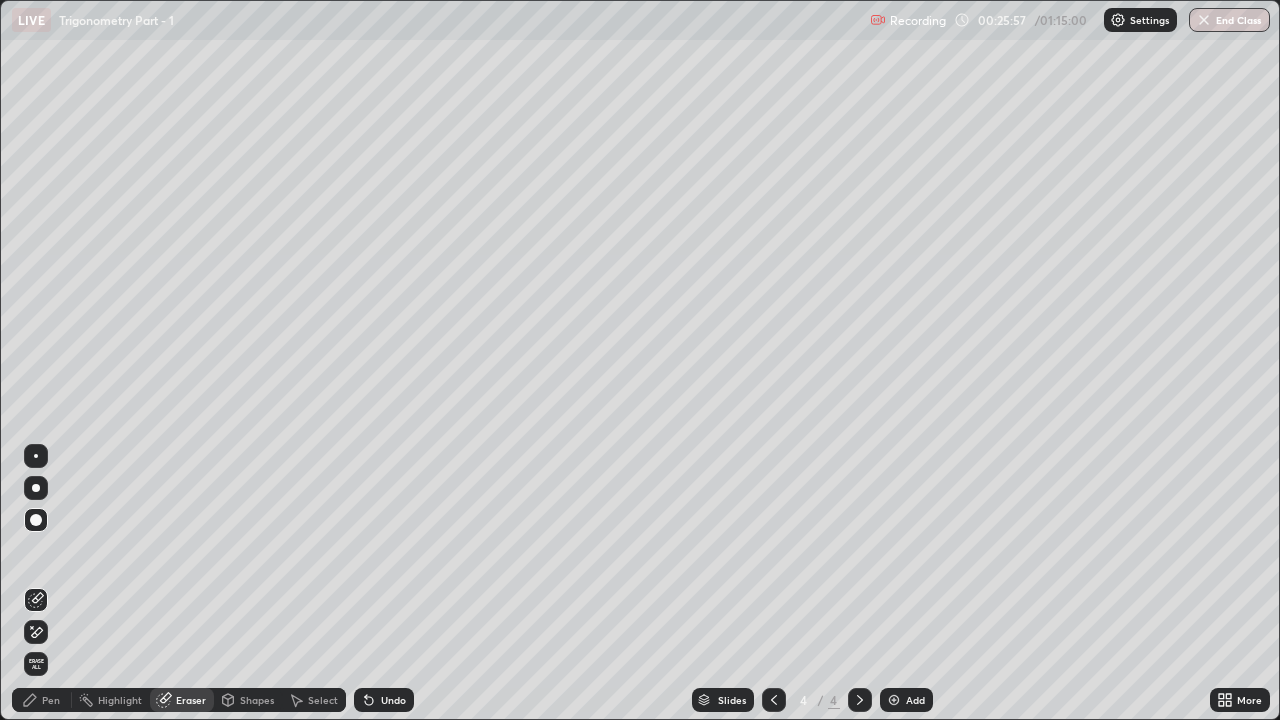 click on "Eraser" at bounding box center [182, 700] 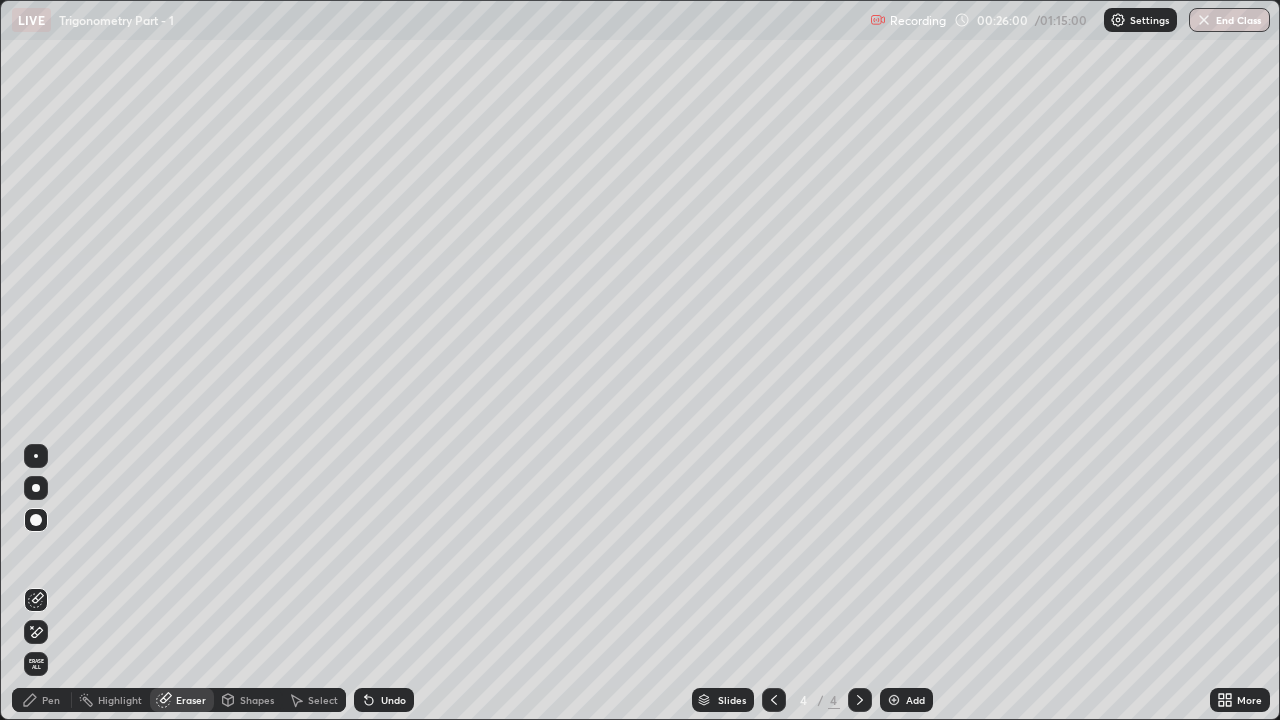 click on "Pen" at bounding box center (51, 700) 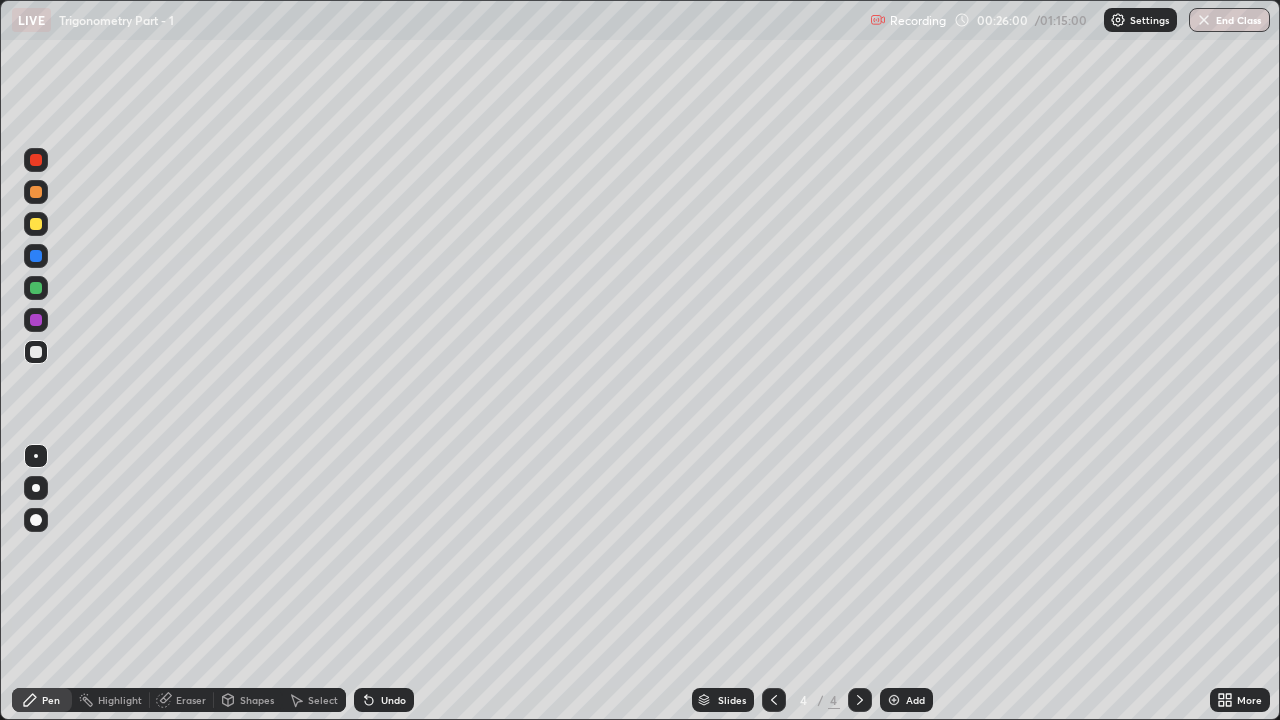 click on "Pen" at bounding box center [51, 700] 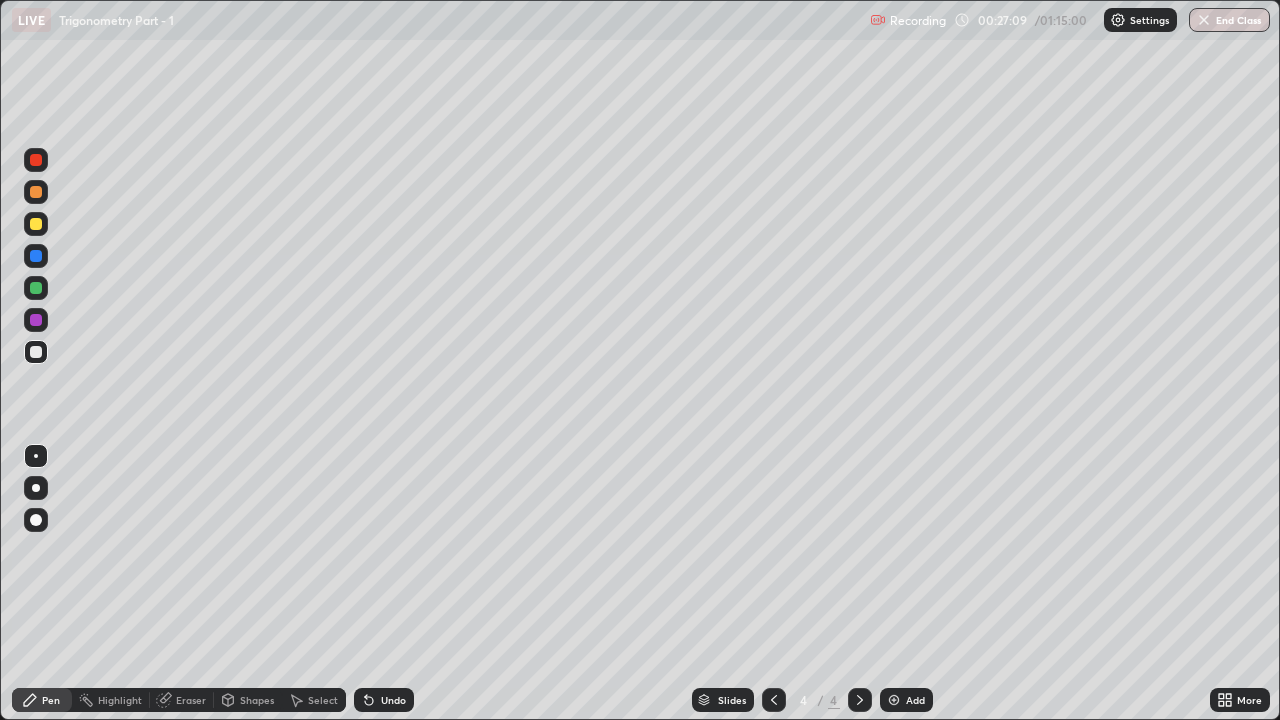 click on "Eraser" at bounding box center (191, 700) 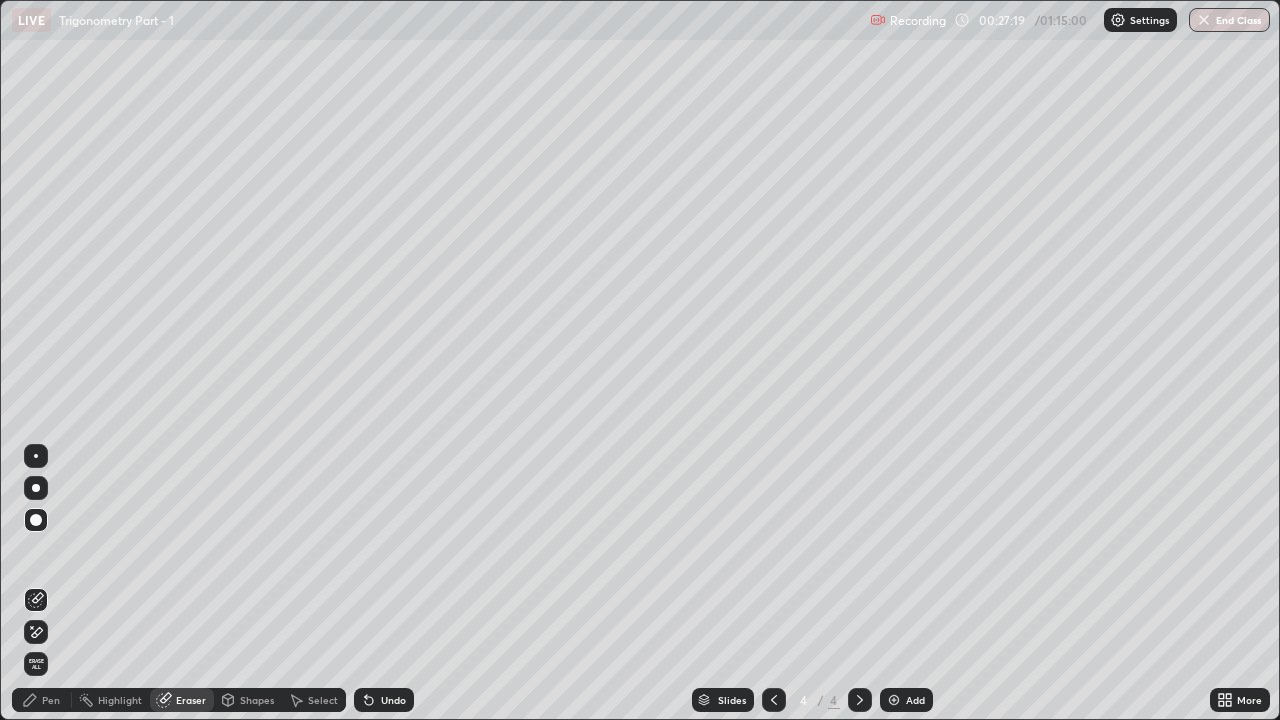click on "Pen" at bounding box center [51, 700] 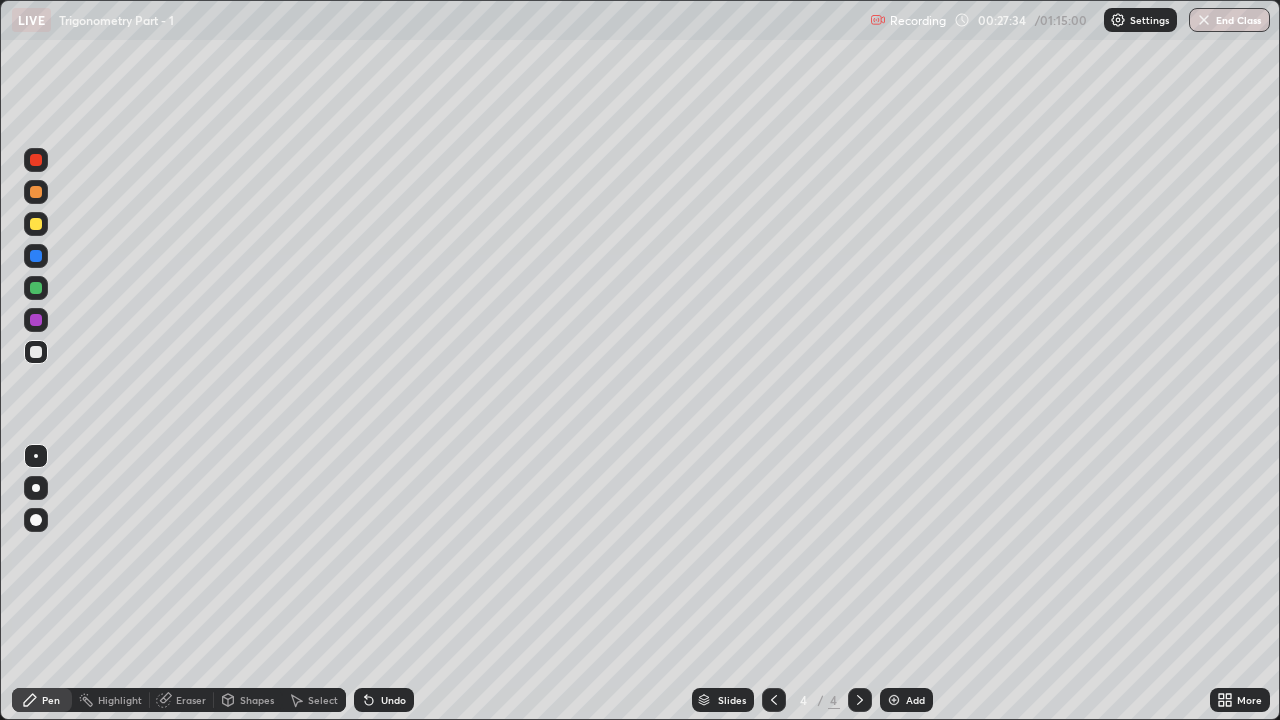 click on "Eraser" at bounding box center [191, 700] 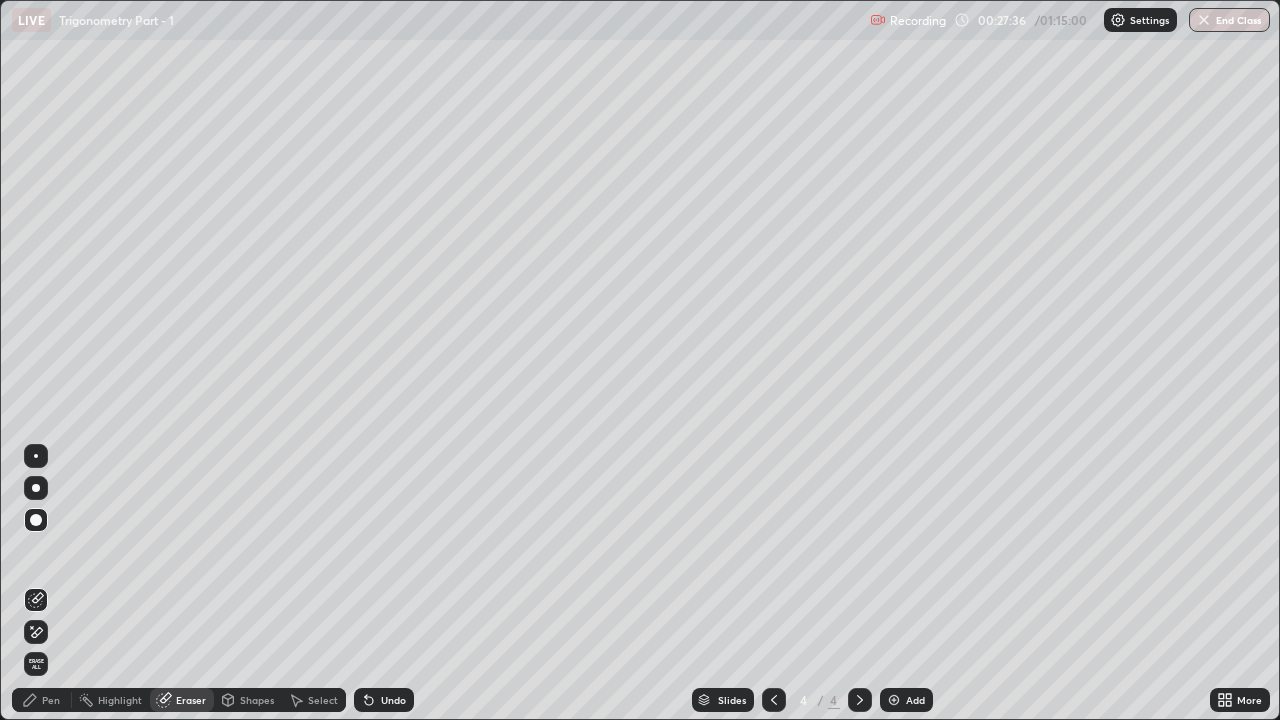 click 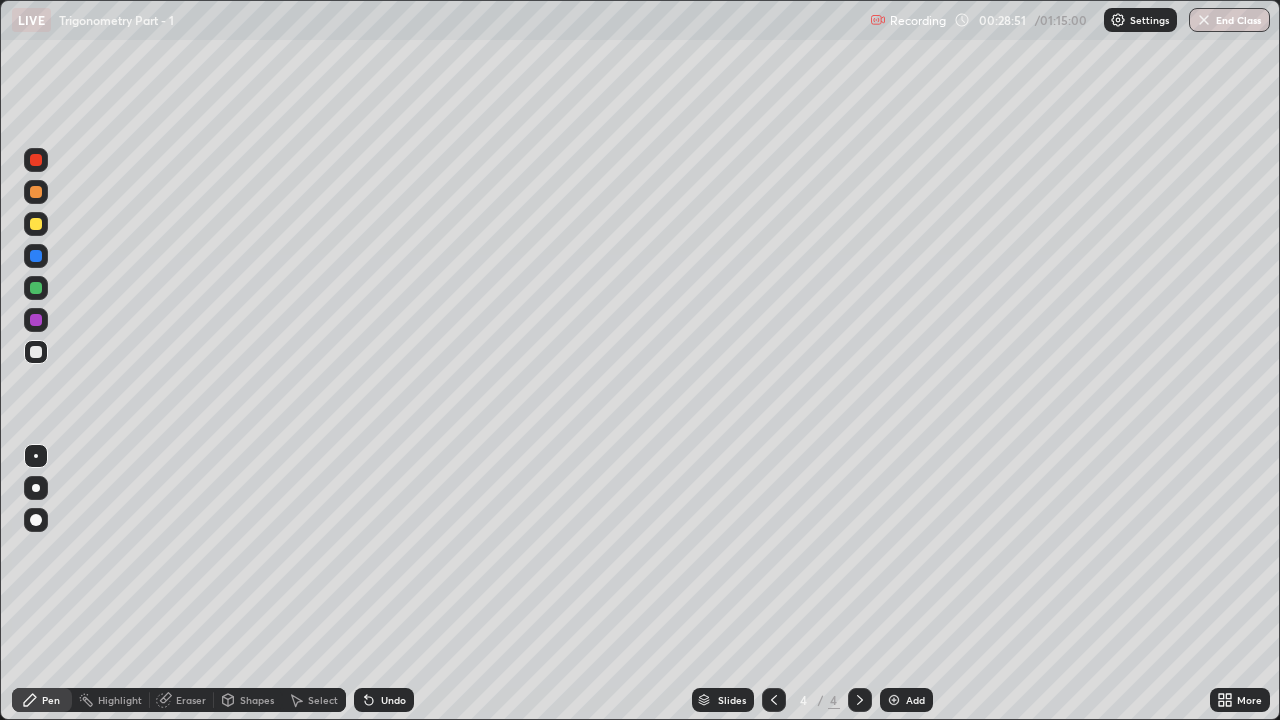 click on "Eraser" at bounding box center (191, 700) 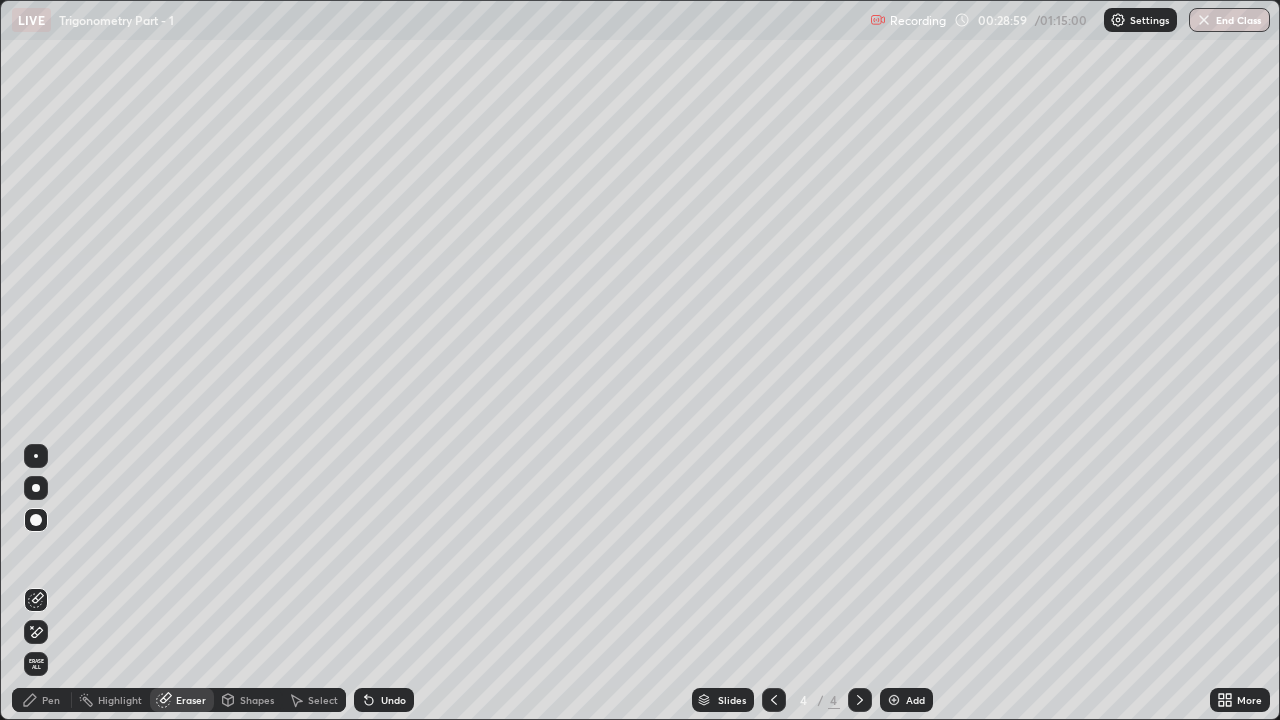 click on "Pen" at bounding box center (42, 700) 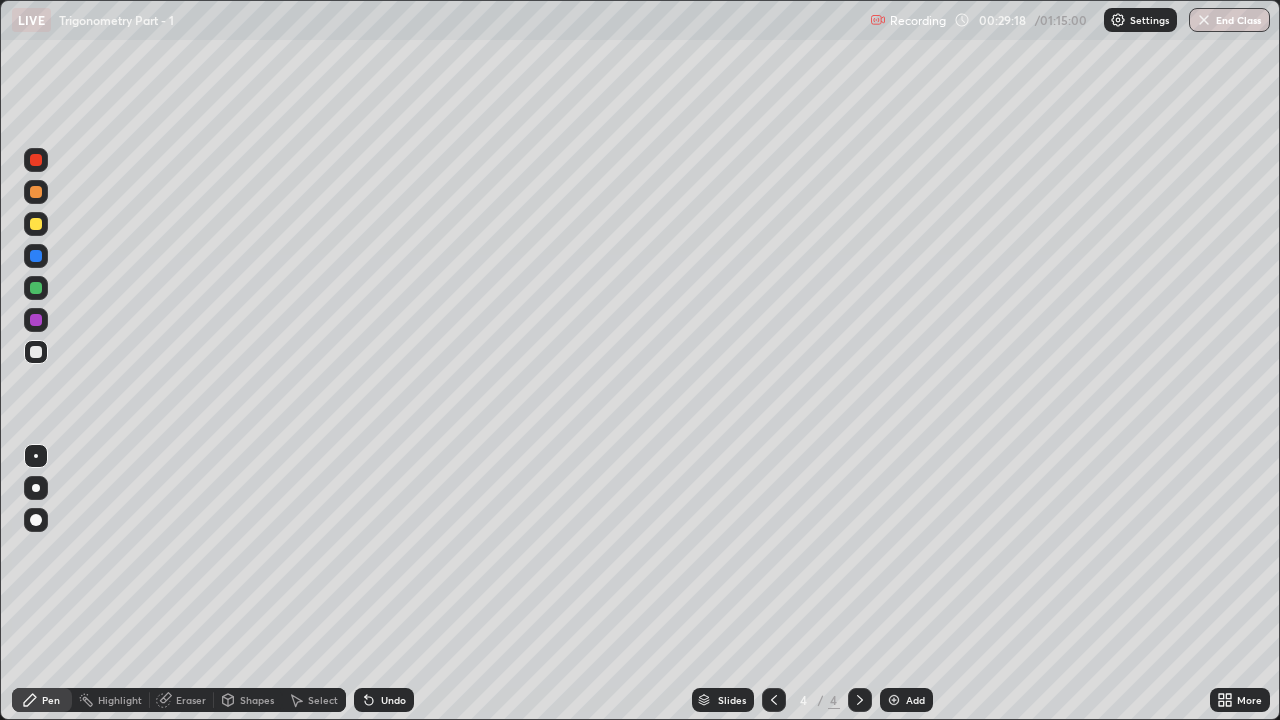 click on "Undo" at bounding box center (384, 700) 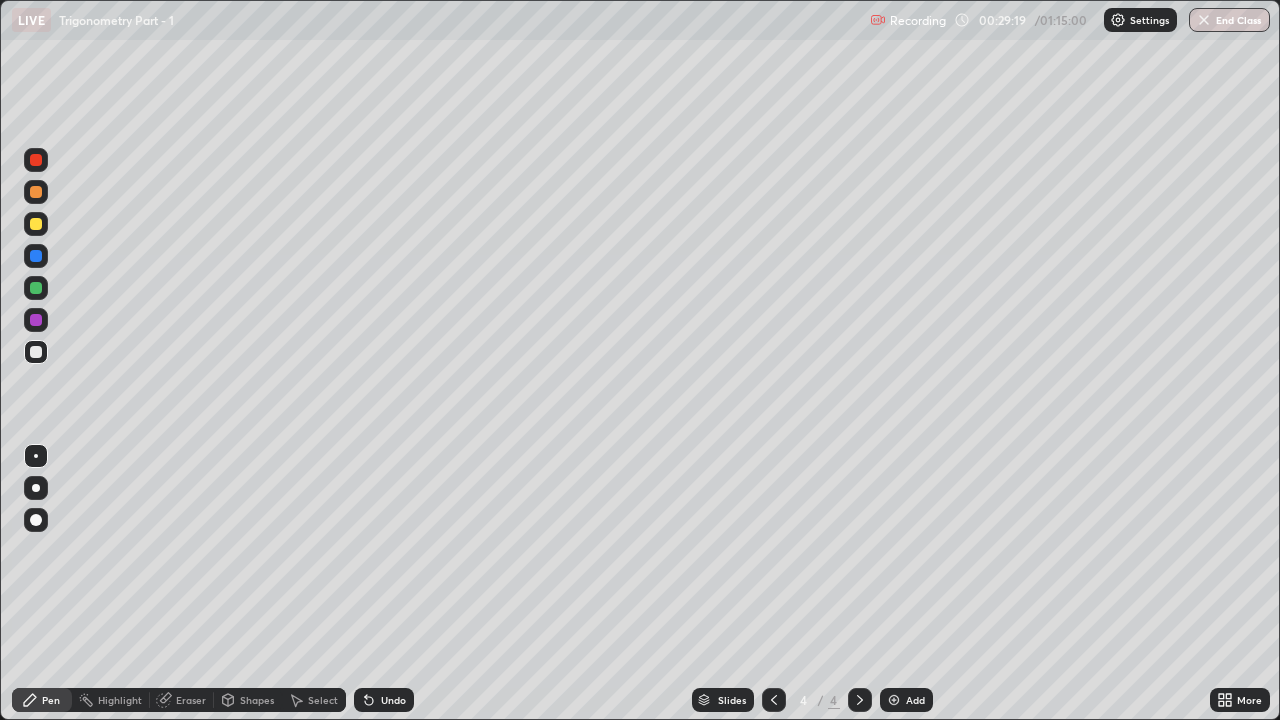 click on "Undo" at bounding box center (384, 700) 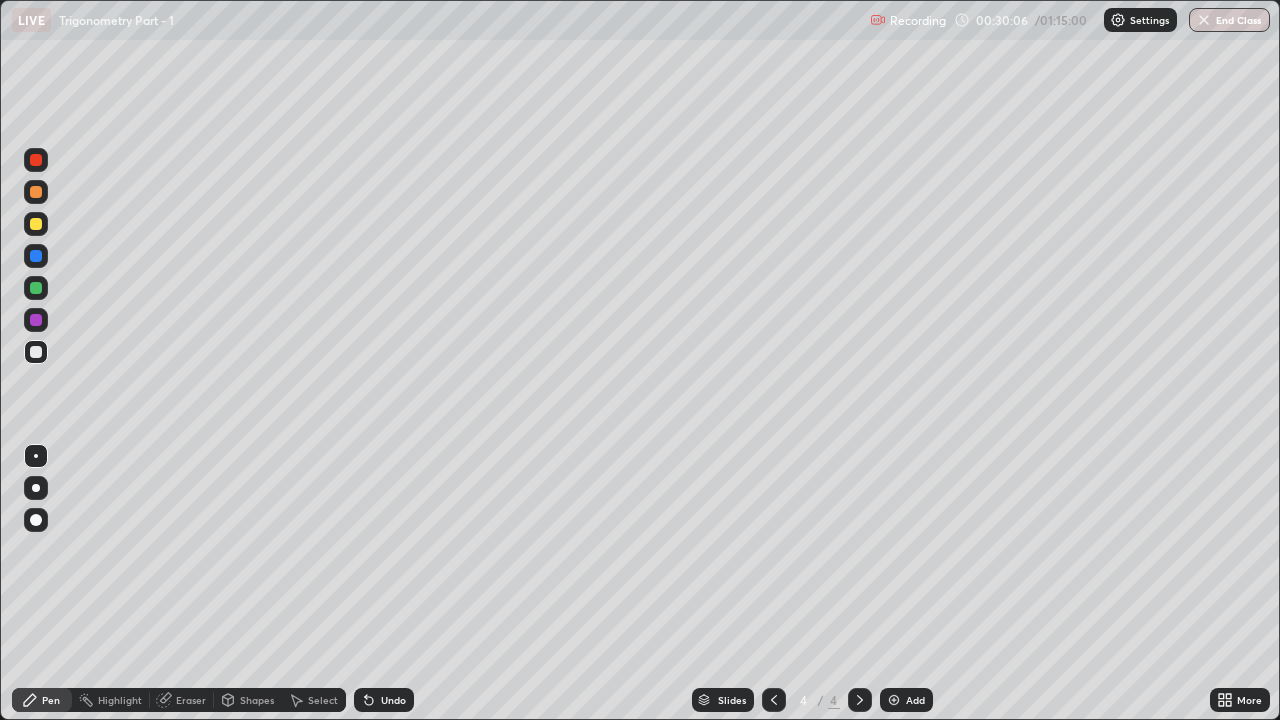 click on "Undo" at bounding box center (393, 700) 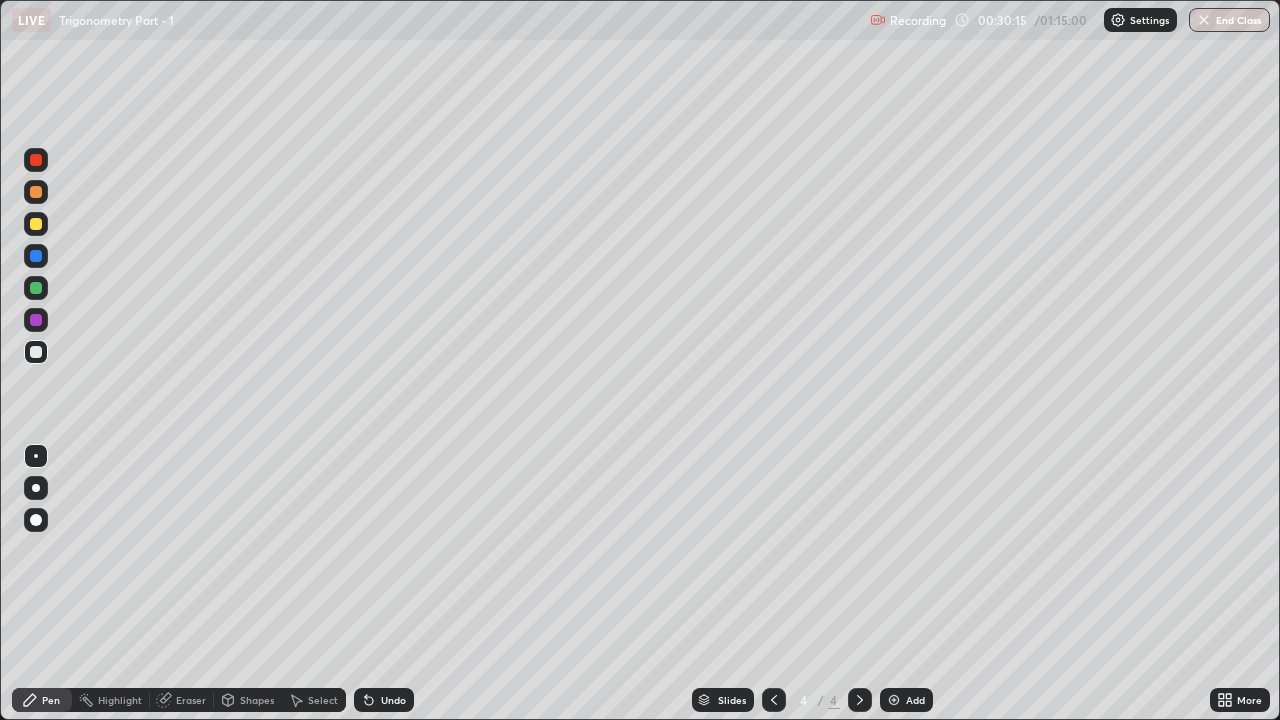 click on "Undo" at bounding box center (393, 700) 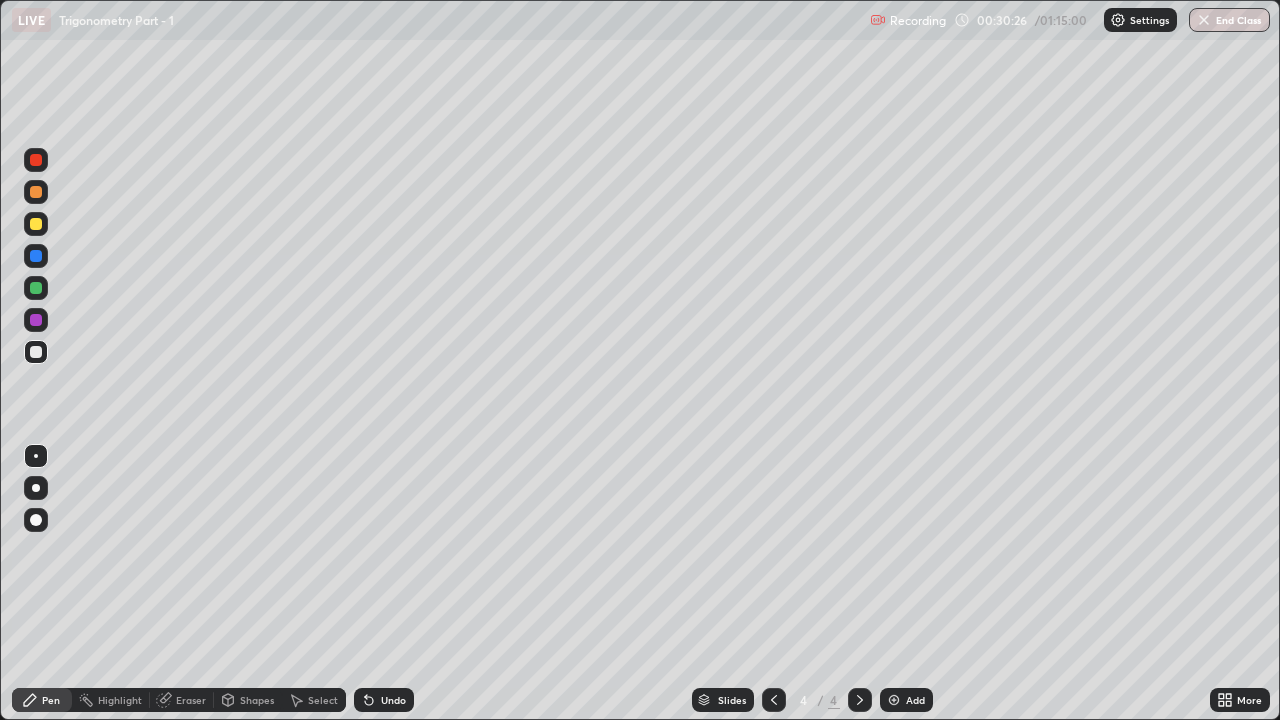click on "Undo" at bounding box center [393, 700] 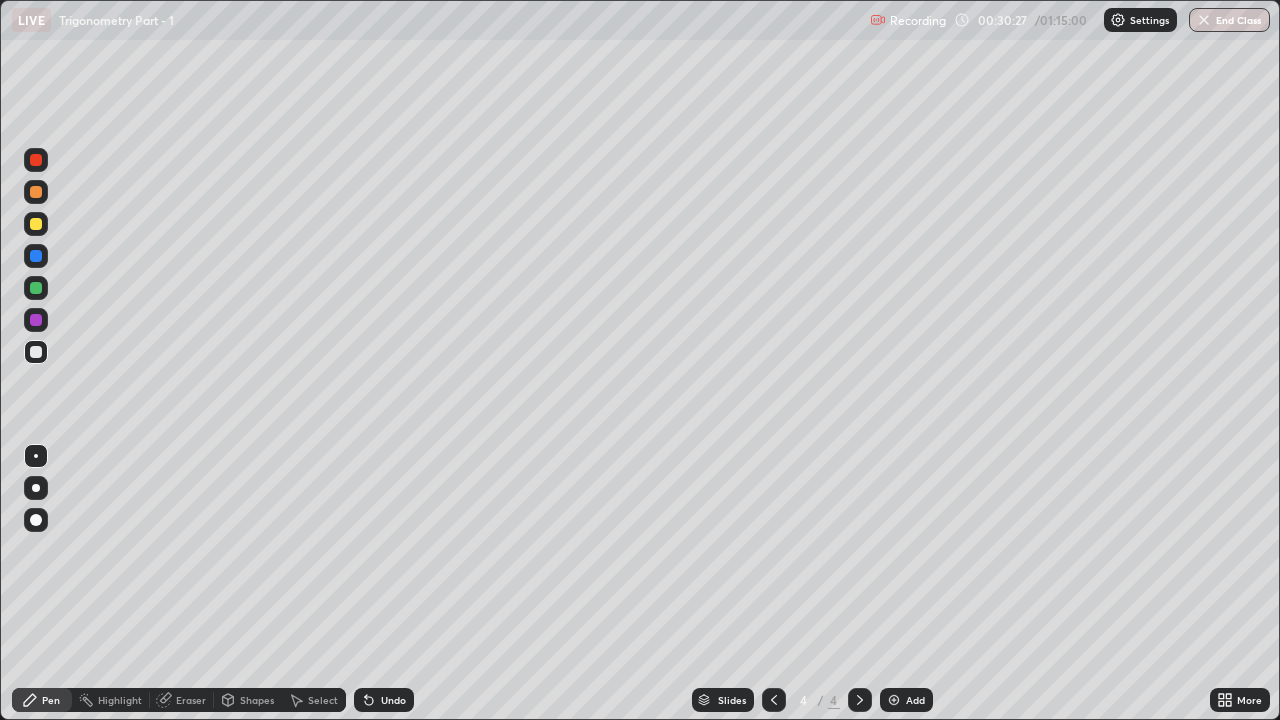 click on "Undo" at bounding box center [393, 700] 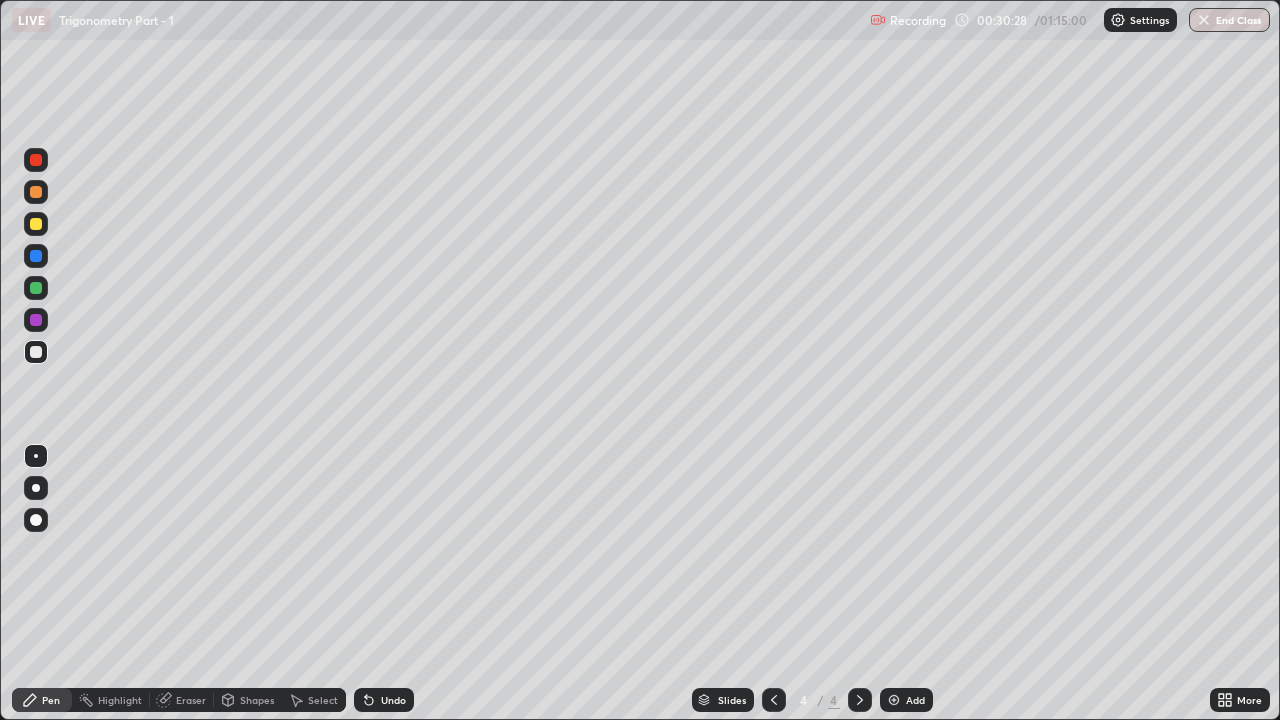 click on "Undo" at bounding box center [393, 700] 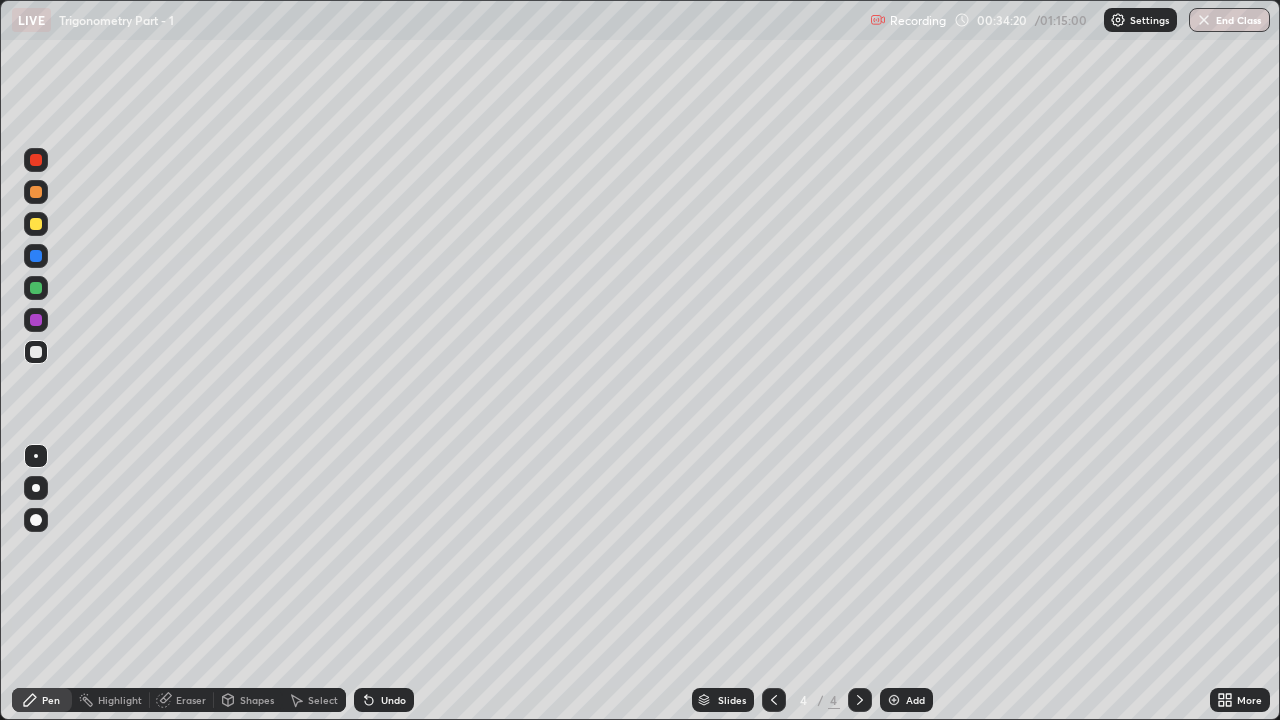 click on "Eraser" at bounding box center (182, 700) 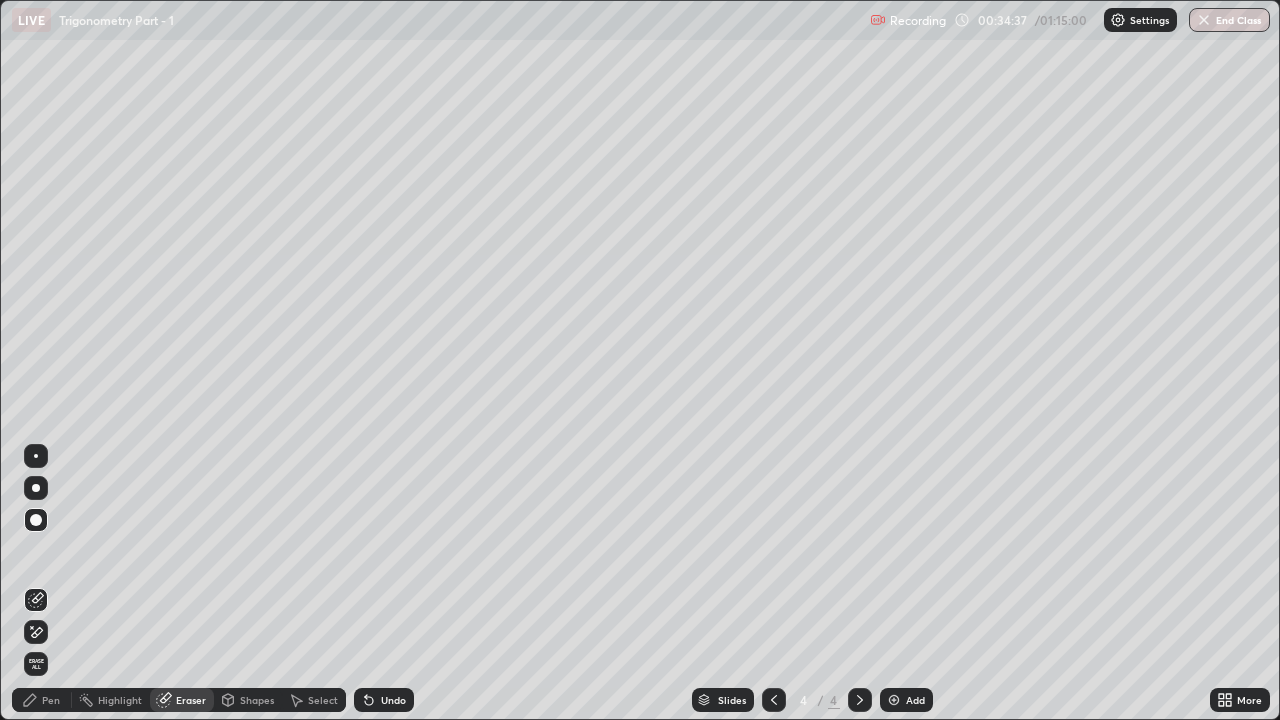 click 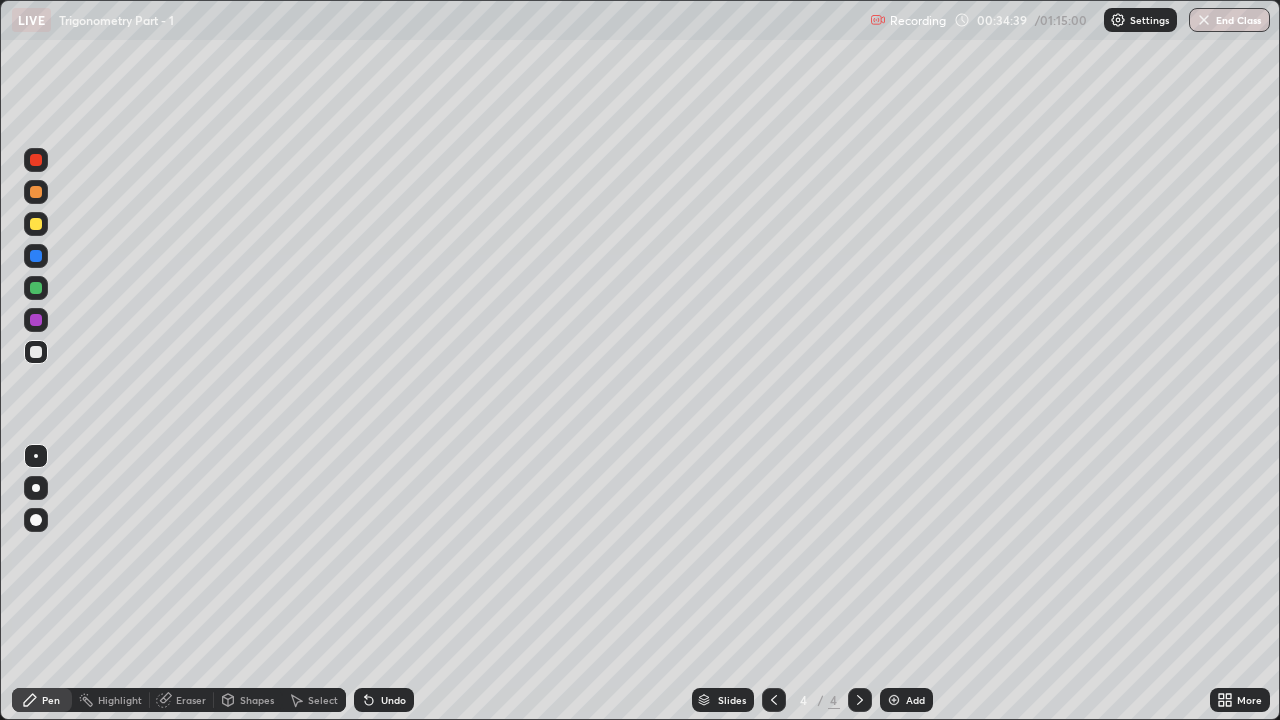 click on "Eraser" at bounding box center (182, 700) 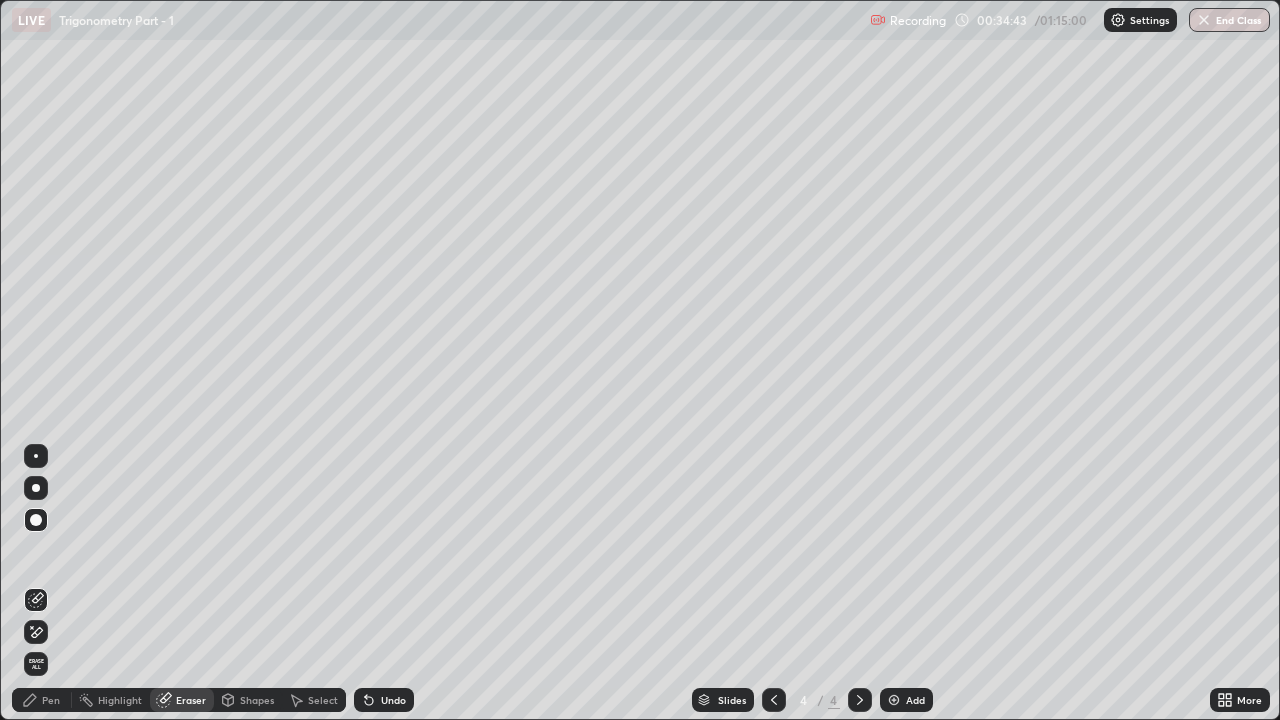 click on "Pen" at bounding box center (51, 700) 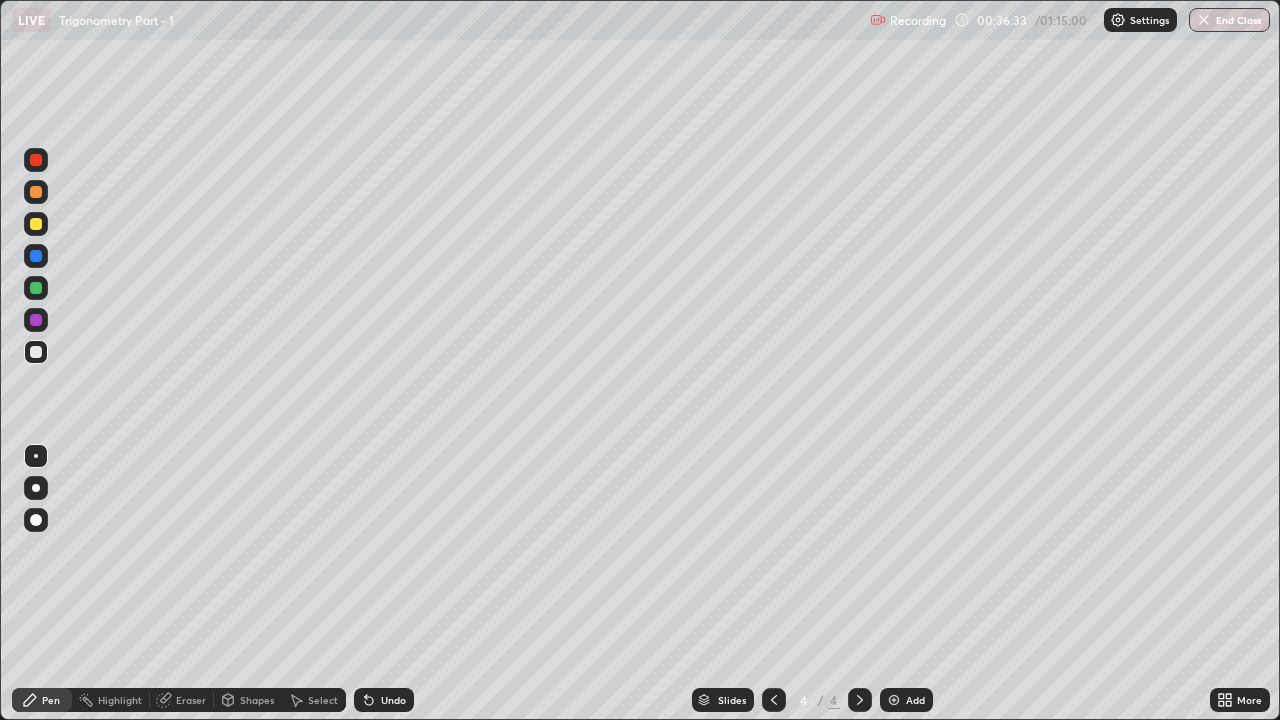 click on "Undo" at bounding box center (393, 700) 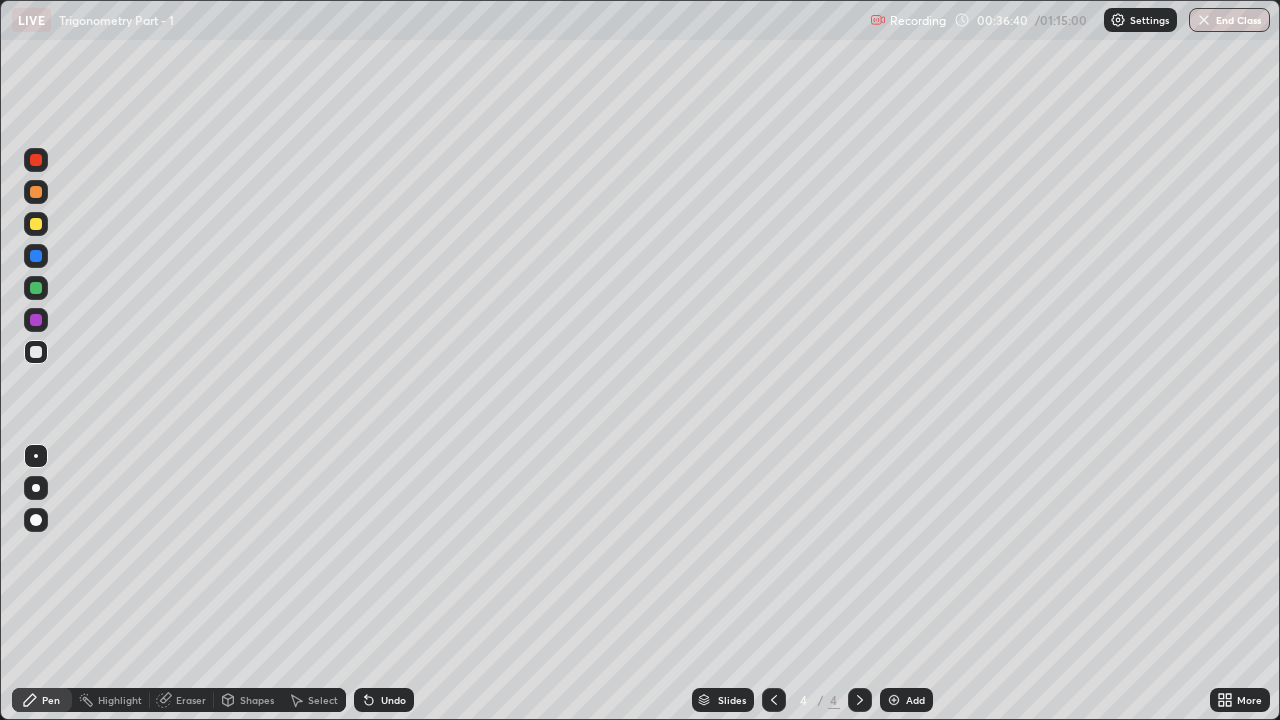 click on "Add" at bounding box center (906, 700) 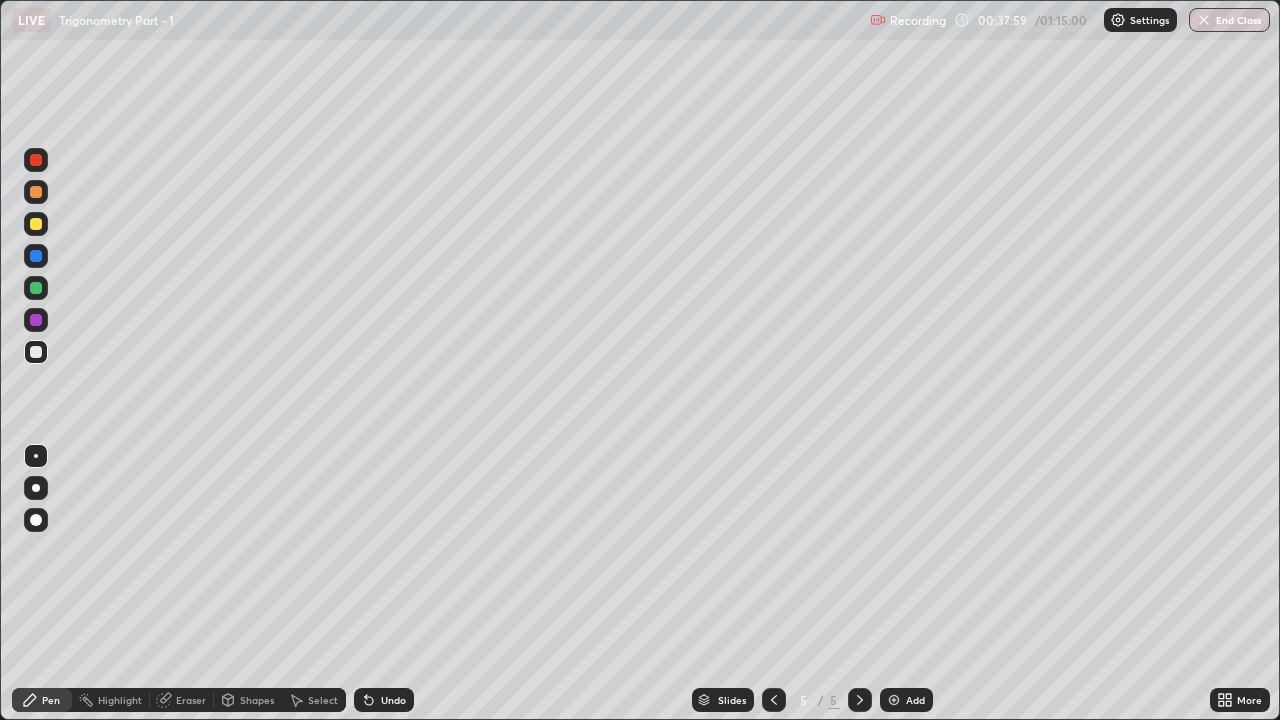 click on "Undo" at bounding box center (384, 700) 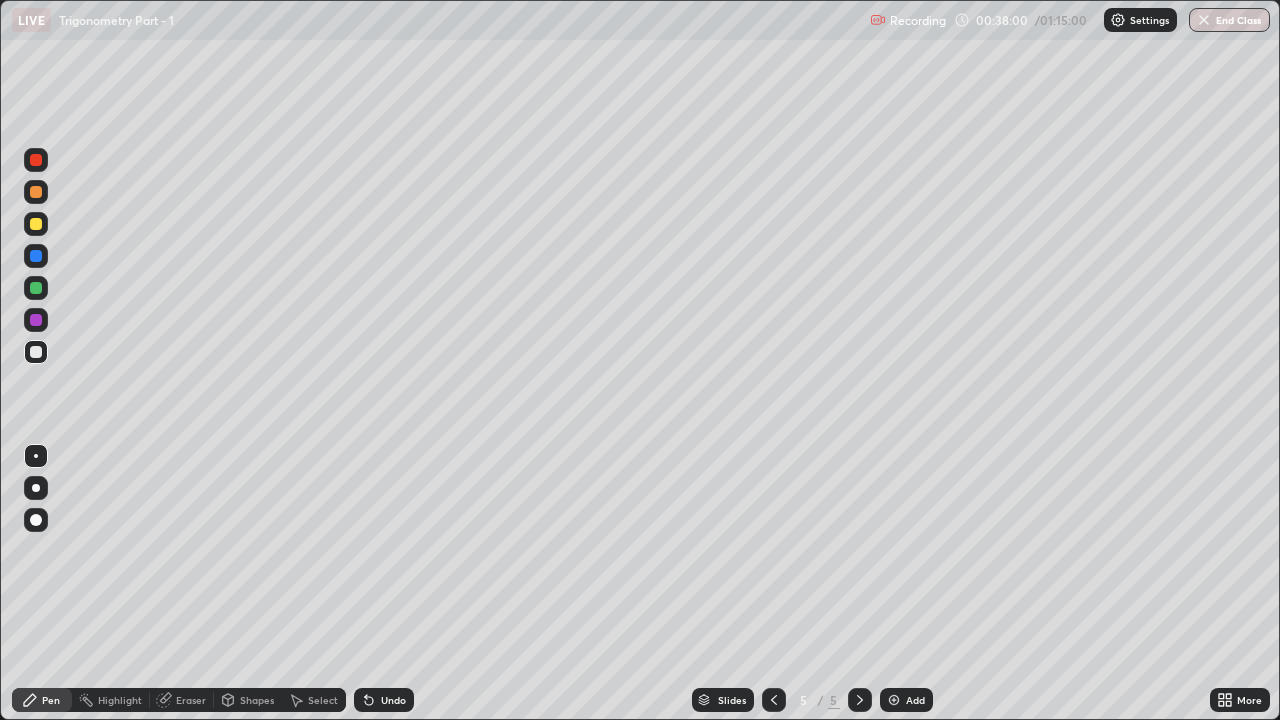 click on "Undo" at bounding box center [384, 700] 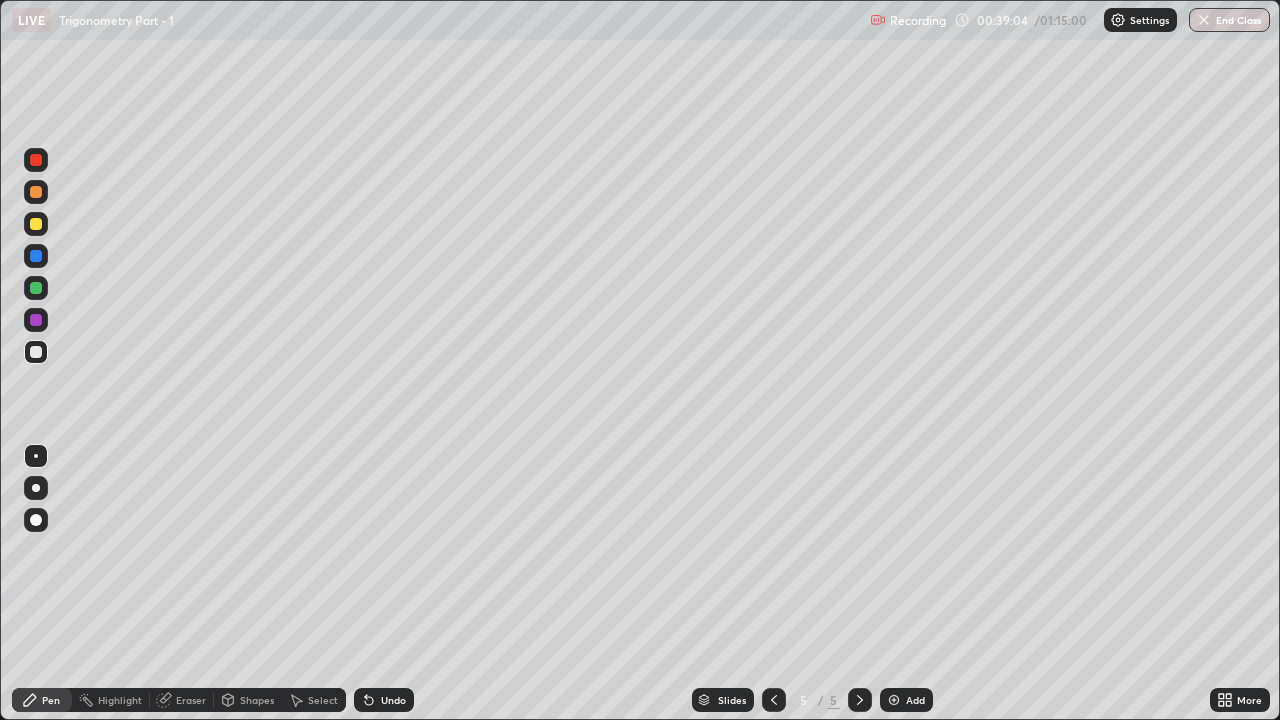 click on "Undo" at bounding box center (393, 700) 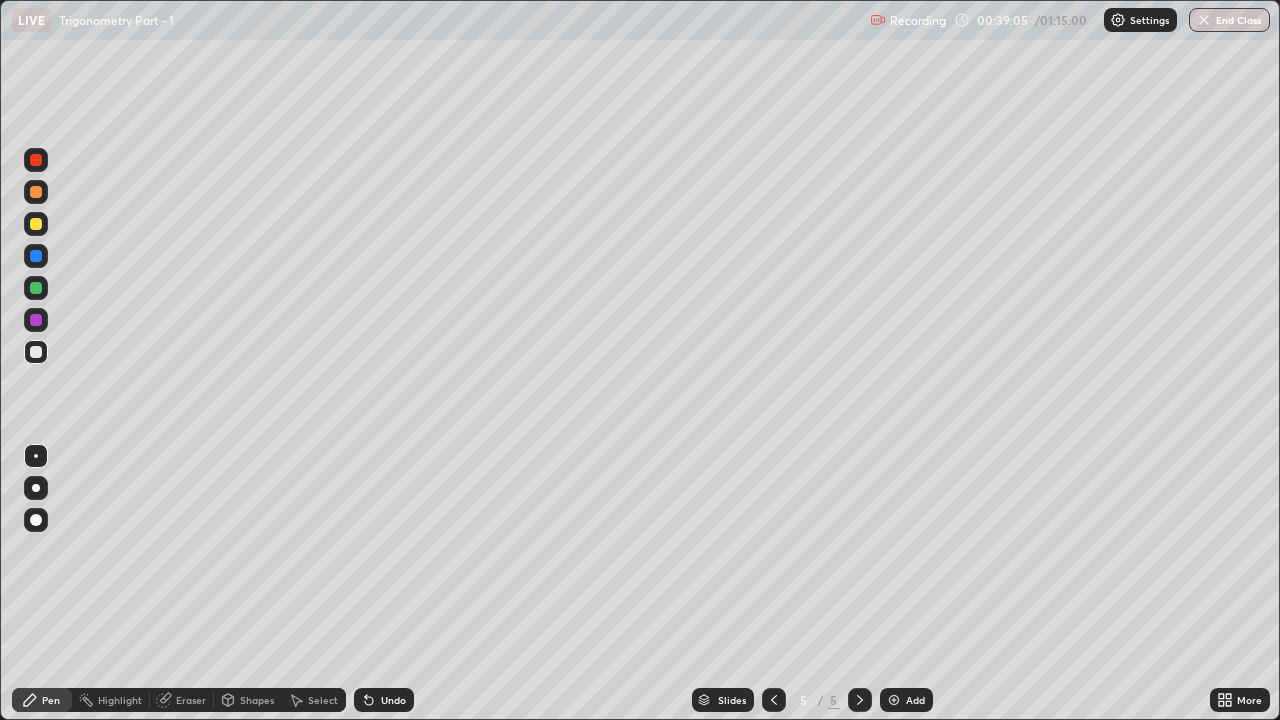 click on "Undo" at bounding box center [393, 700] 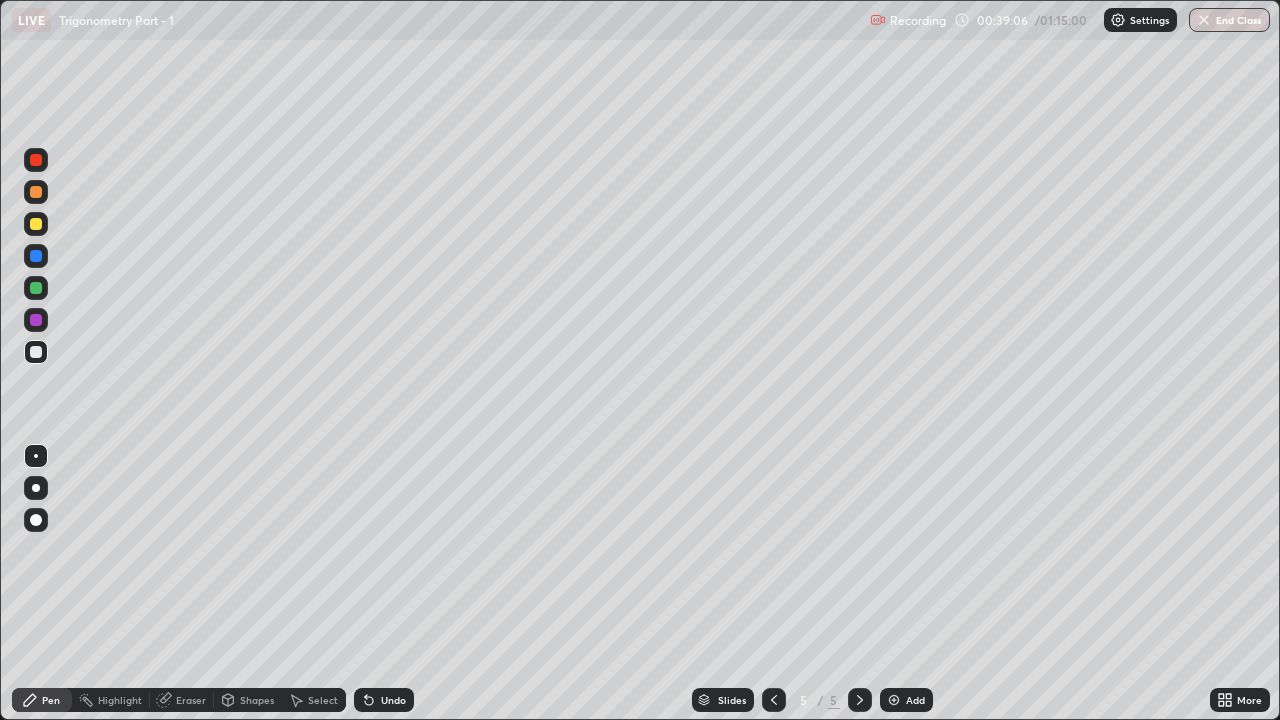 click on "Undo" at bounding box center (384, 700) 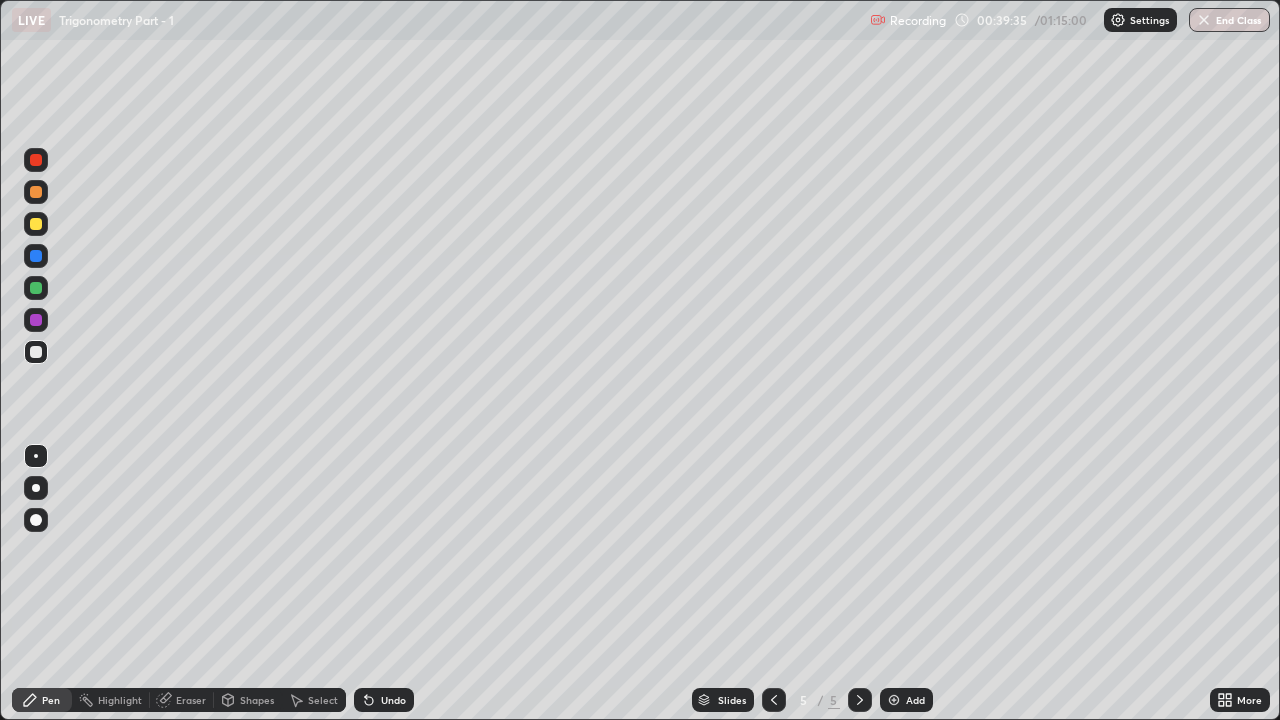 click on "Undo" at bounding box center [393, 700] 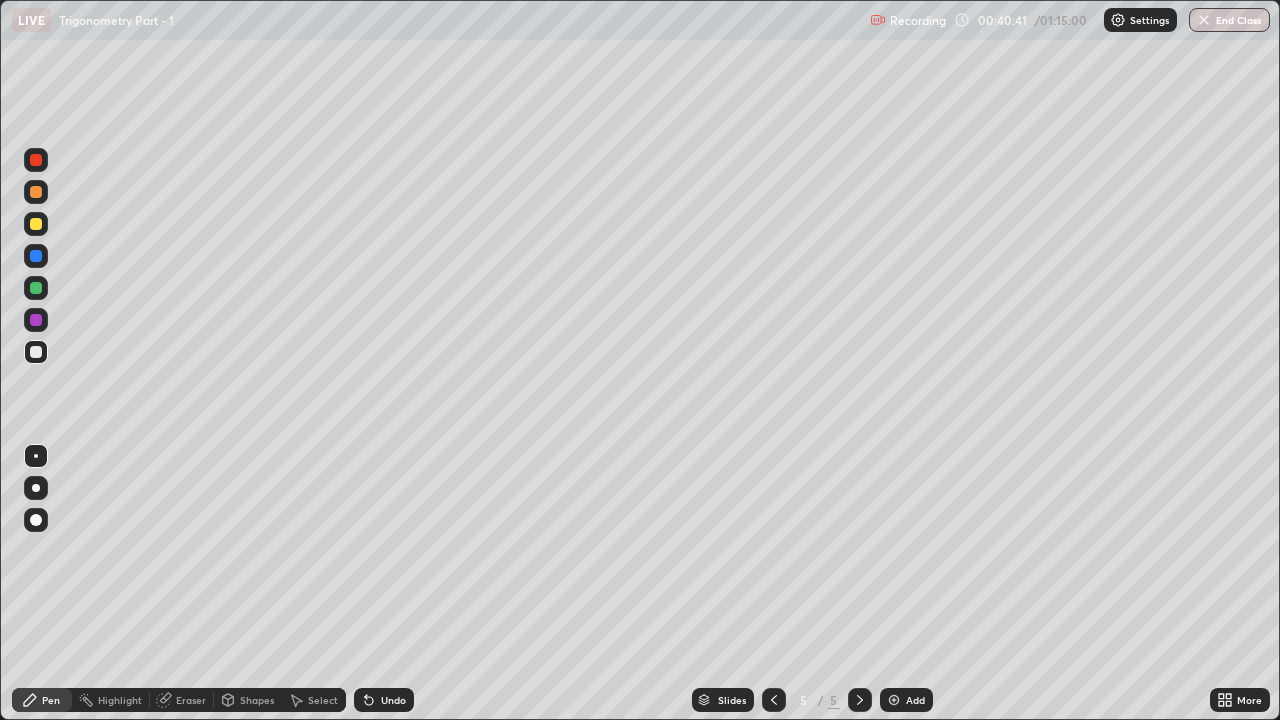 click on "Undo" at bounding box center [384, 700] 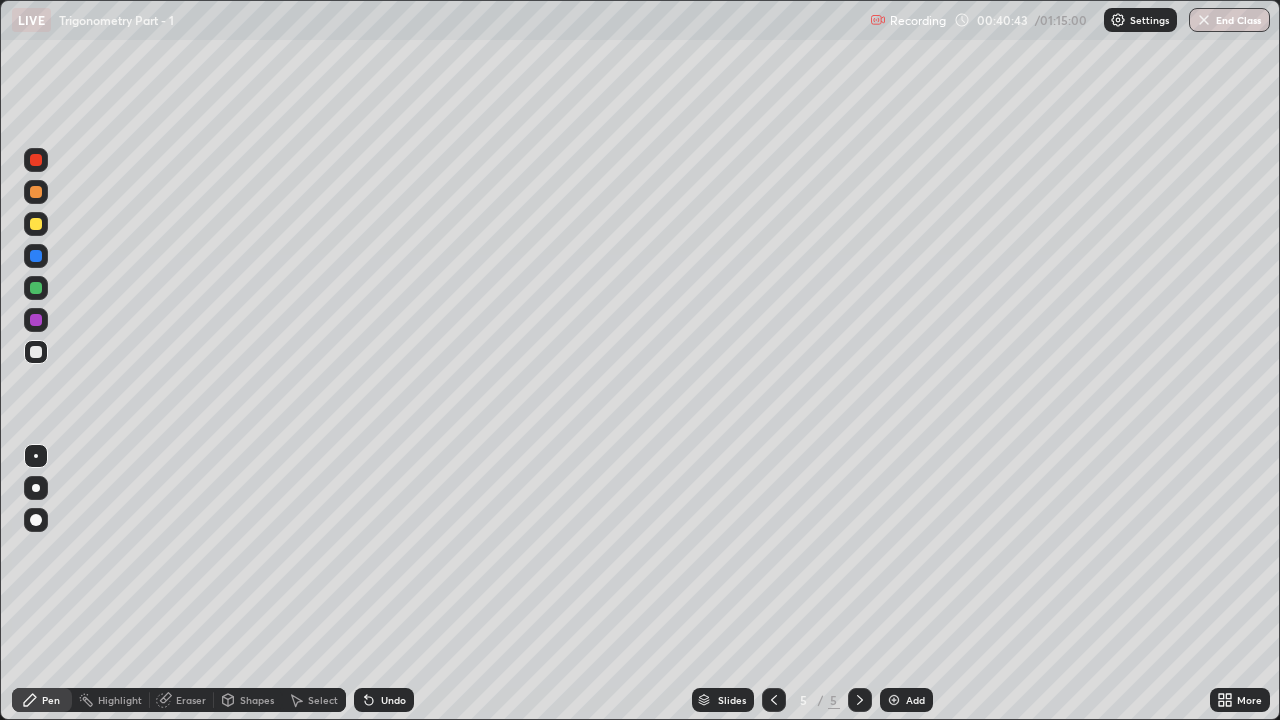 click on "Undo" at bounding box center (393, 700) 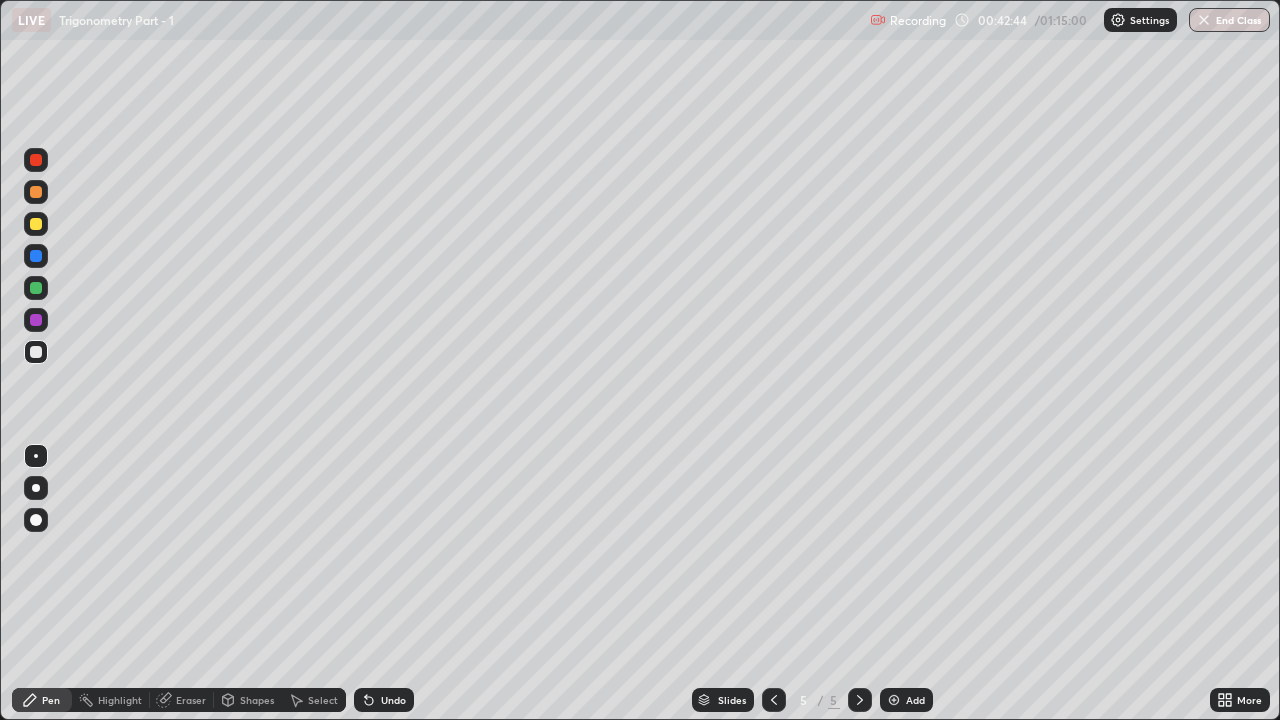 click on "Eraser" at bounding box center [191, 700] 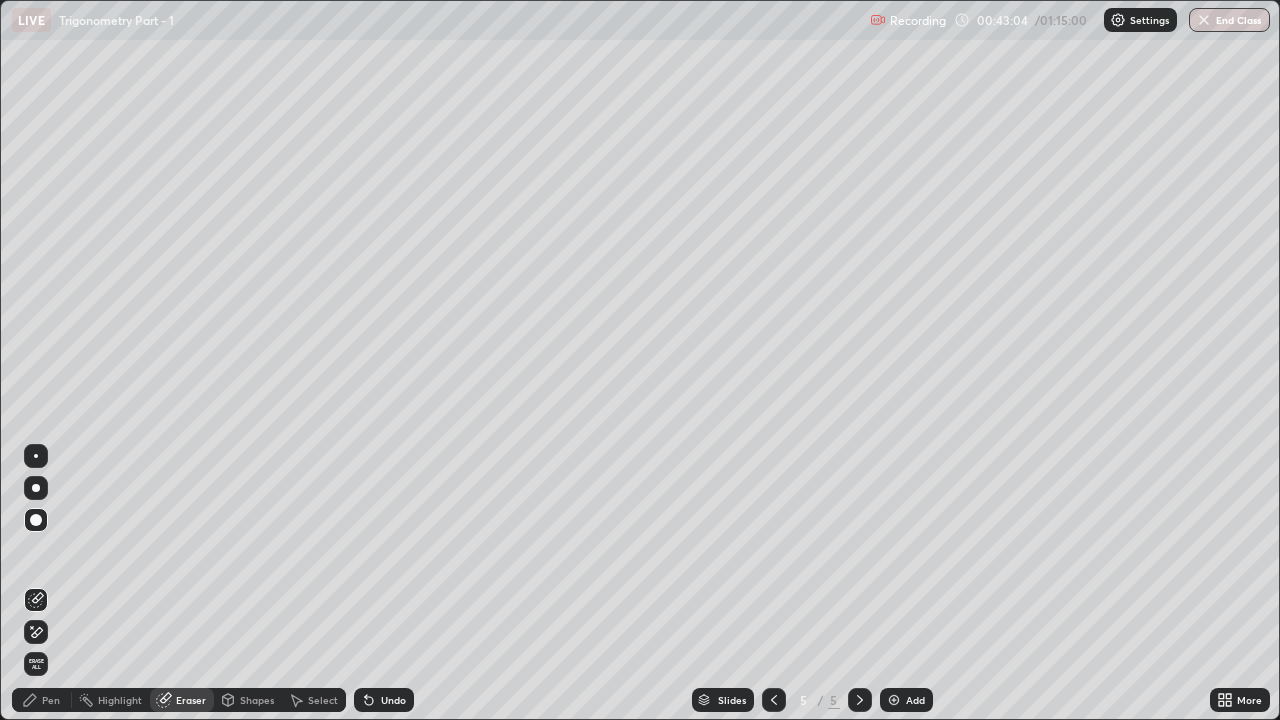 click on "Pen" at bounding box center (51, 700) 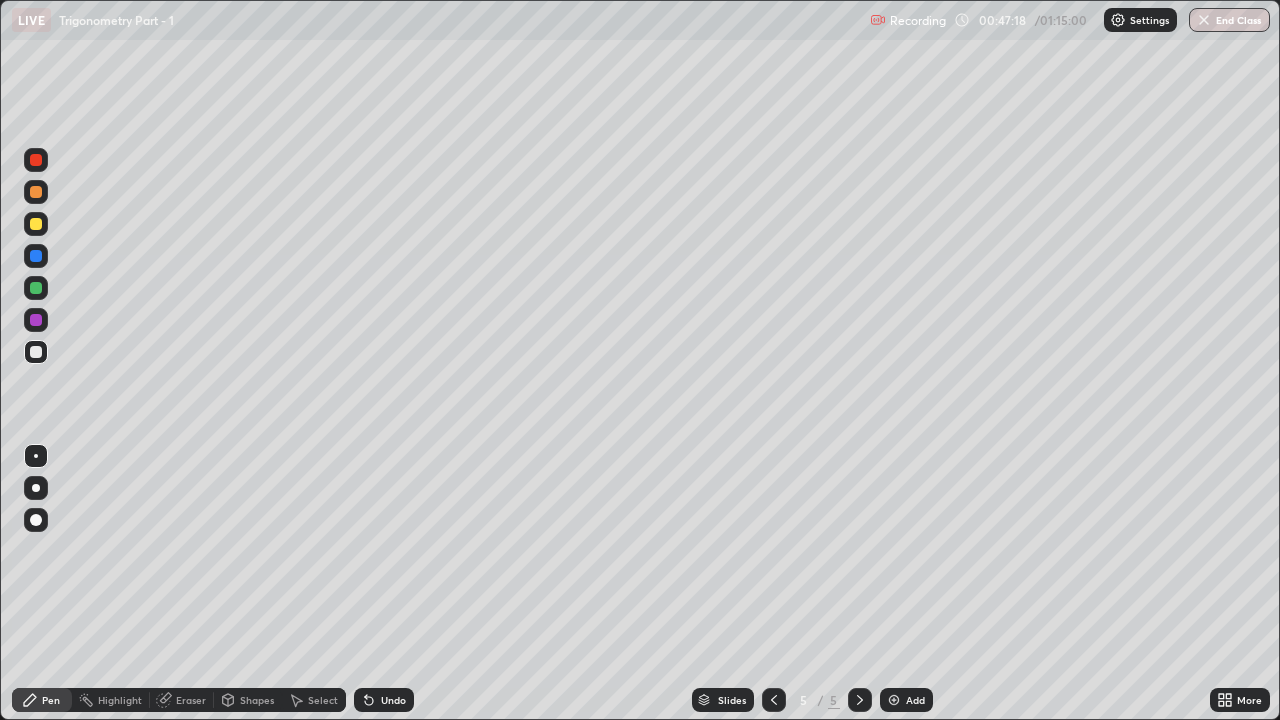 click on "Undo" at bounding box center (393, 700) 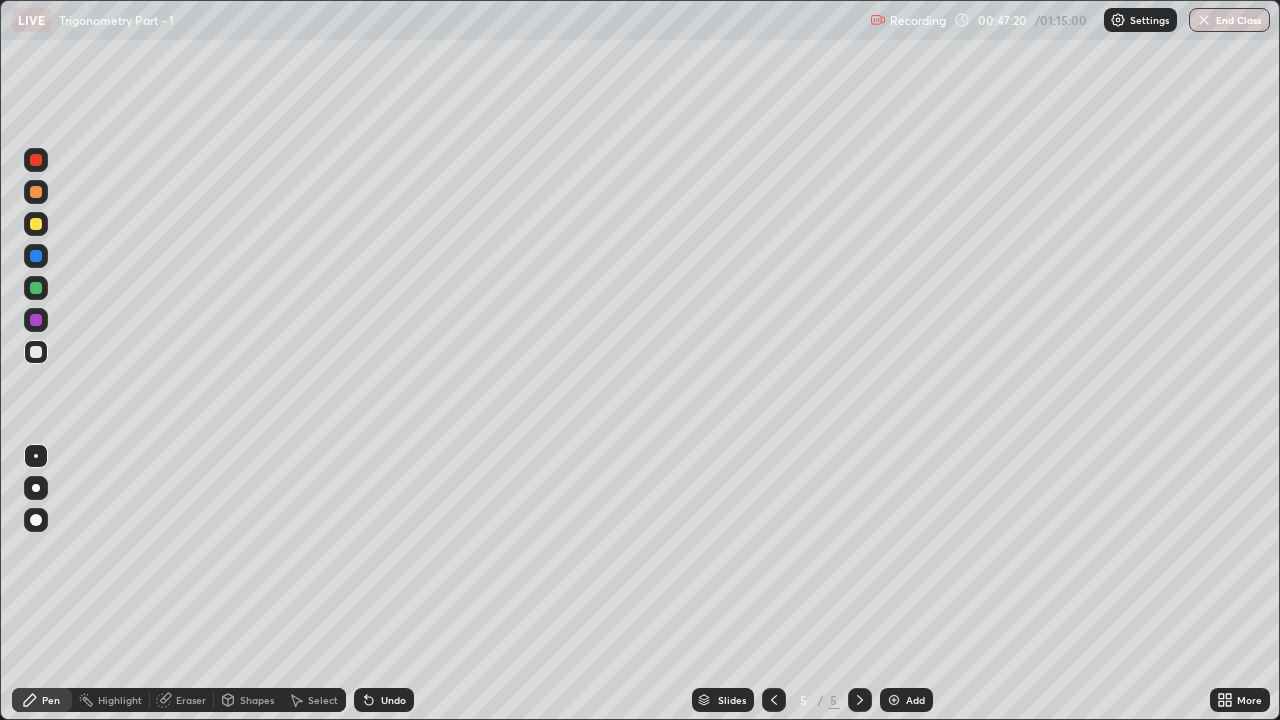 click on "Undo" at bounding box center (393, 700) 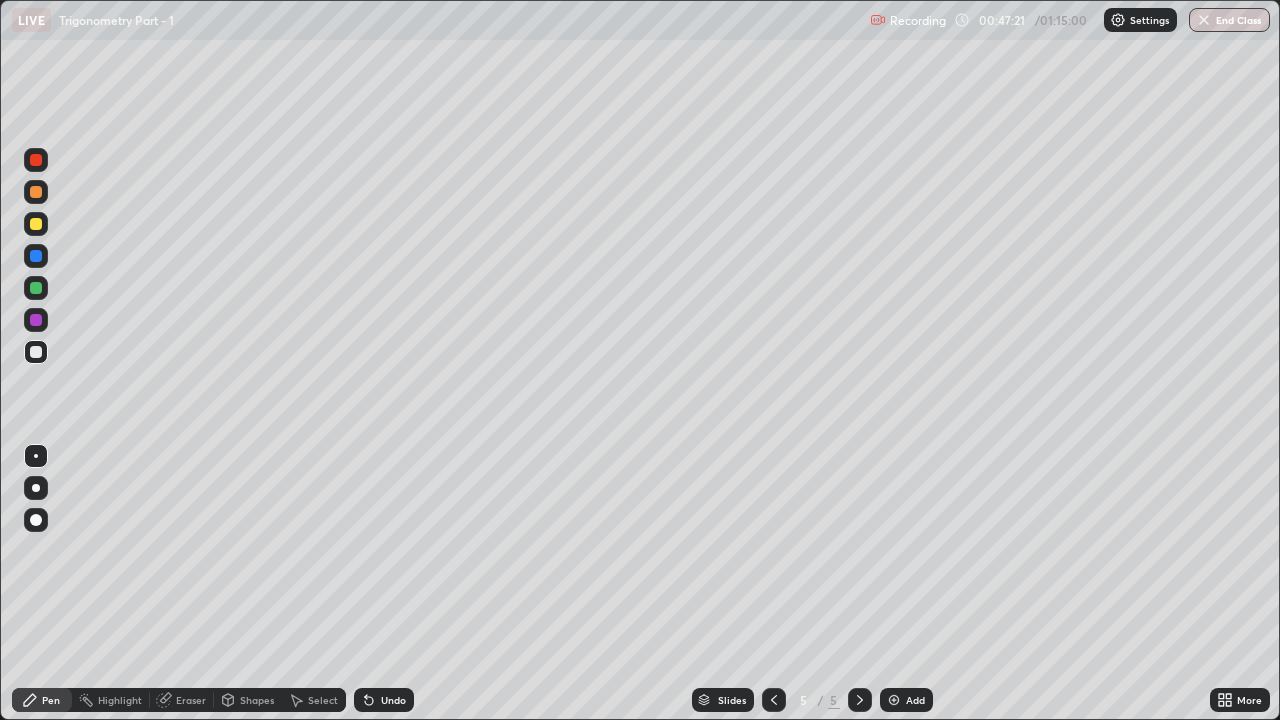 click on "Undo" at bounding box center (384, 700) 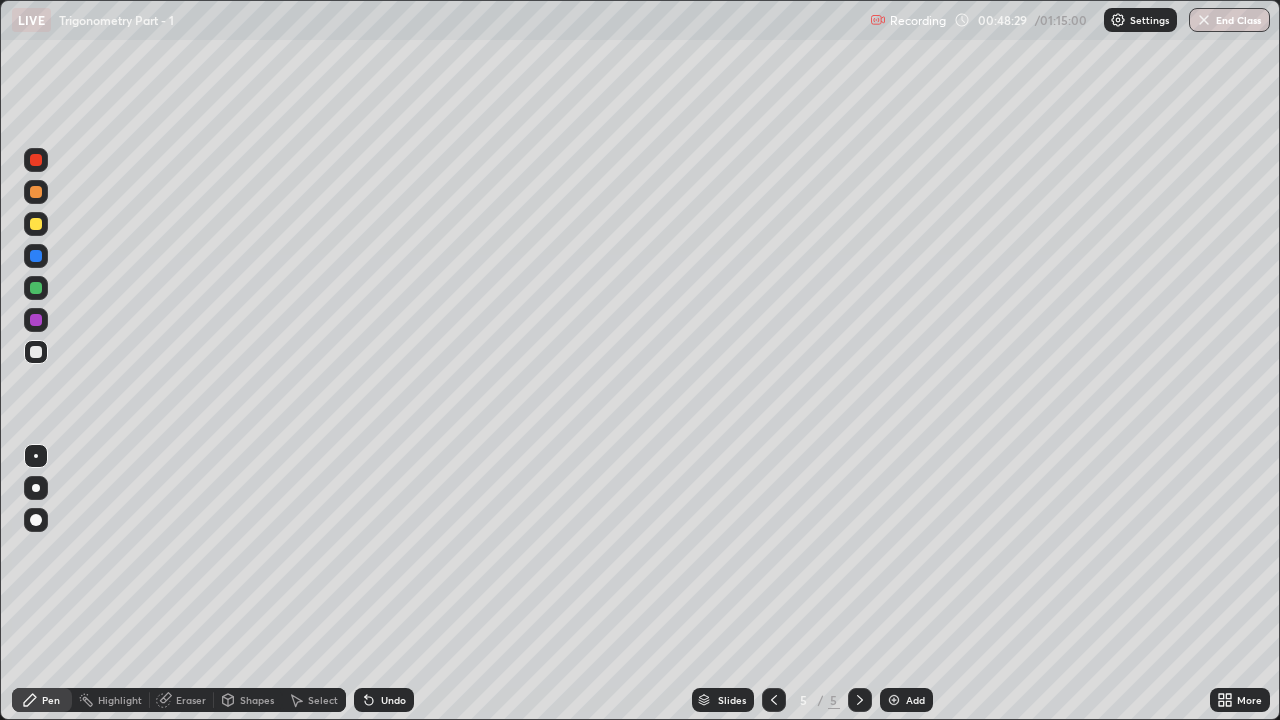 click on "Add" at bounding box center [906, 700] 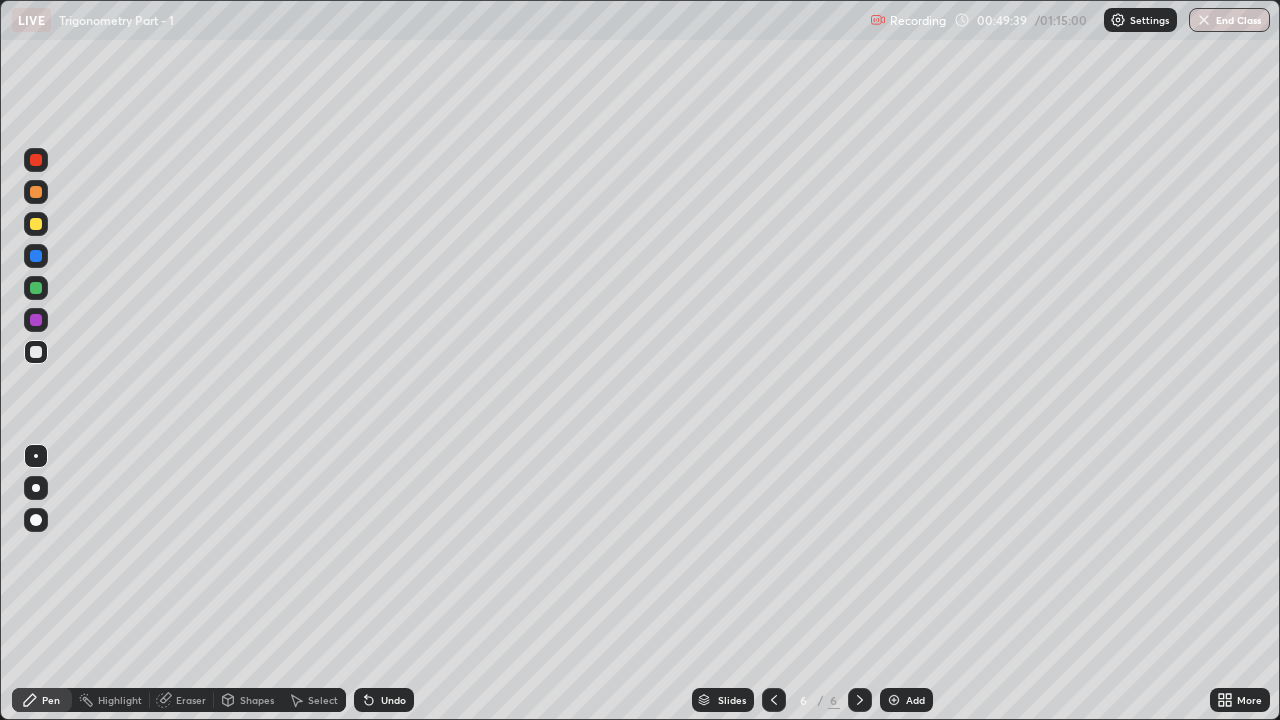 click on "Eraser" at bounding box center [191, 700] 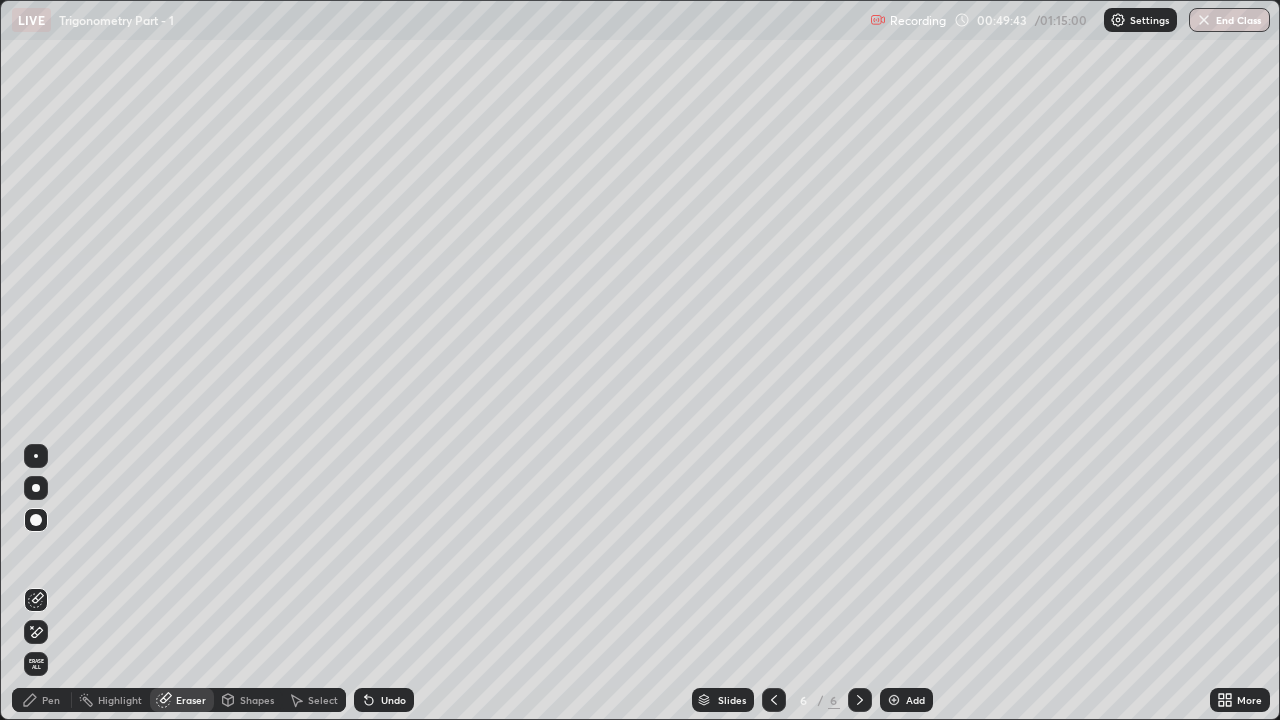 click on "Pen" at bounding box center (51, 700) 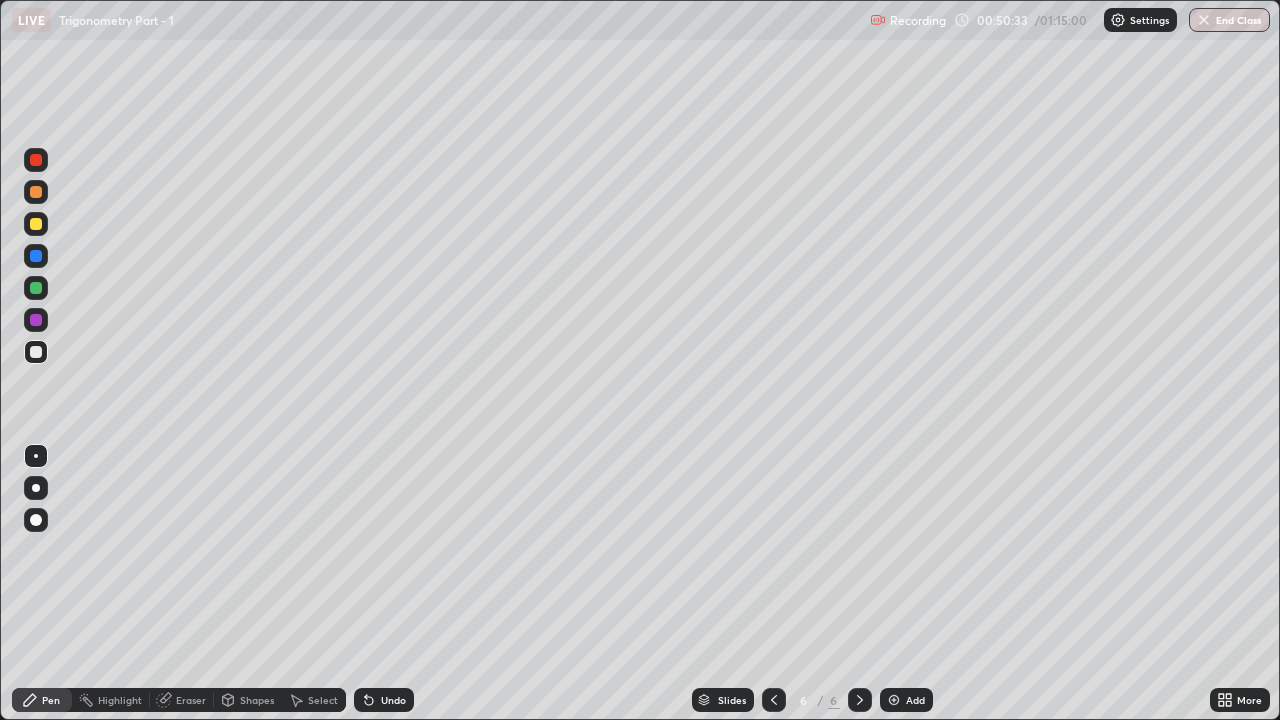 click on "Eraser" at bounding box center (191, 700) 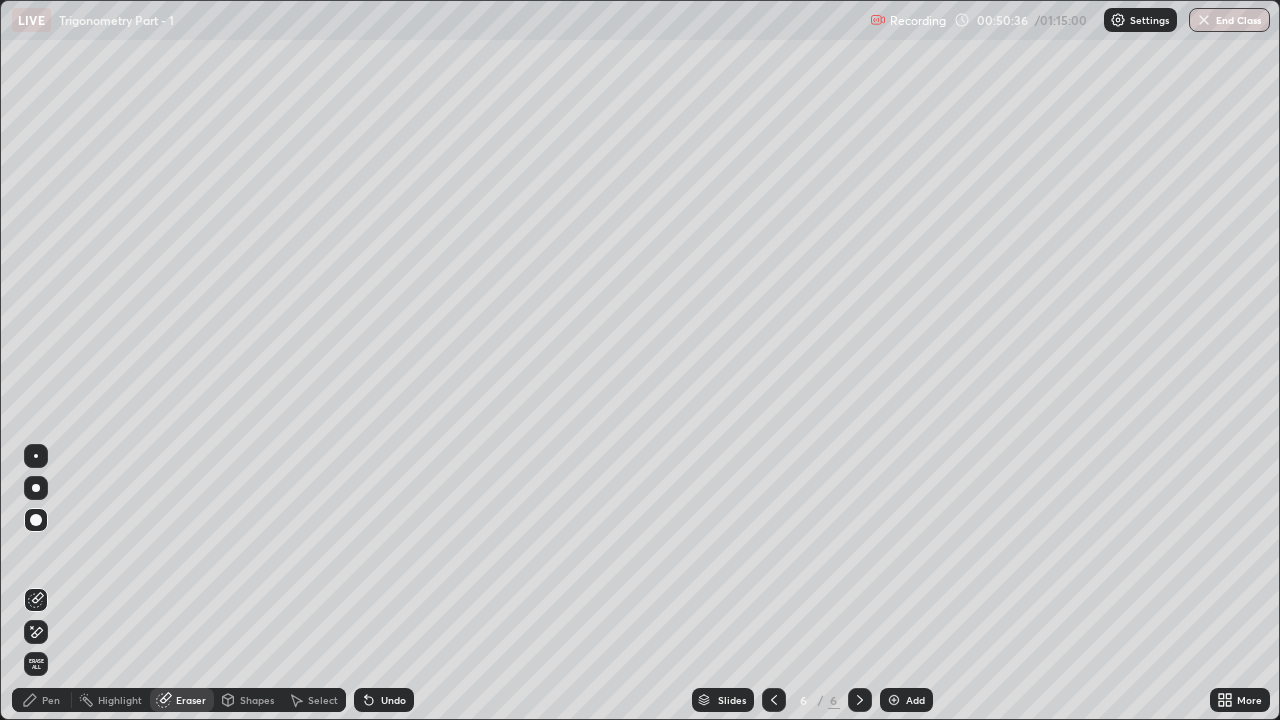 click on "Pen" at bounding box center [51, 700] 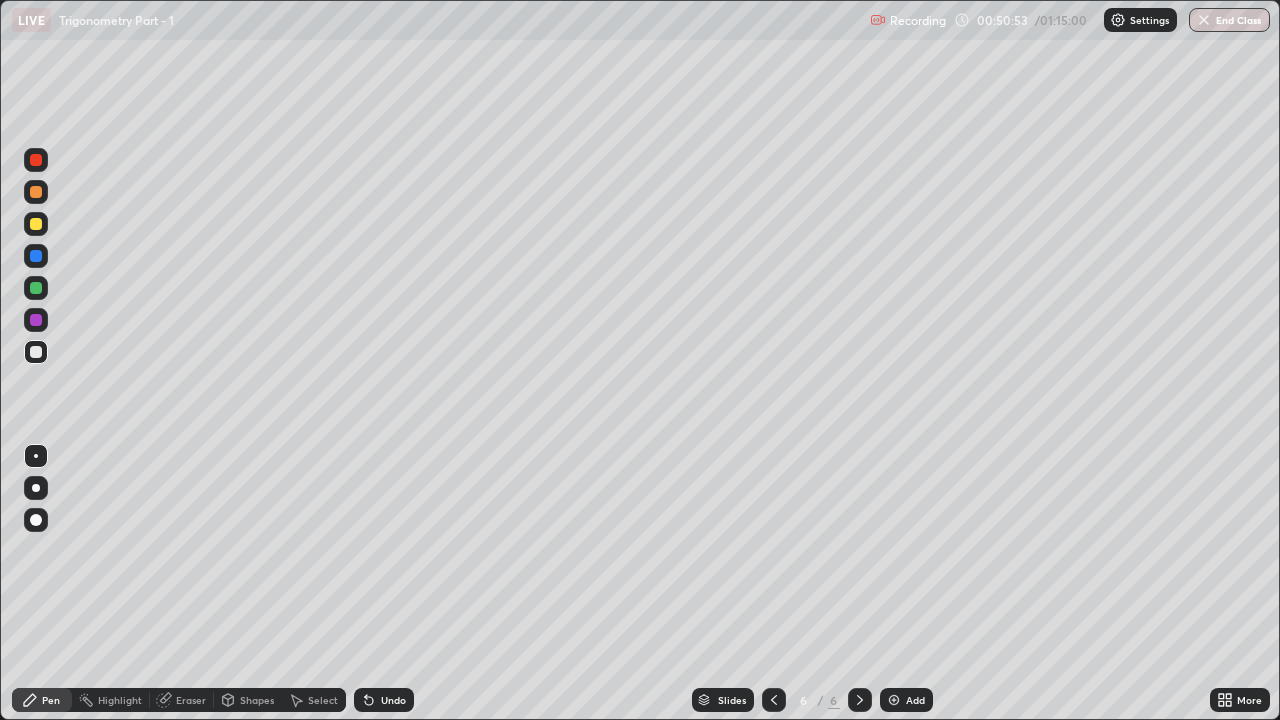 click on "Undo" at bounding box center (393, 700) 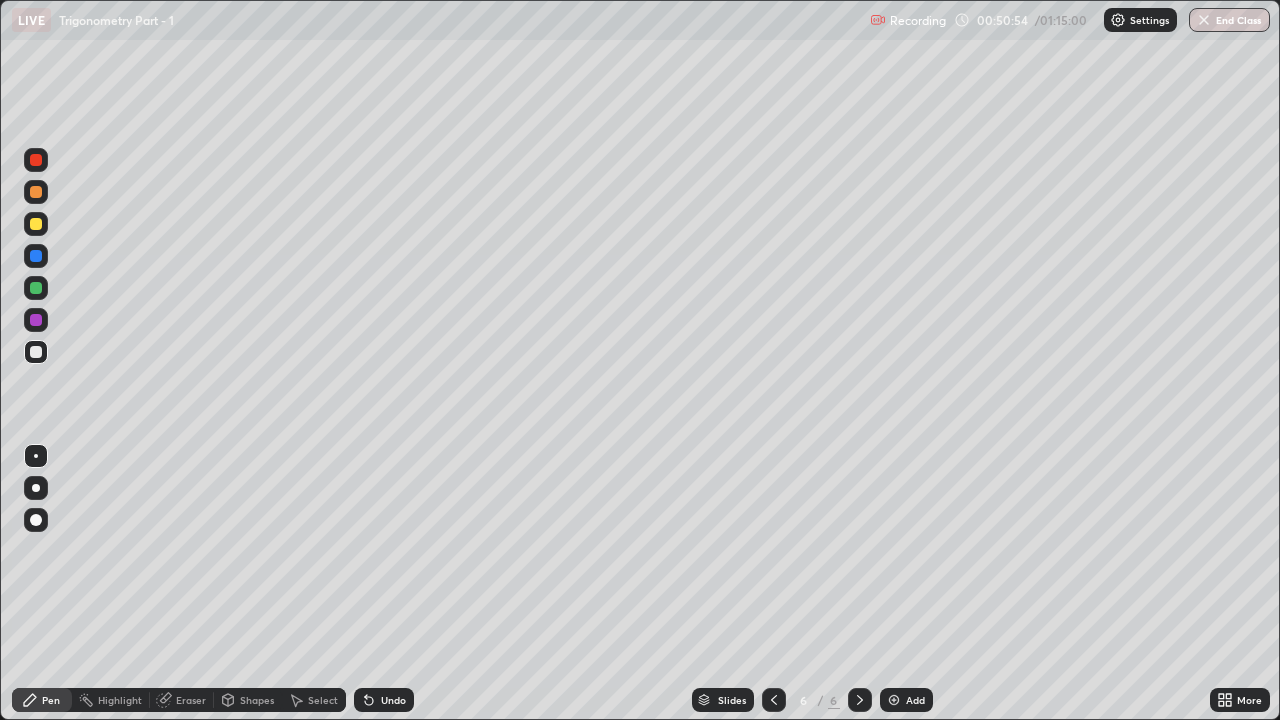 click on "Undo" at bounding box center (393, 700) 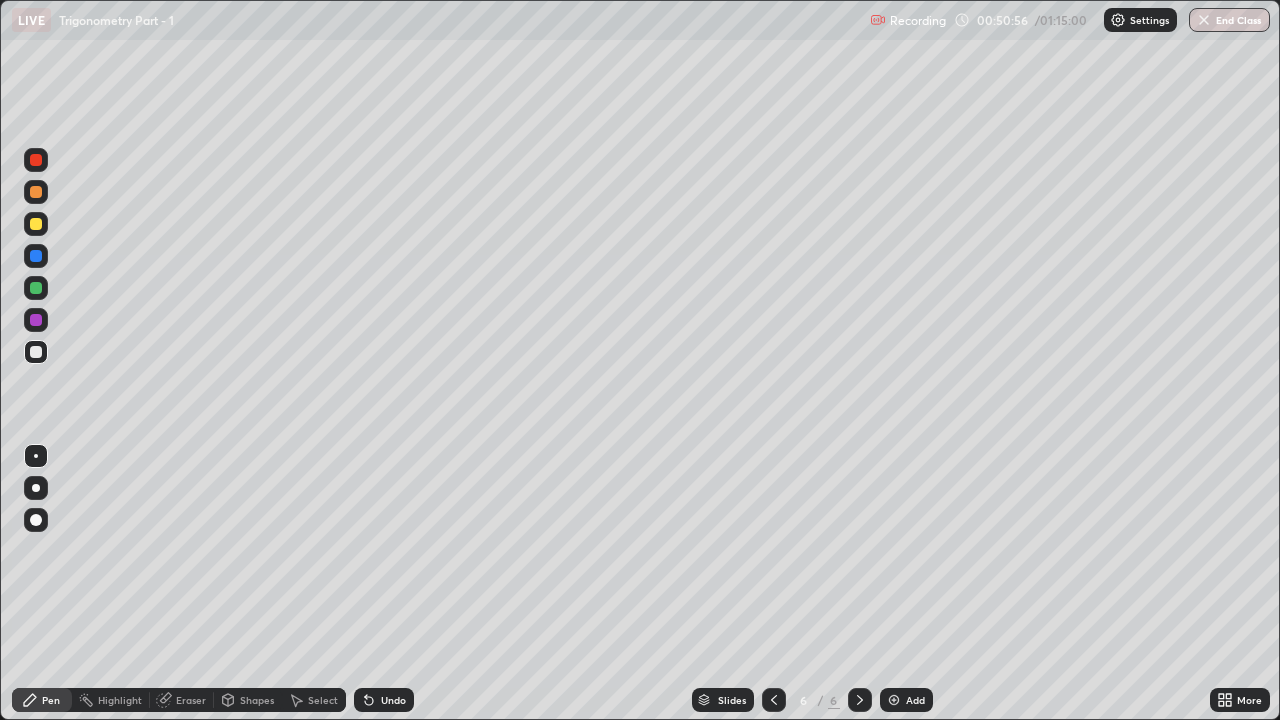 click on "Undo" at bounding box center (393, 700) 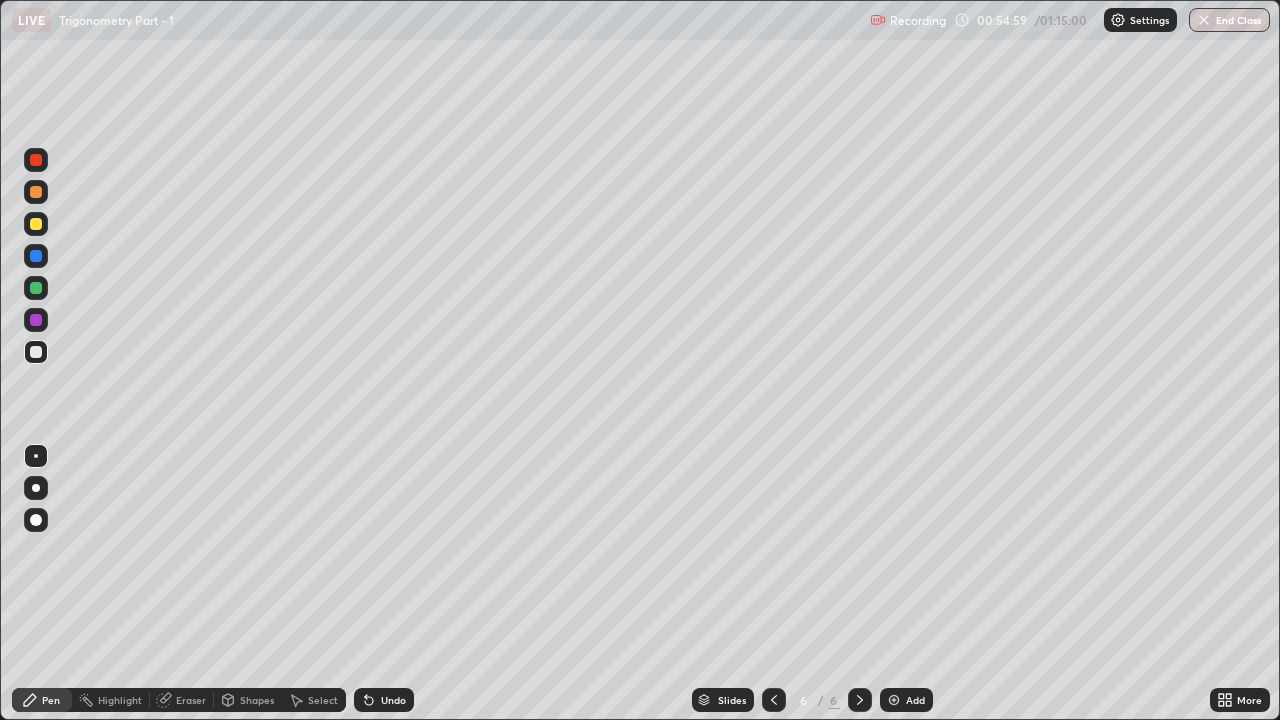 click on "Eraser" at bounding box center [182, 700] 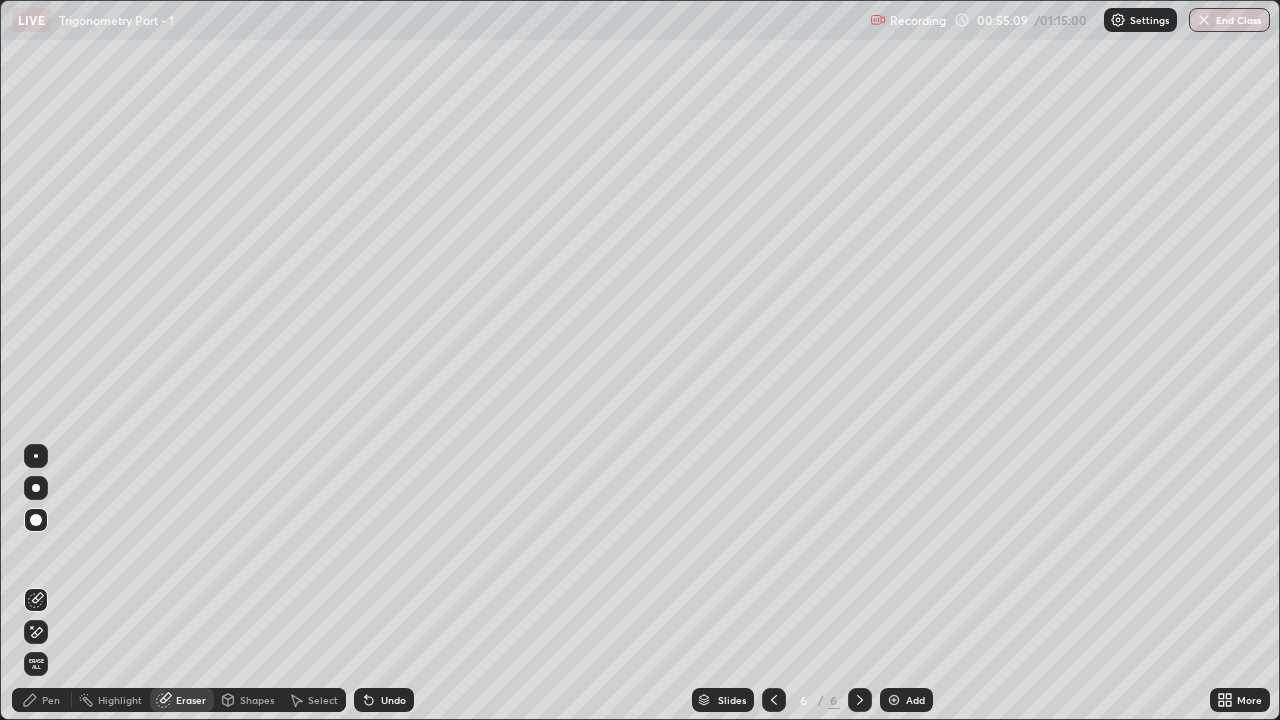 click on "Pen" at bounding box center [51, 700] 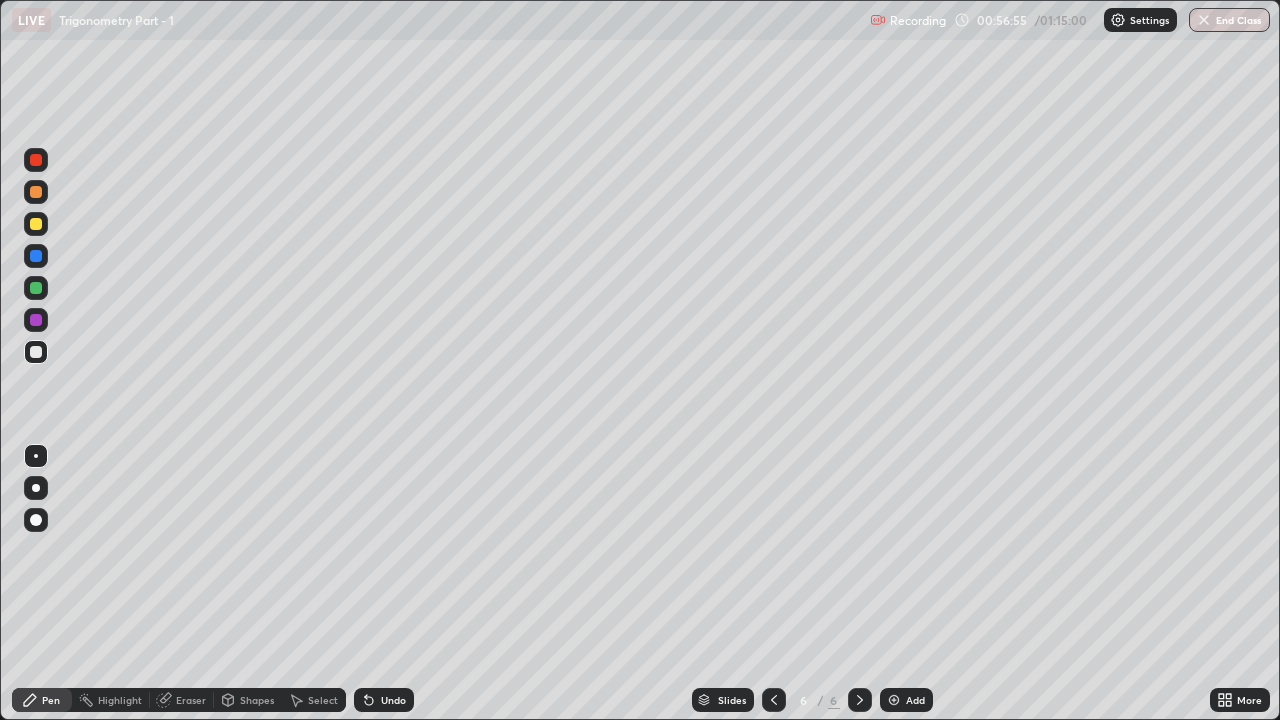 click on "Undo" at bounding box center (393, 700) 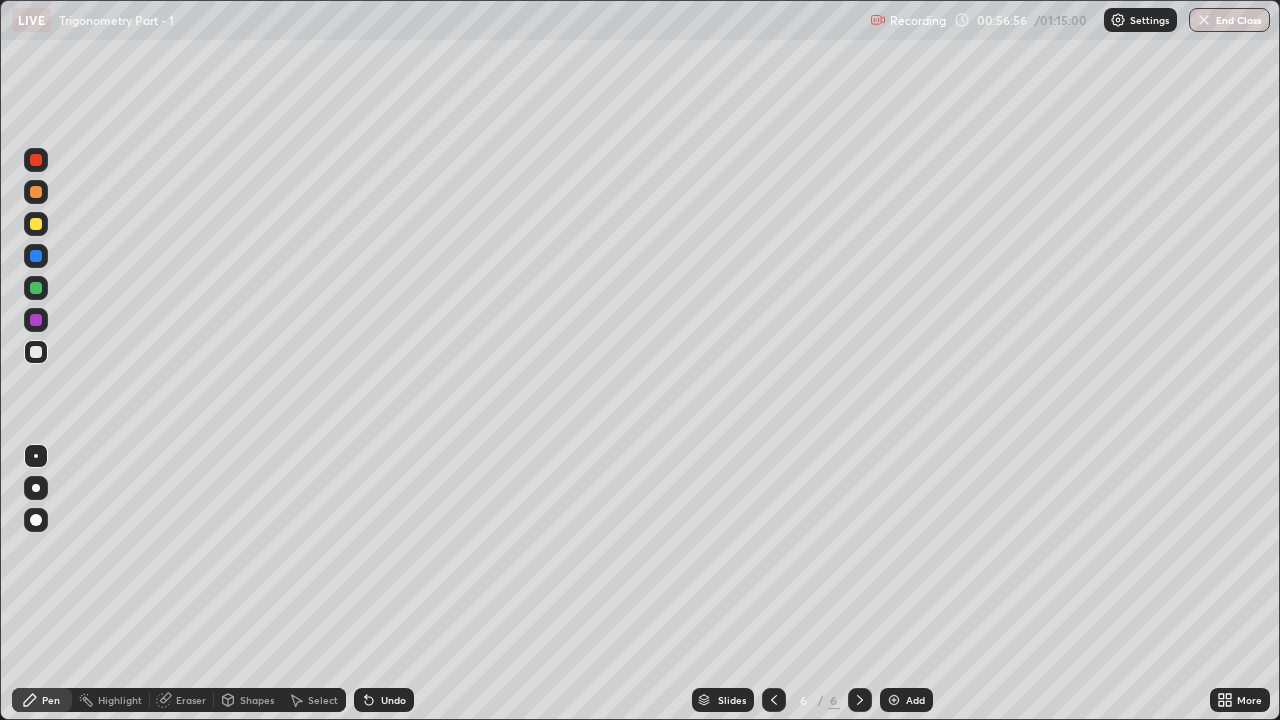 click on "Undo" at bounding box center [393, 700] 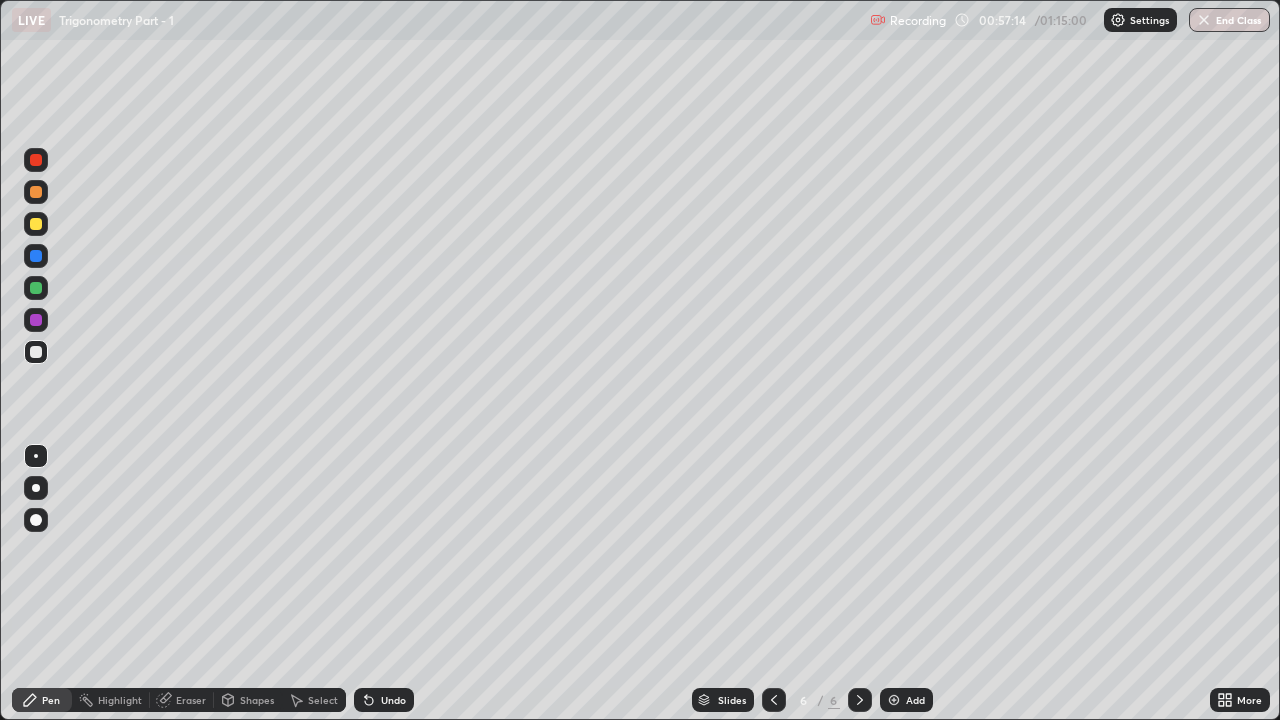 click on "Eraser" at bounding box center (191, 700) 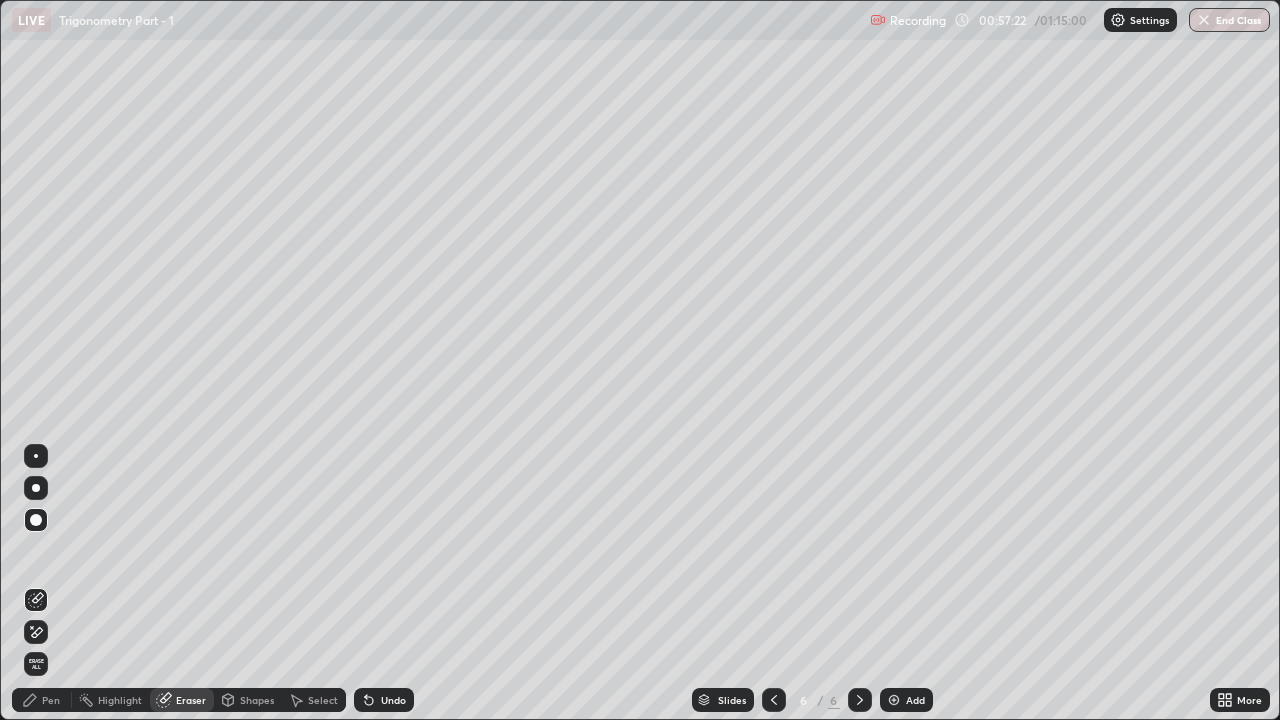 click on "Pen" at bounding box center (42, 700) 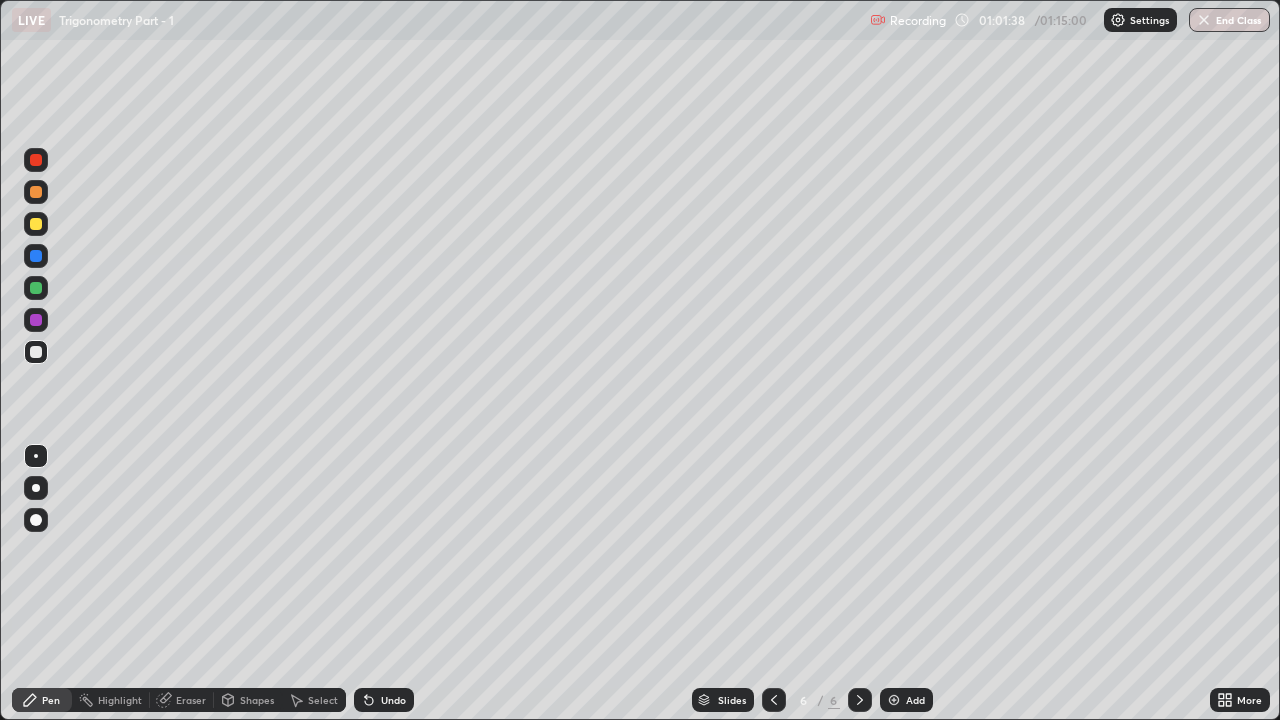 click at bounding box center (36, 224) 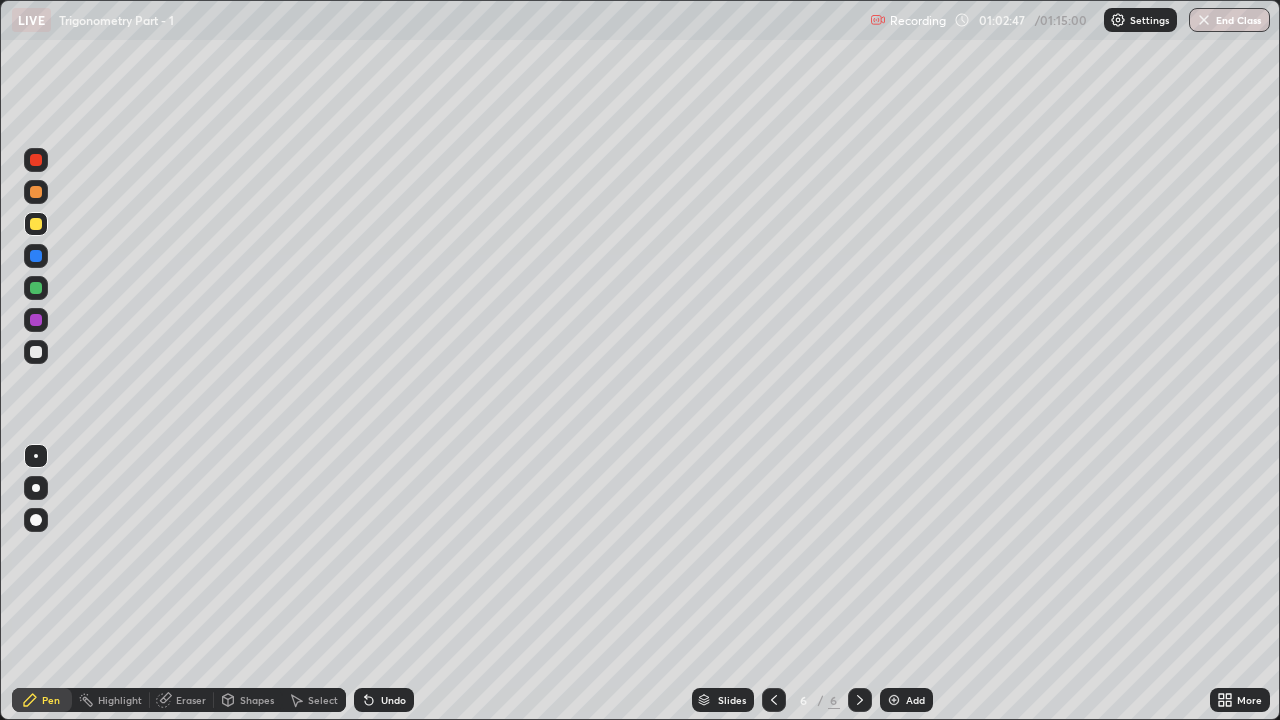 click at bounding box center [36, 192] 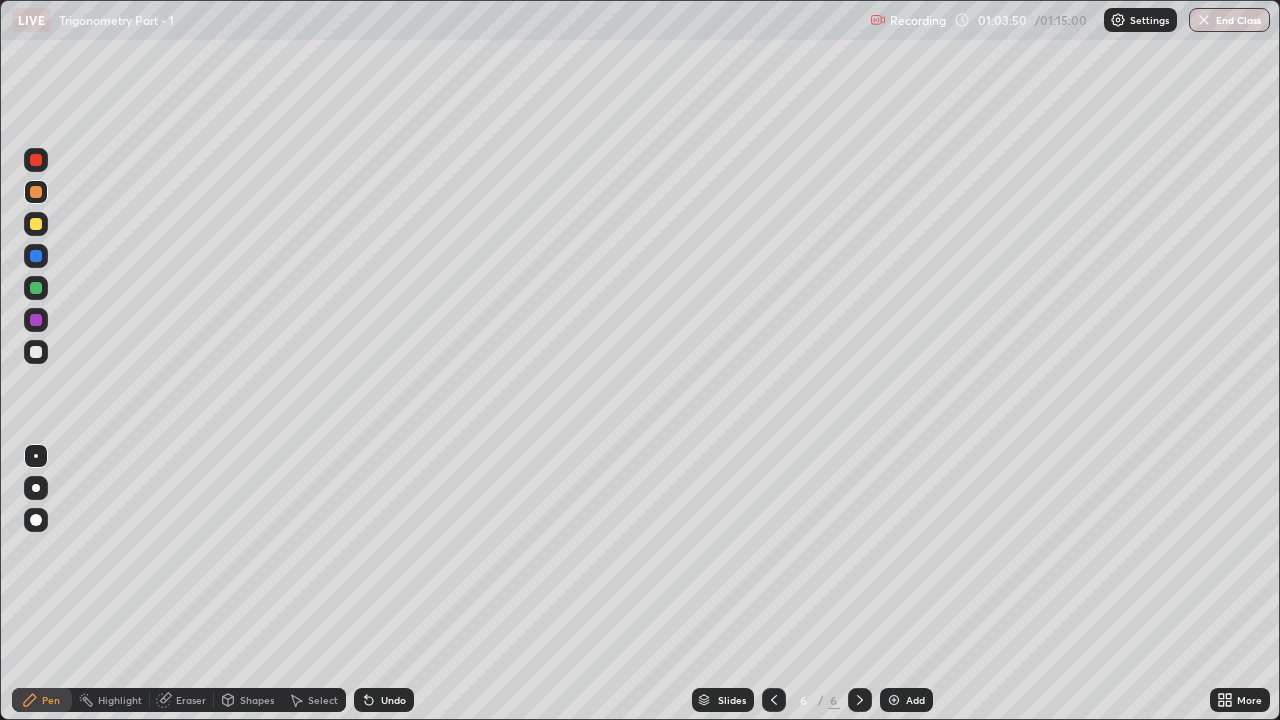 click on "Add" at bounding box center [915, 700] 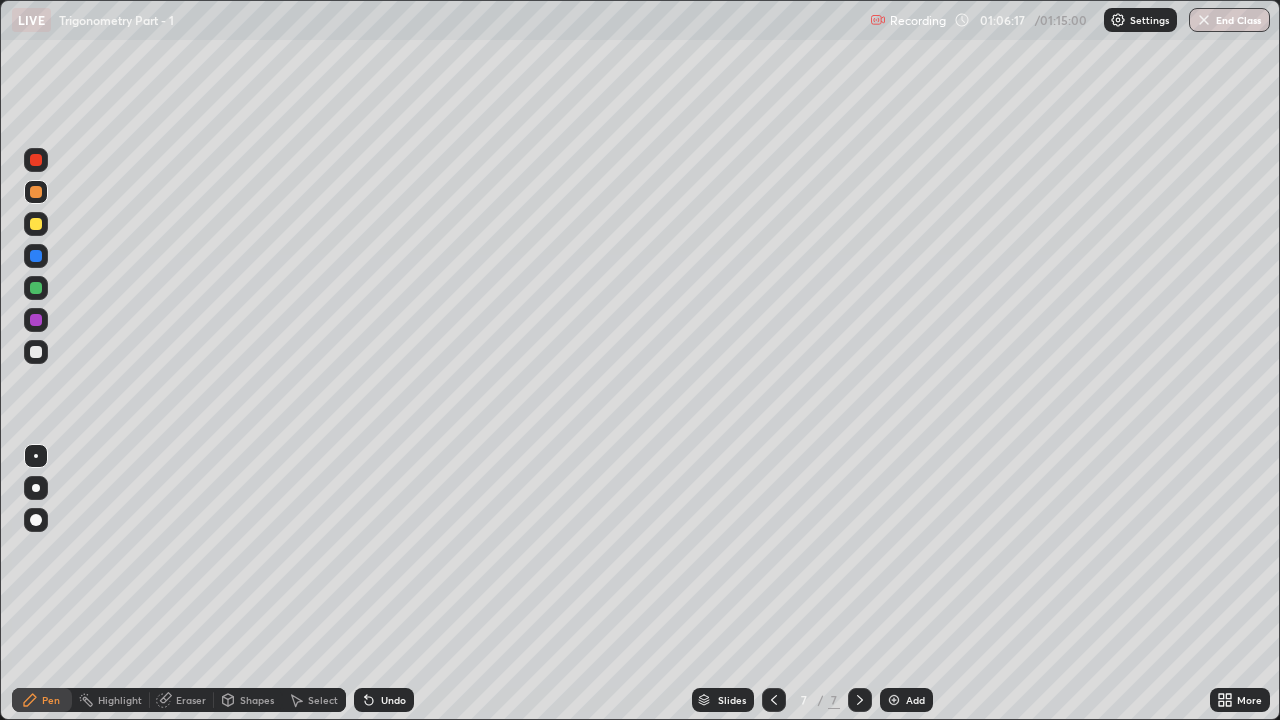 click on "Eraser" at bounding box center [182, 700] 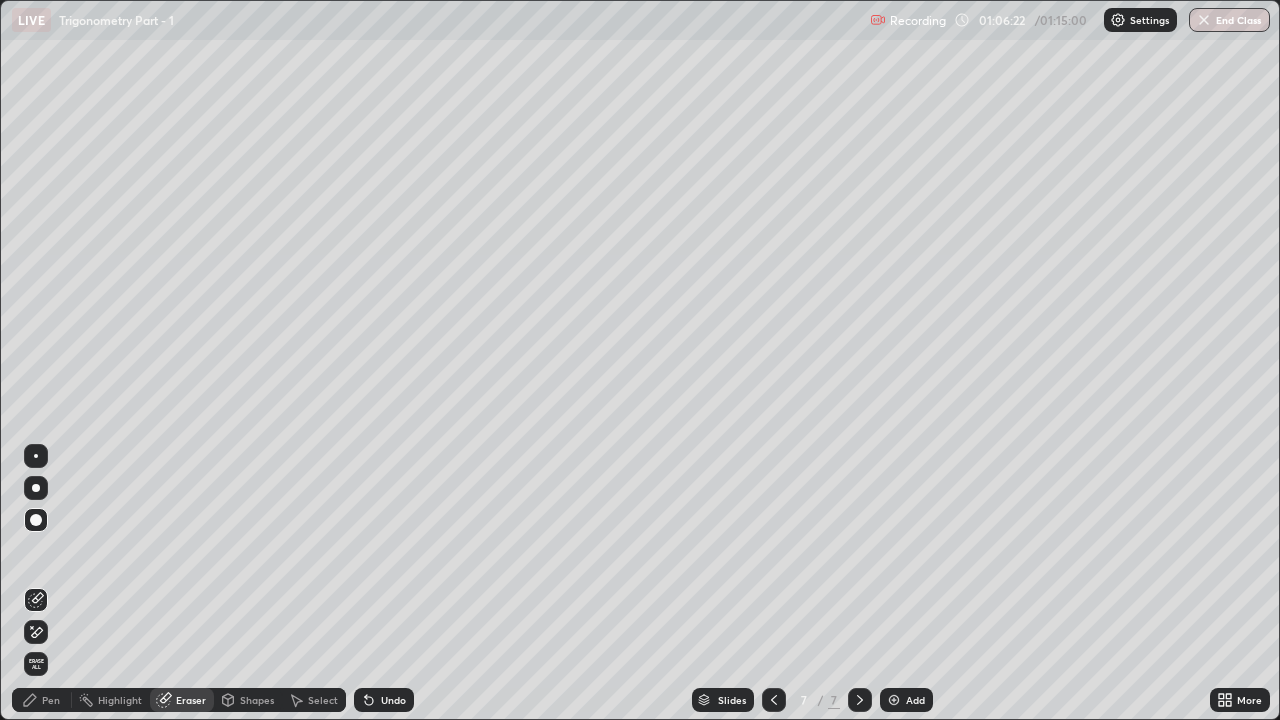 click on "Pen" at bounding box center [51, 700] 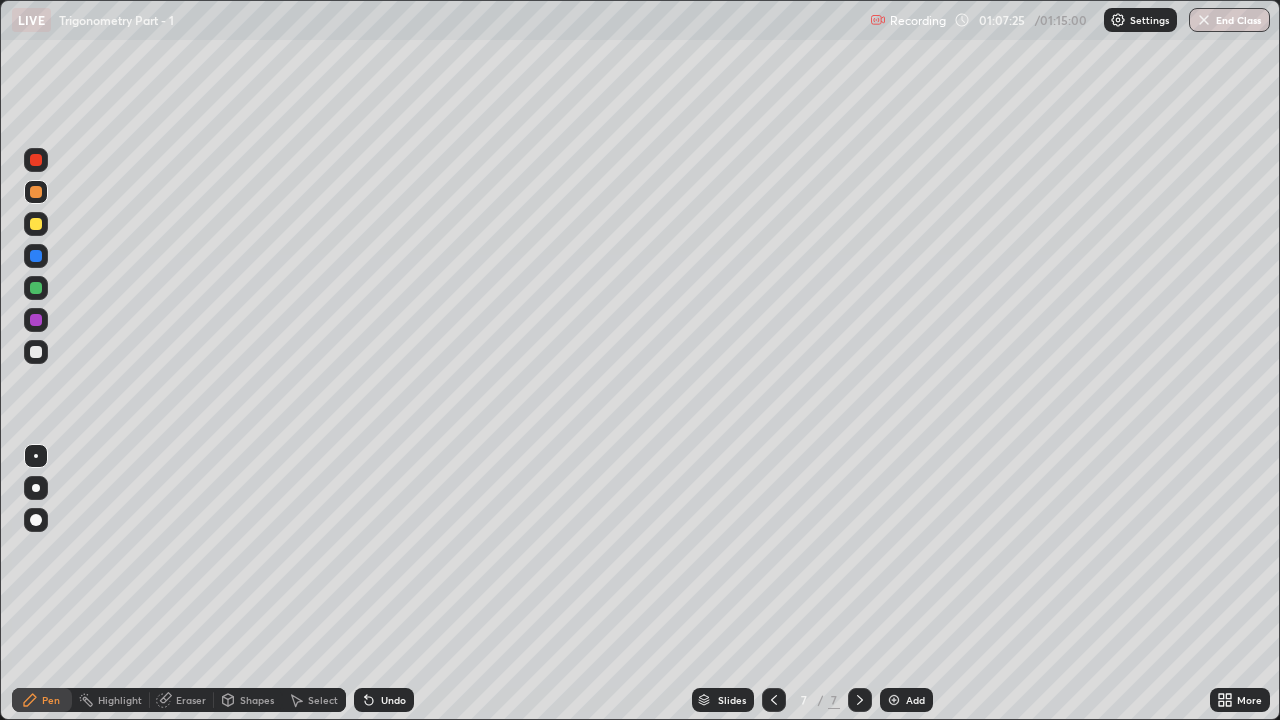 click on "Undo" at bounding box center [384, 700] 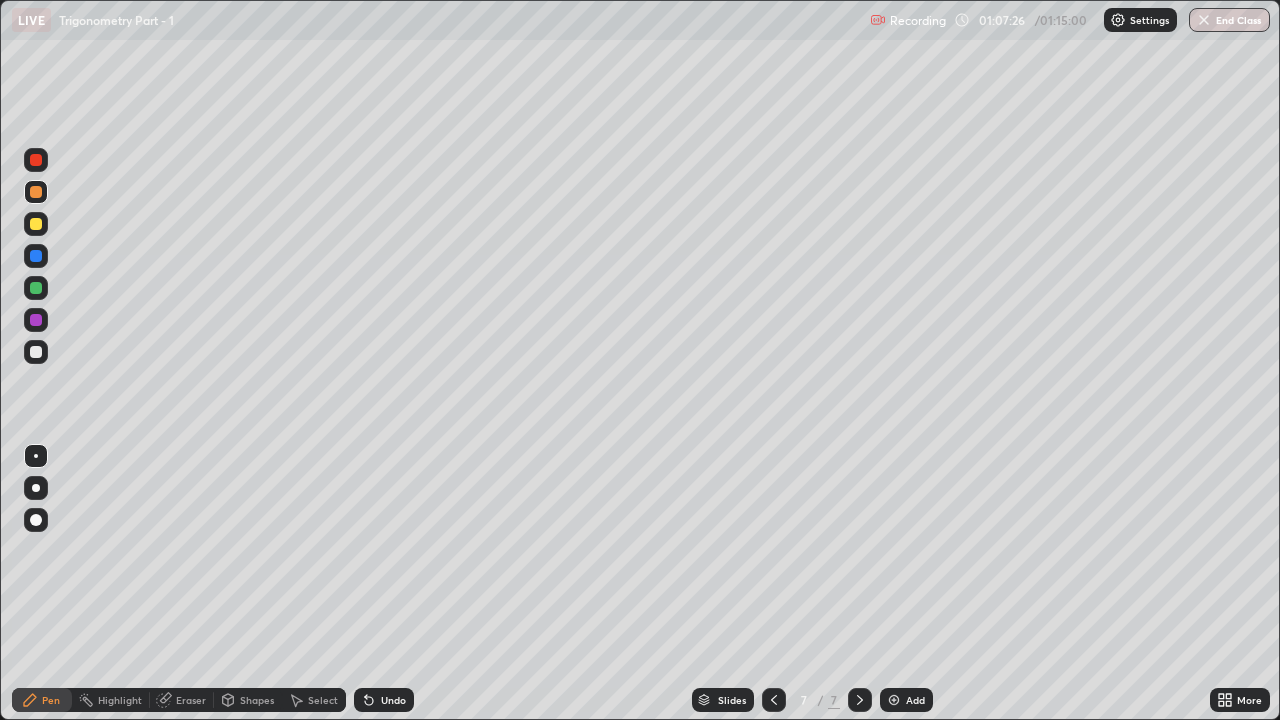 click on "Undo" at bounding box center (384, 700) 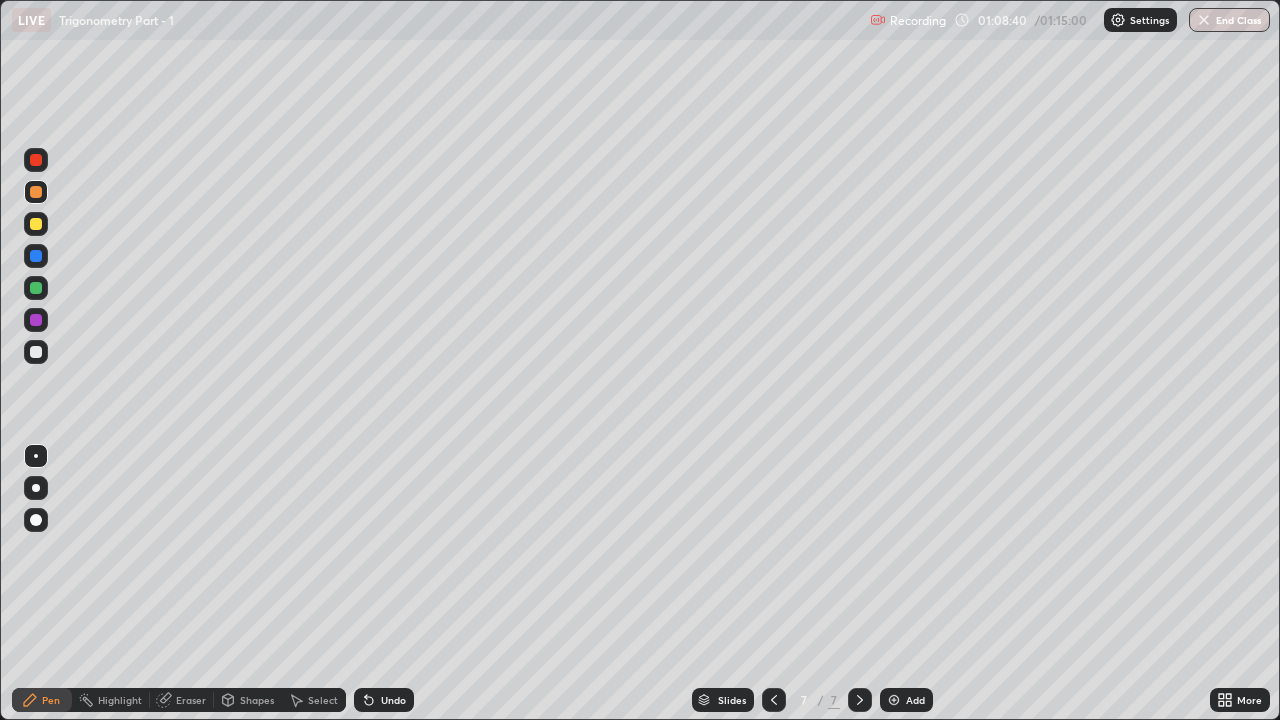 click on "Undo" at bounding box center (384, 700) 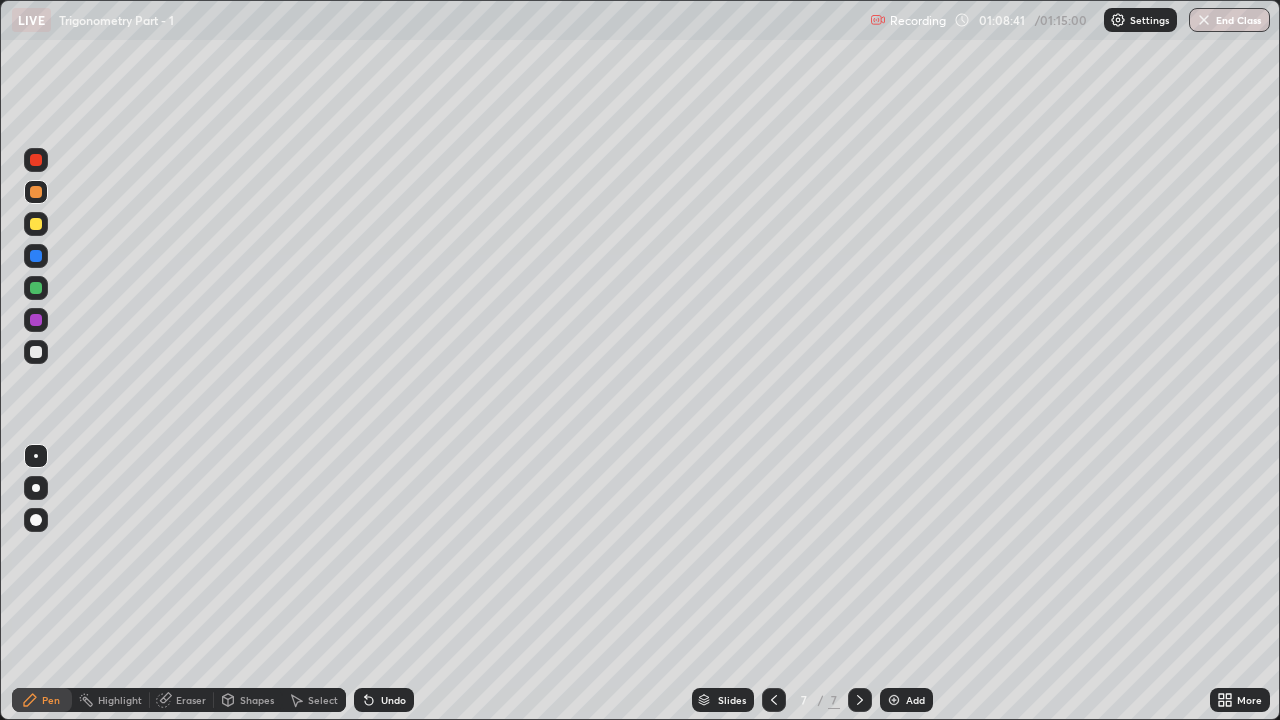 click on "Undo" at bounding box center (393, 700) 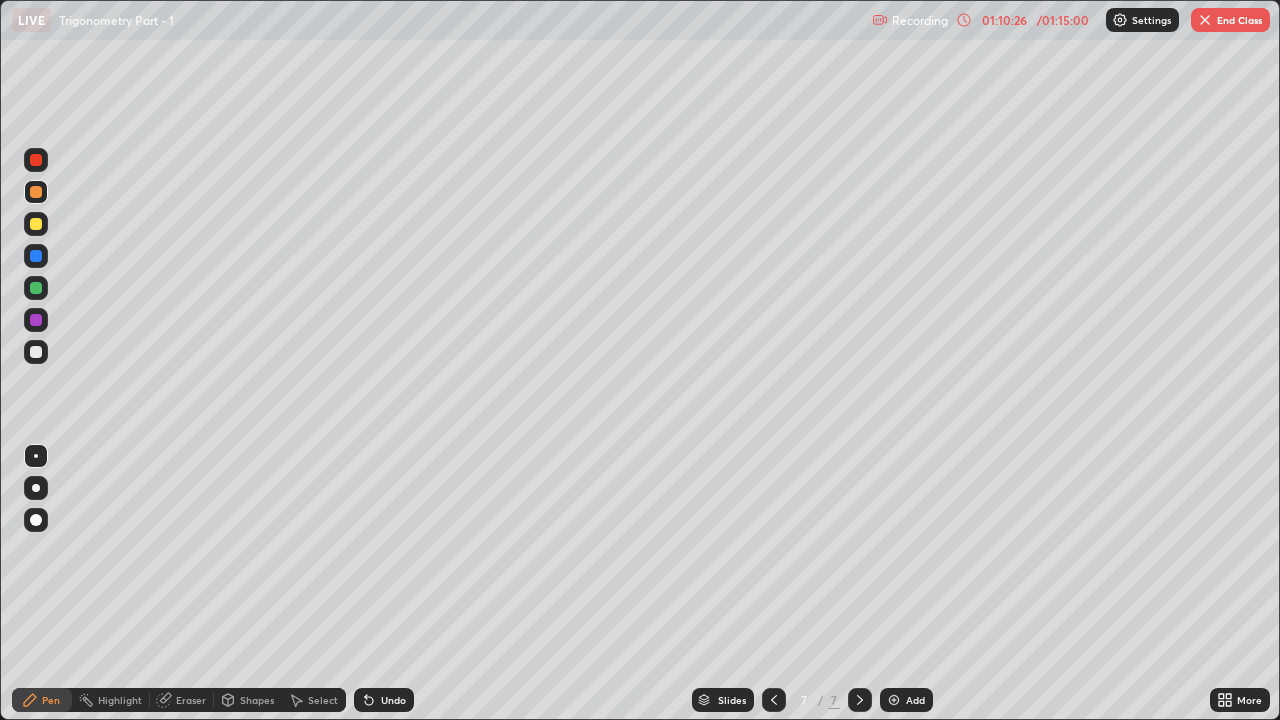 click on "End Class" at bounding box center (1230, 20) 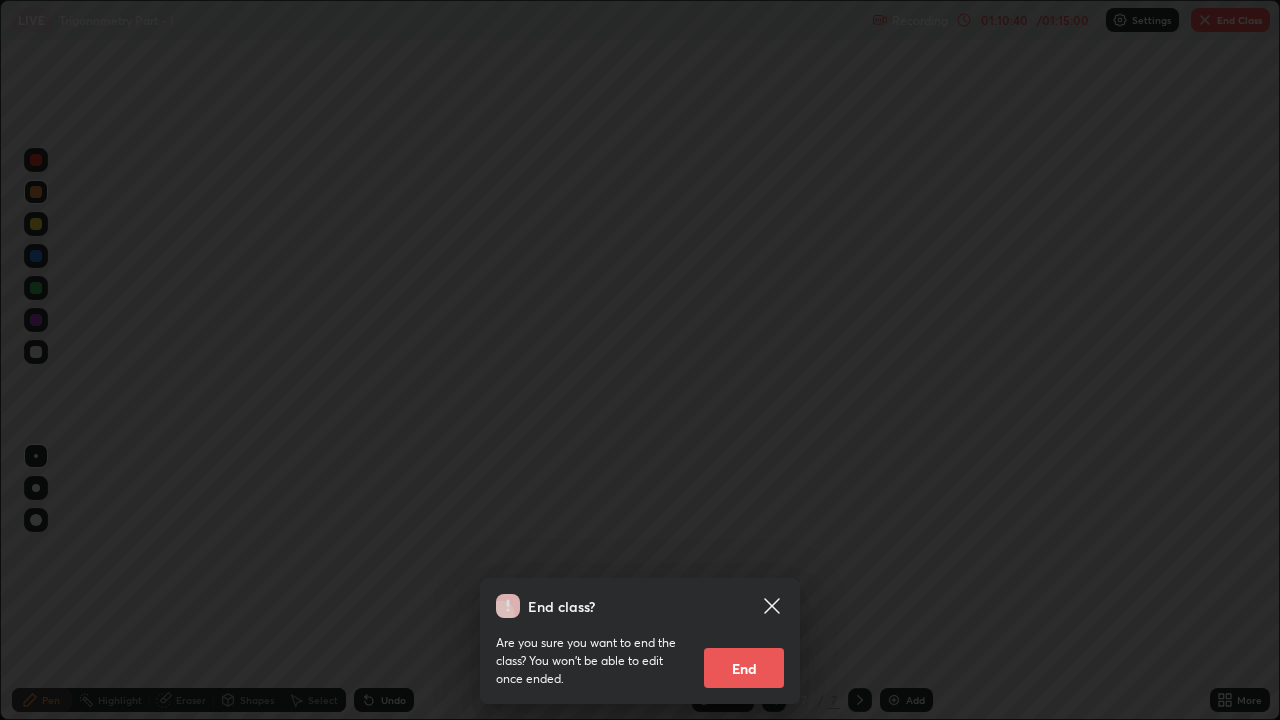 click on "End" at bounding box center [744, 668] 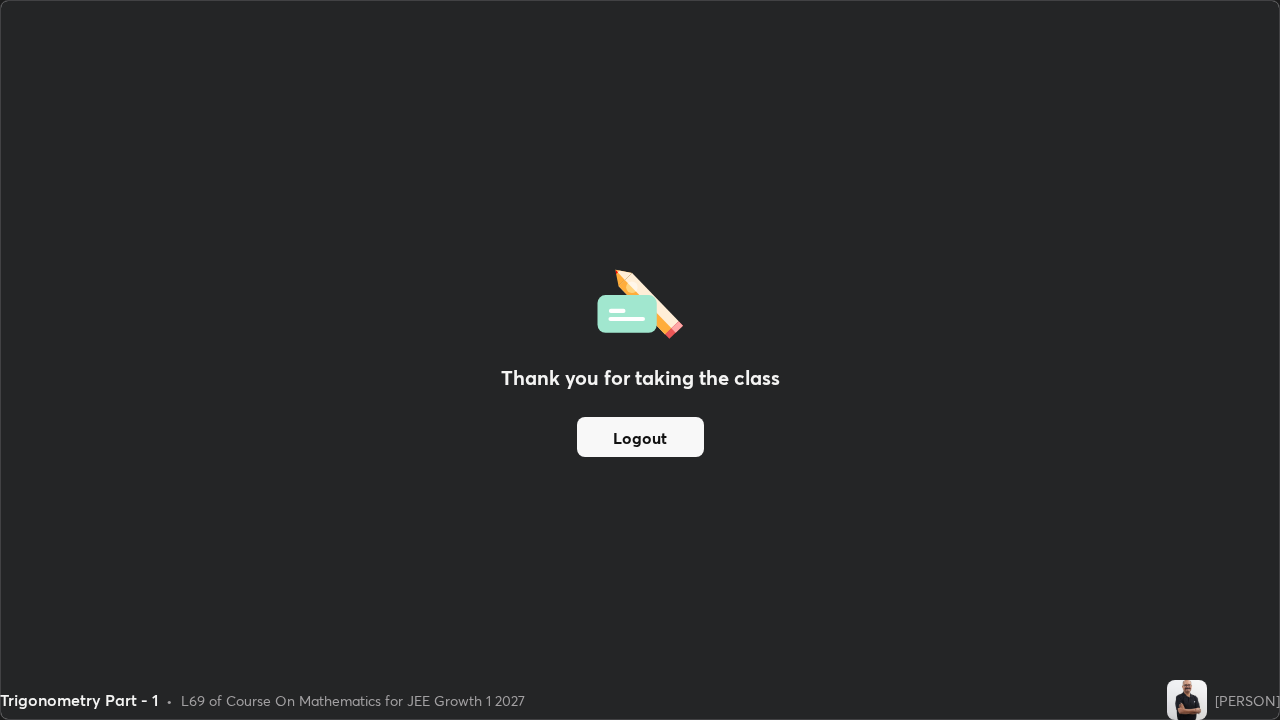 click on "Logout" at bounding box center [640, 437] 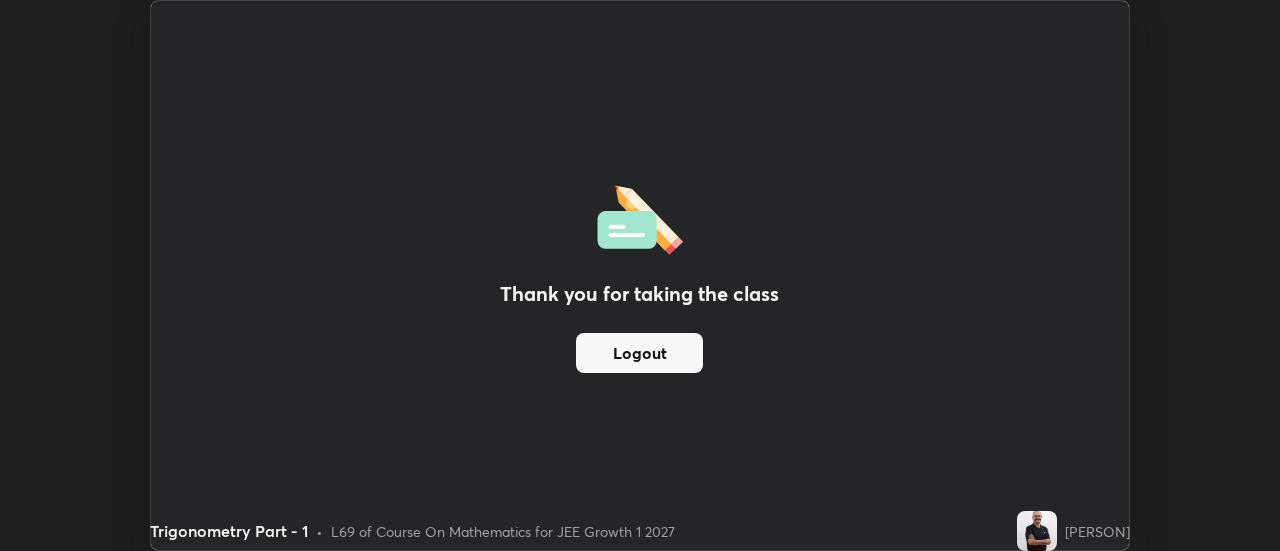 scroll, scrollTop: 551, scrollLeft: 1280, axis: both 